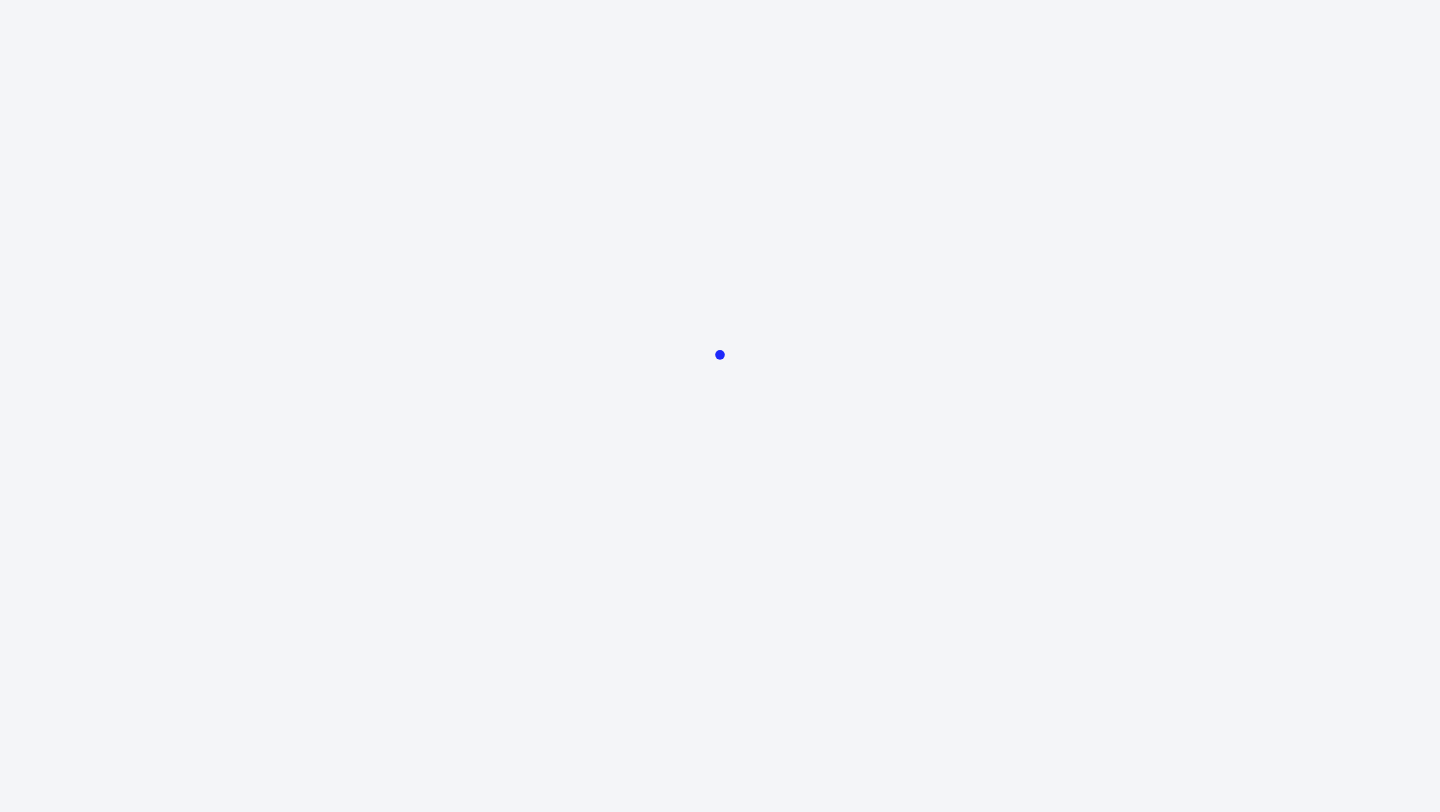 scroll, scrollTop: 0, scrollLeft: 0, axis: both 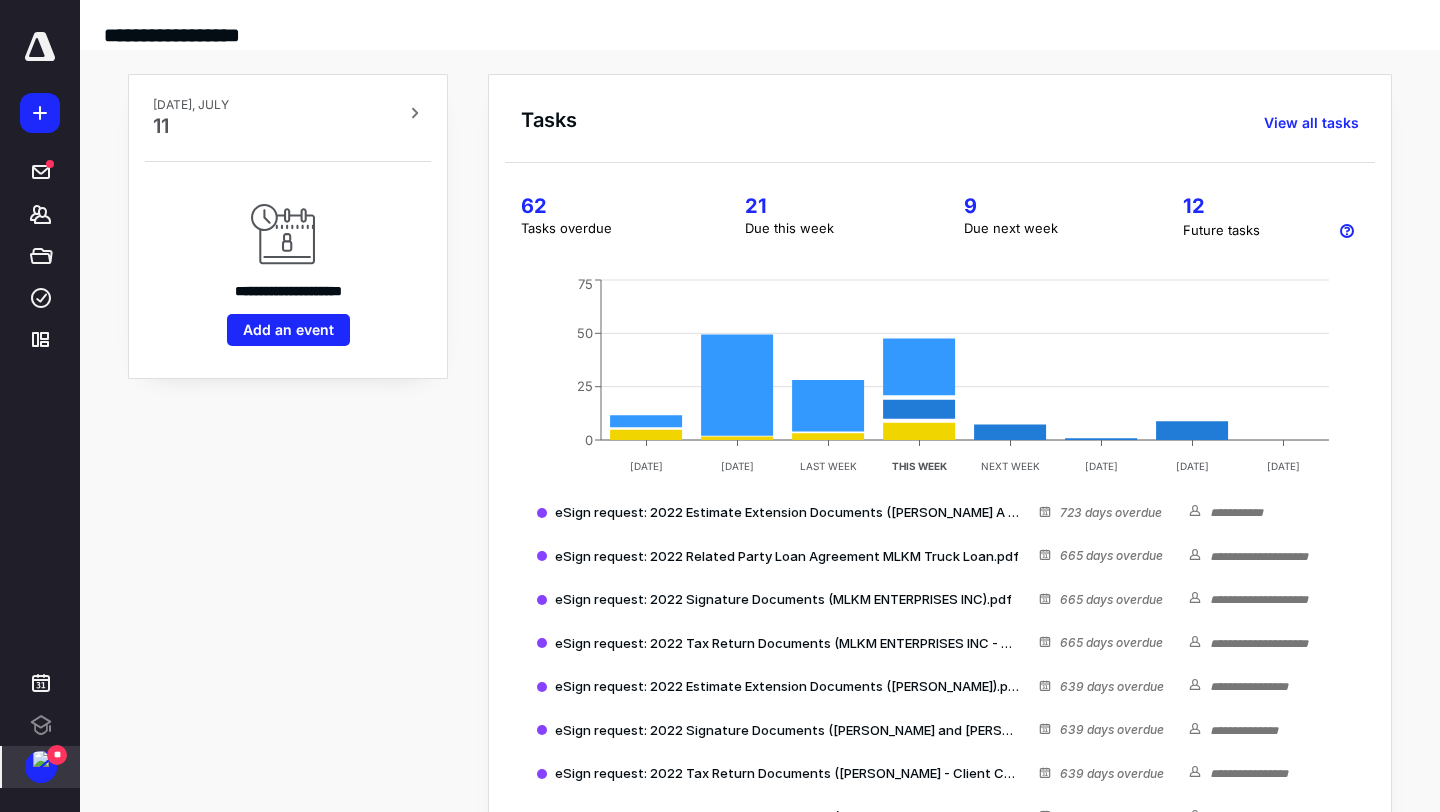 click on "**" at bounding box center (57, 755) 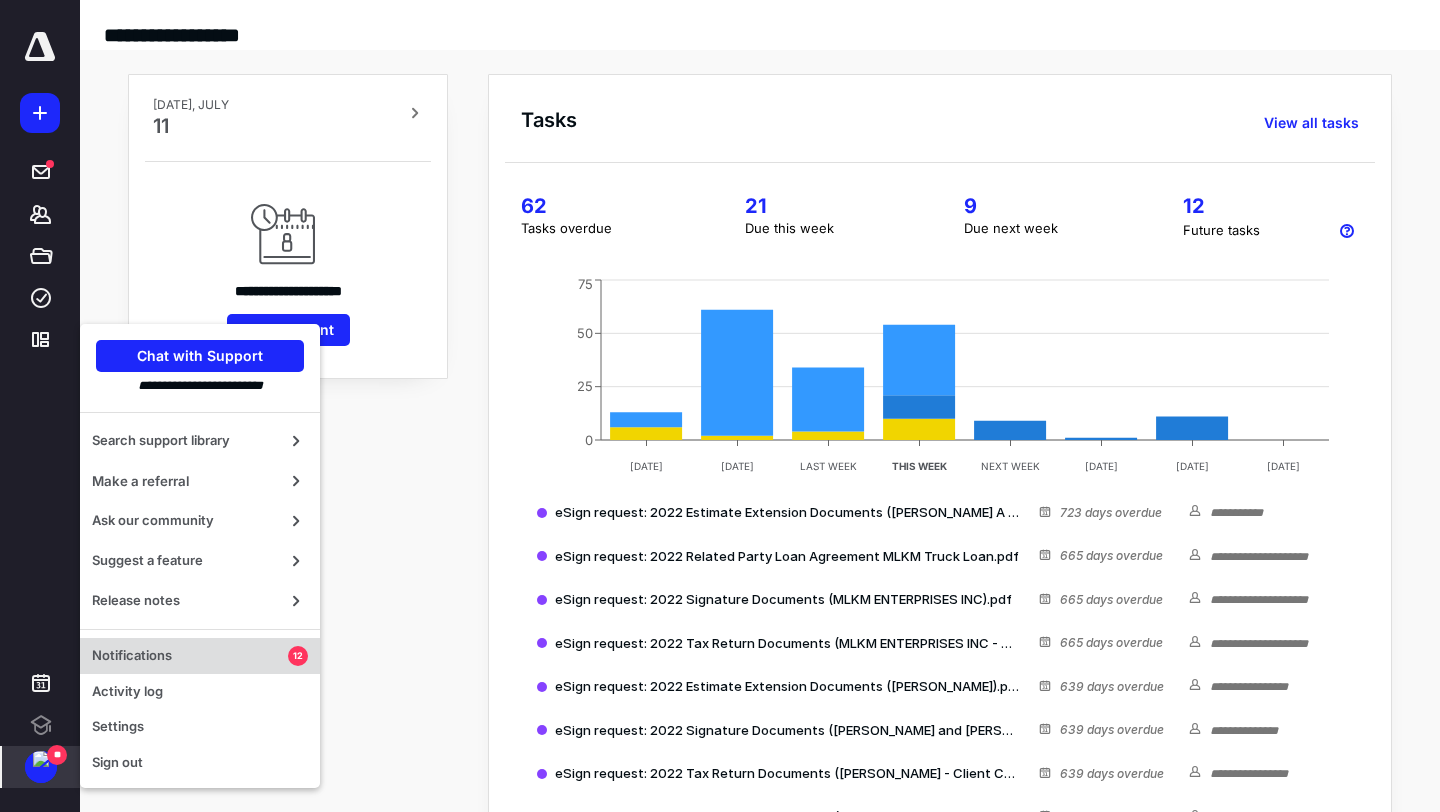 click on "Notifications" at bounding box center [190, 656] 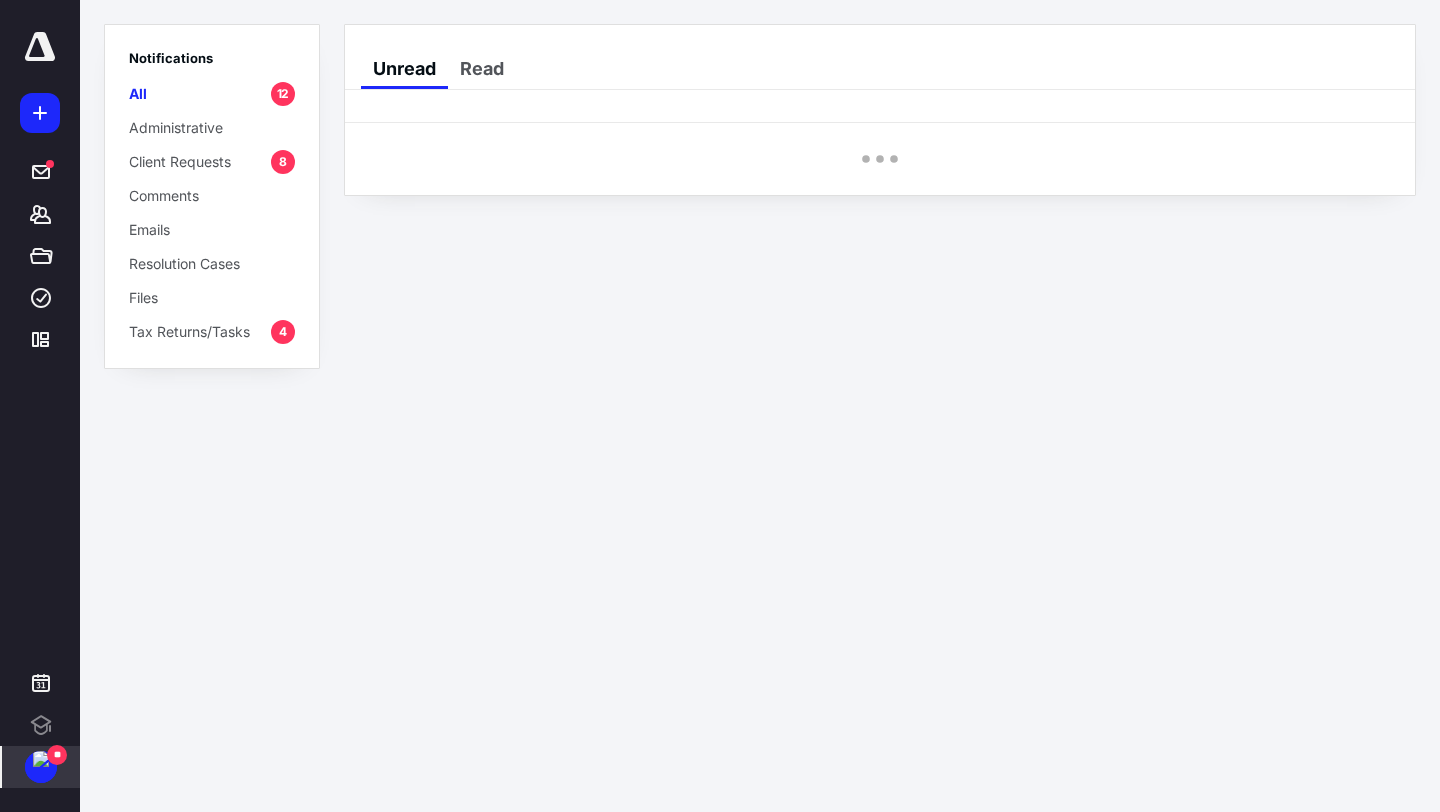 scroll, scrollTop: 0, scrollLeft: 0, axis: both 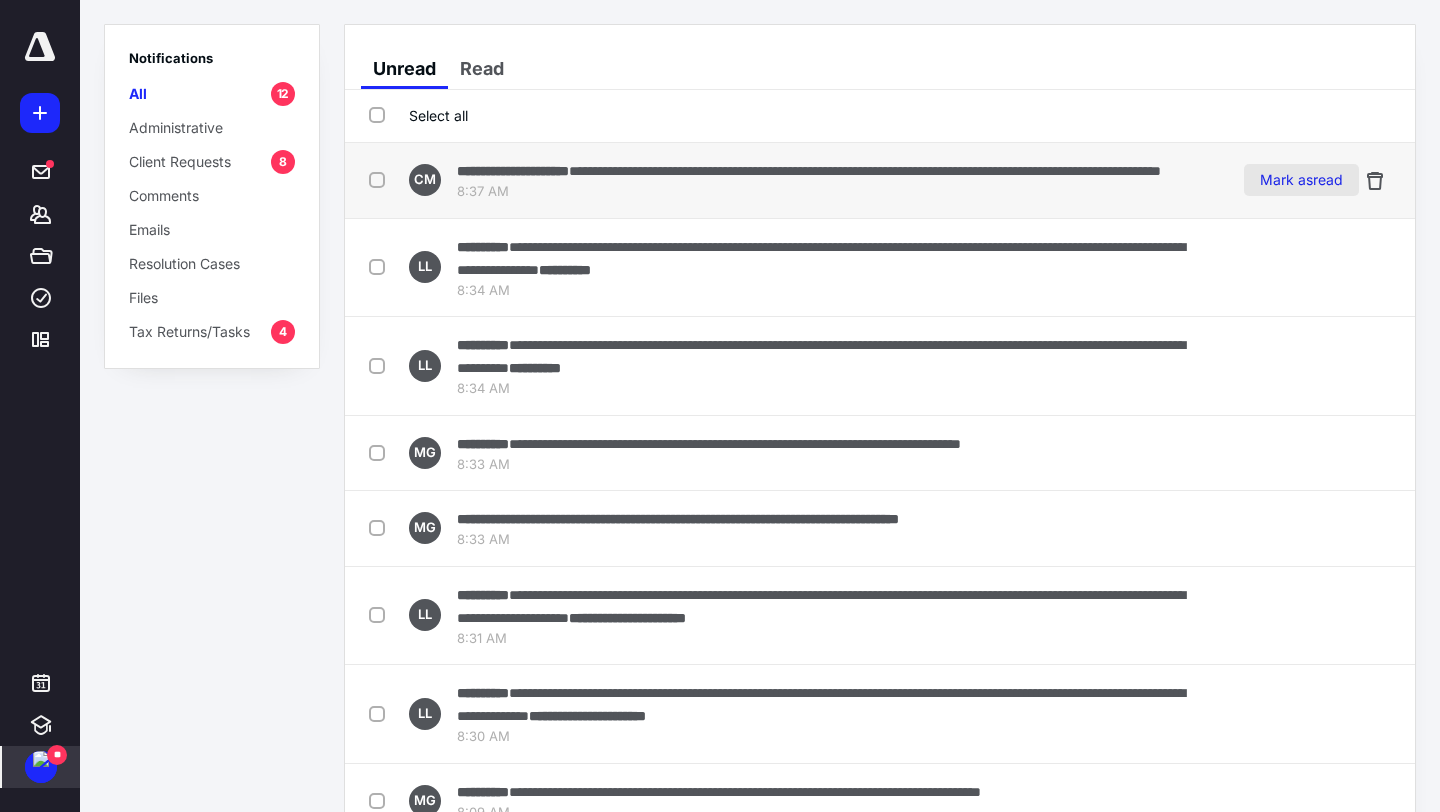 click on "Mark as  read" at bounding box center [1301, 180] 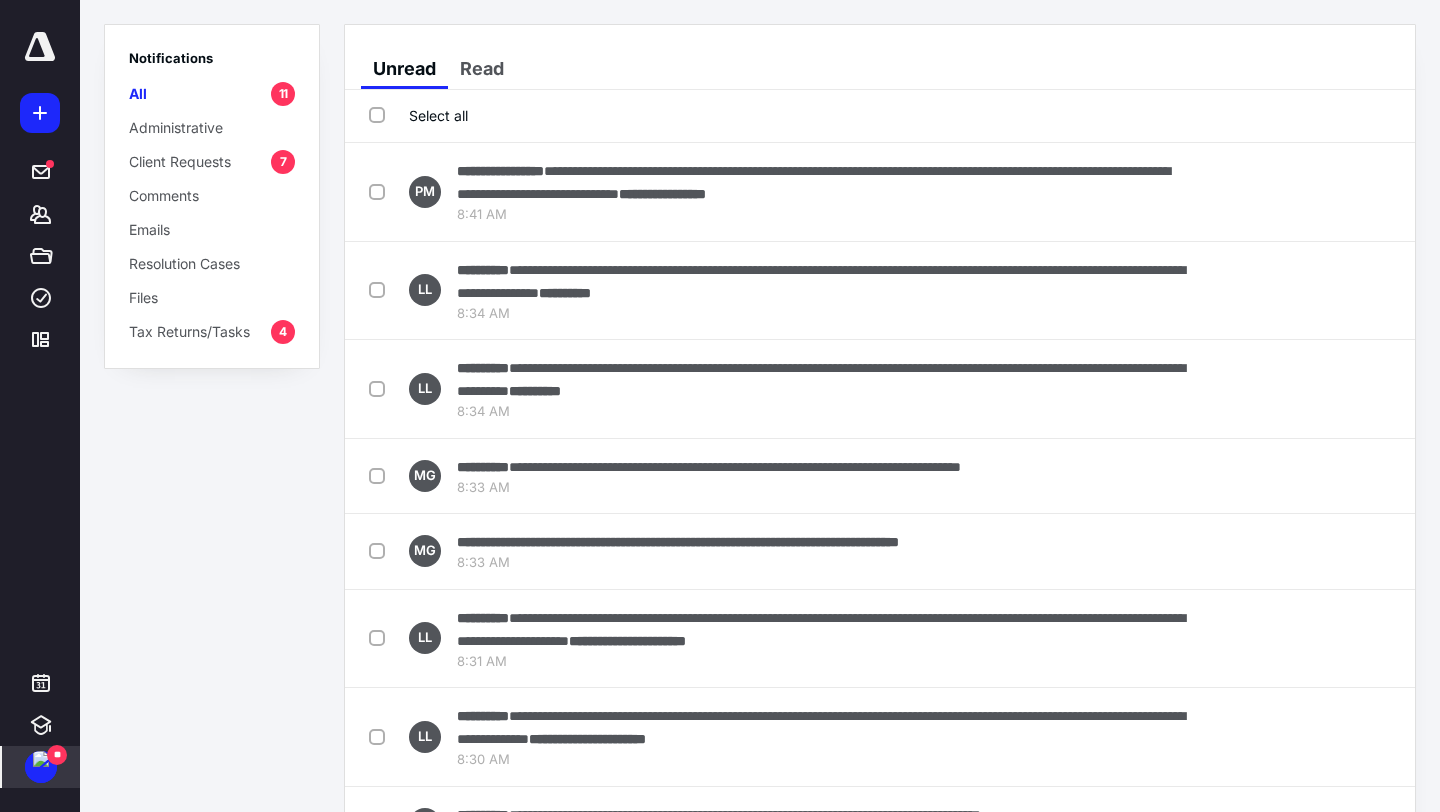 click on "Mark as  read" at bounding box center [1301, 192] 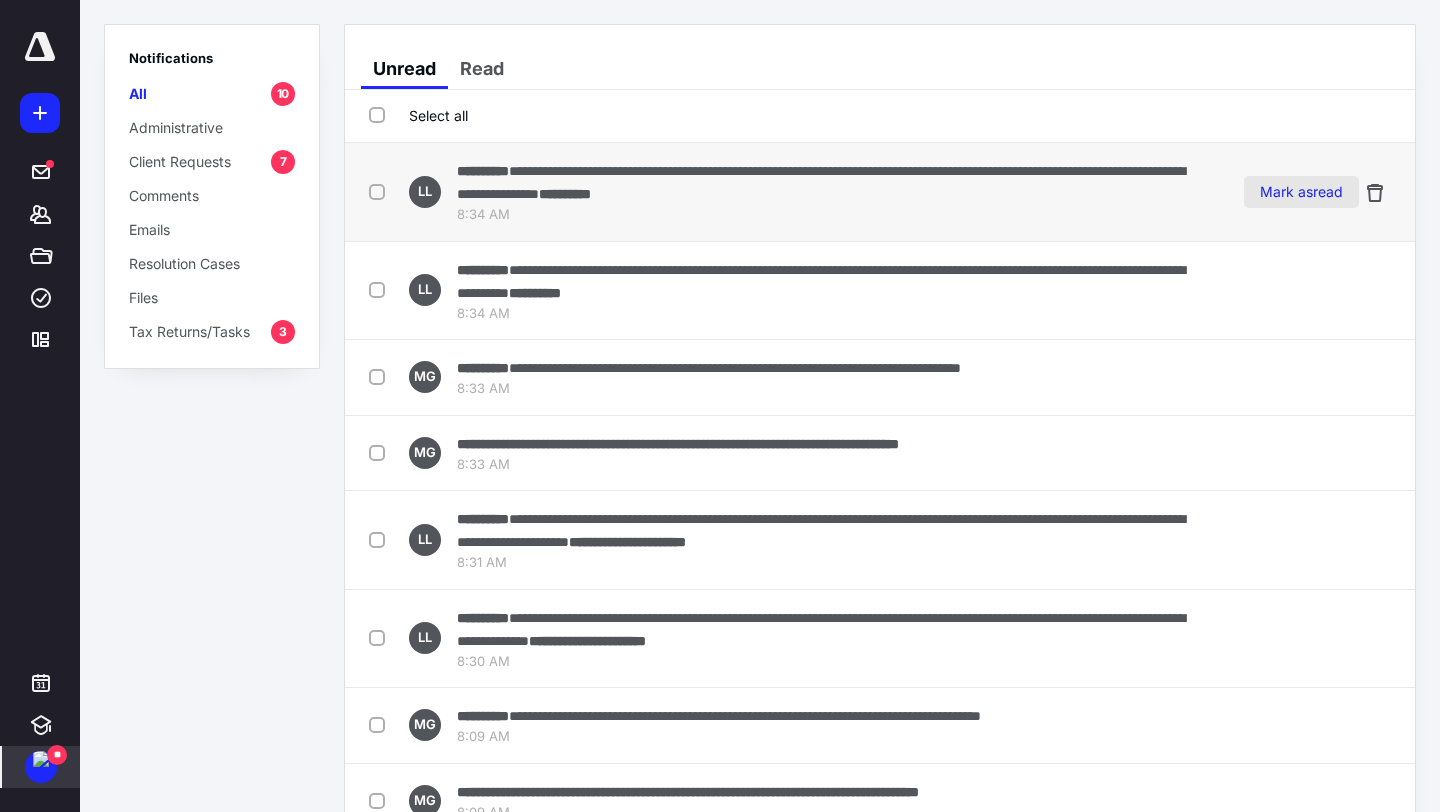 click on "Mark as  read" at bounding box center (1301, 192) 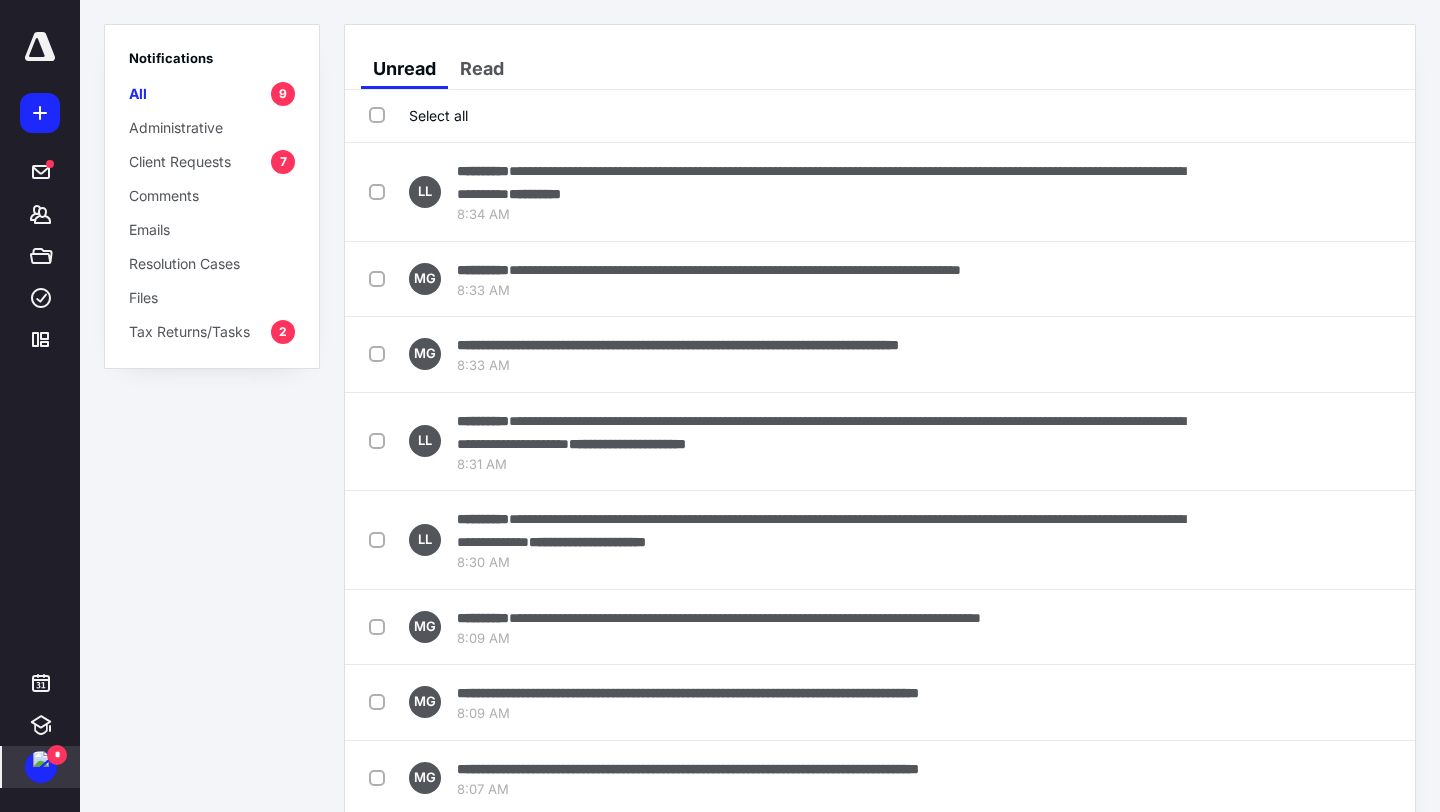 click on "Mark as  read" at bounding box center [1301, 192] 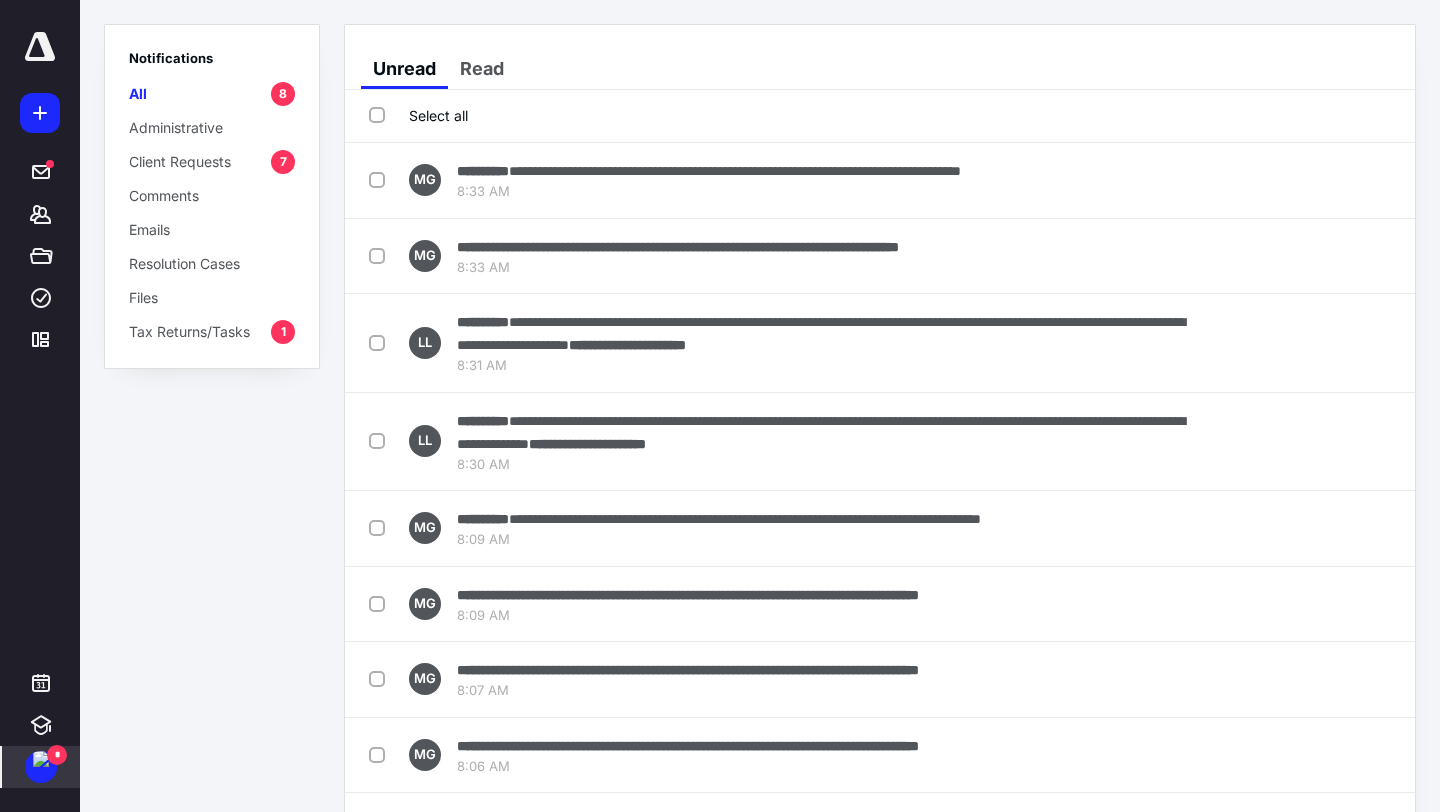 click on "Mark as  read" at bounding box center [1301, 180] 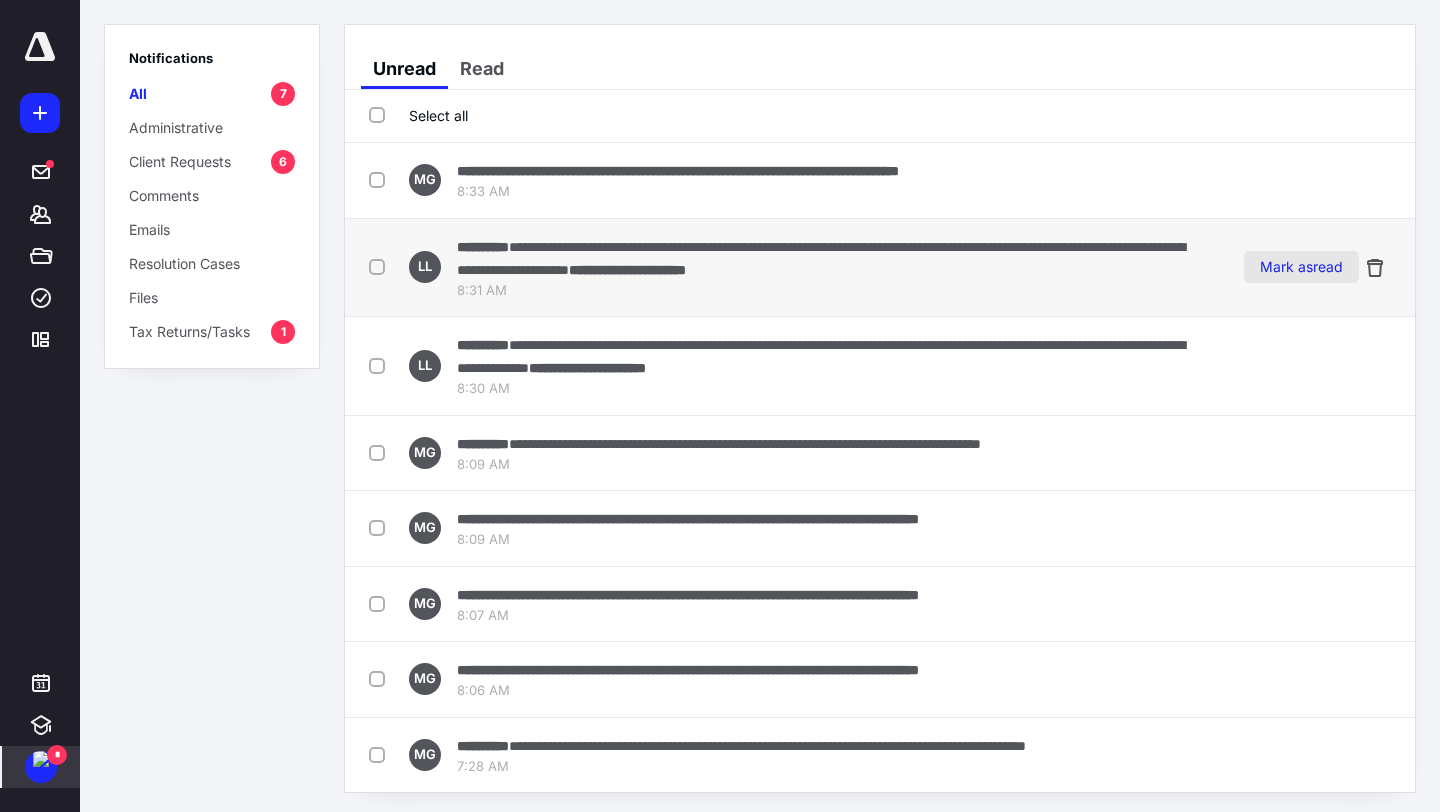 click on "Mark as  read" at bounding box center [1301, 267] 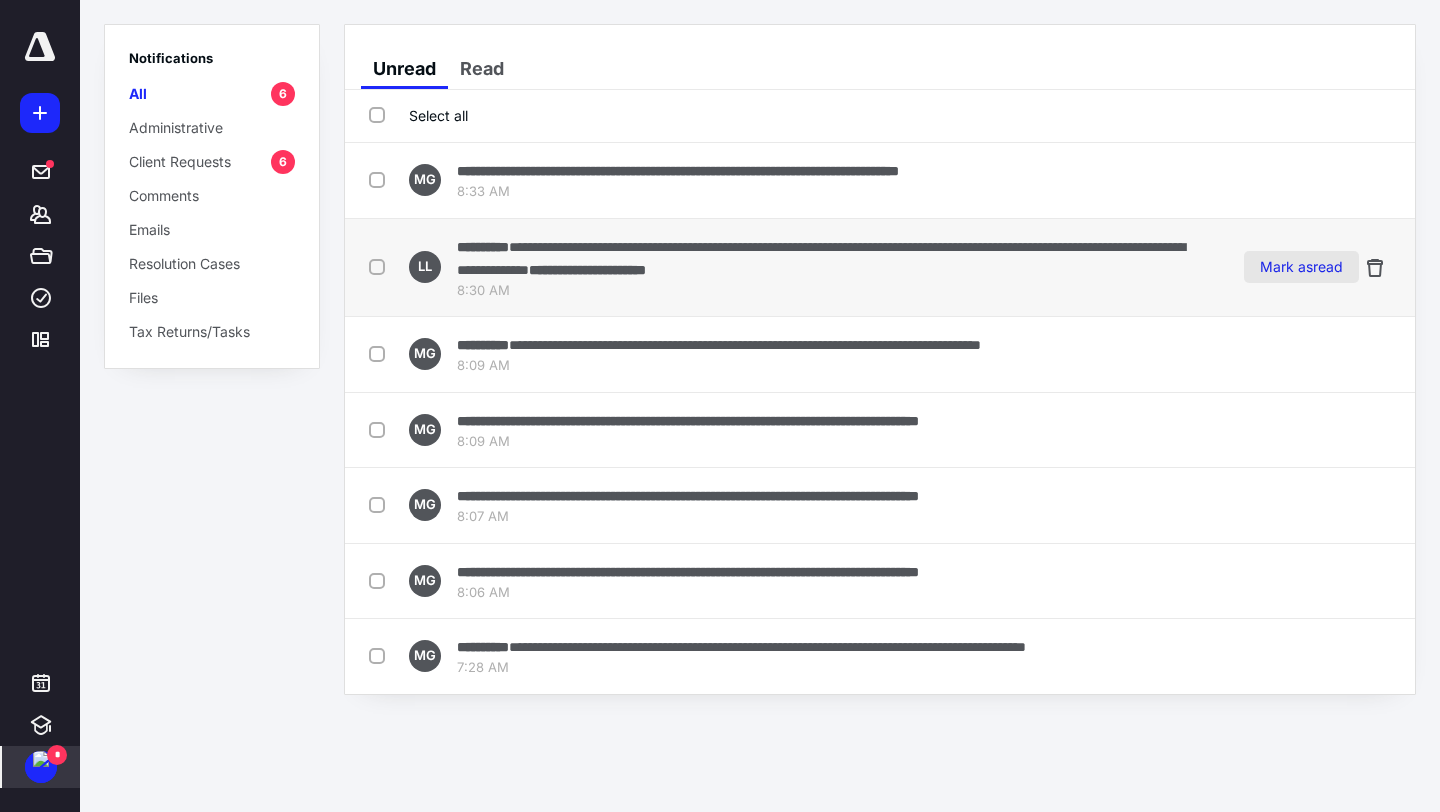 click on "Mark as  read" at bounding box center [1301, 267] 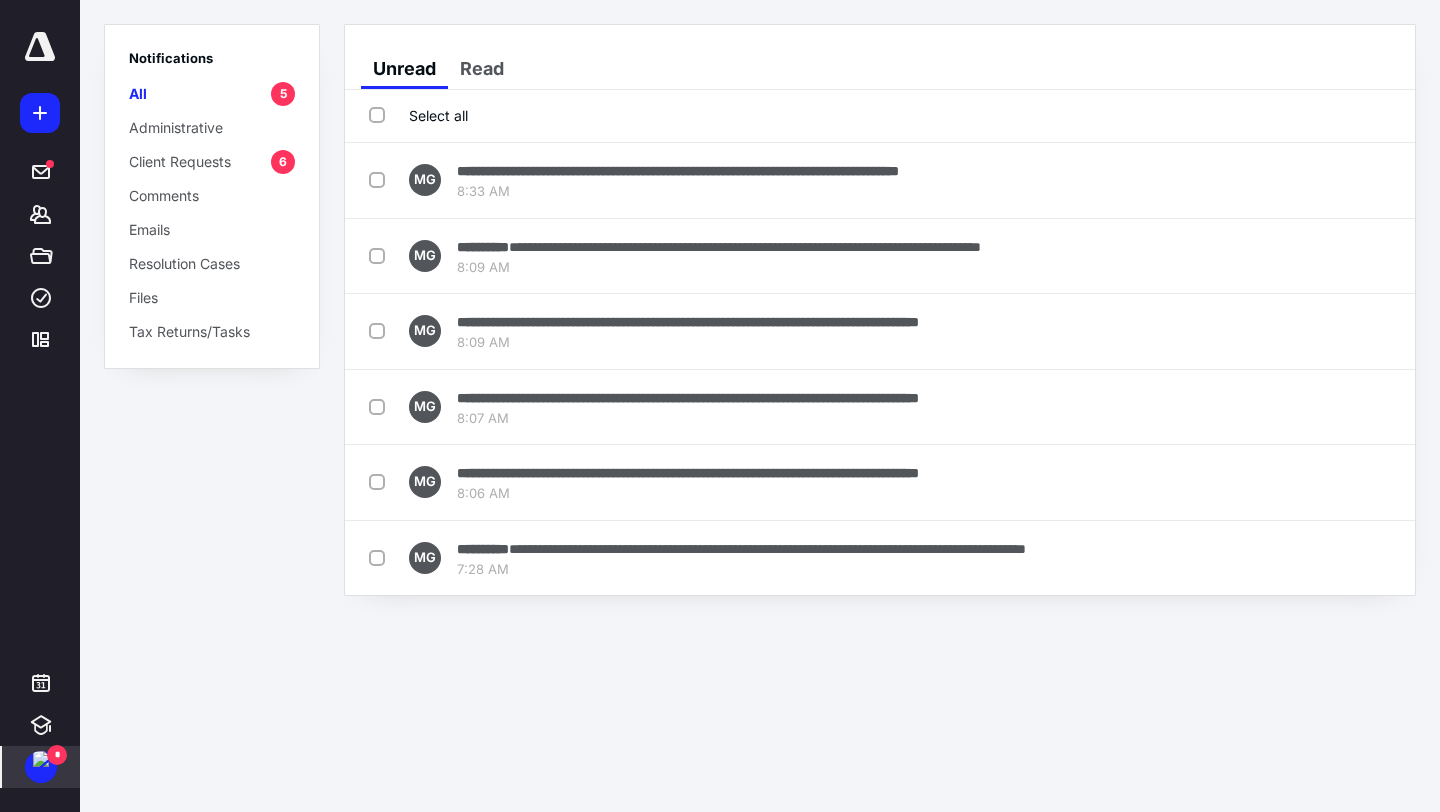 click on "Mark as  read" at bounding box center [1301, 256] 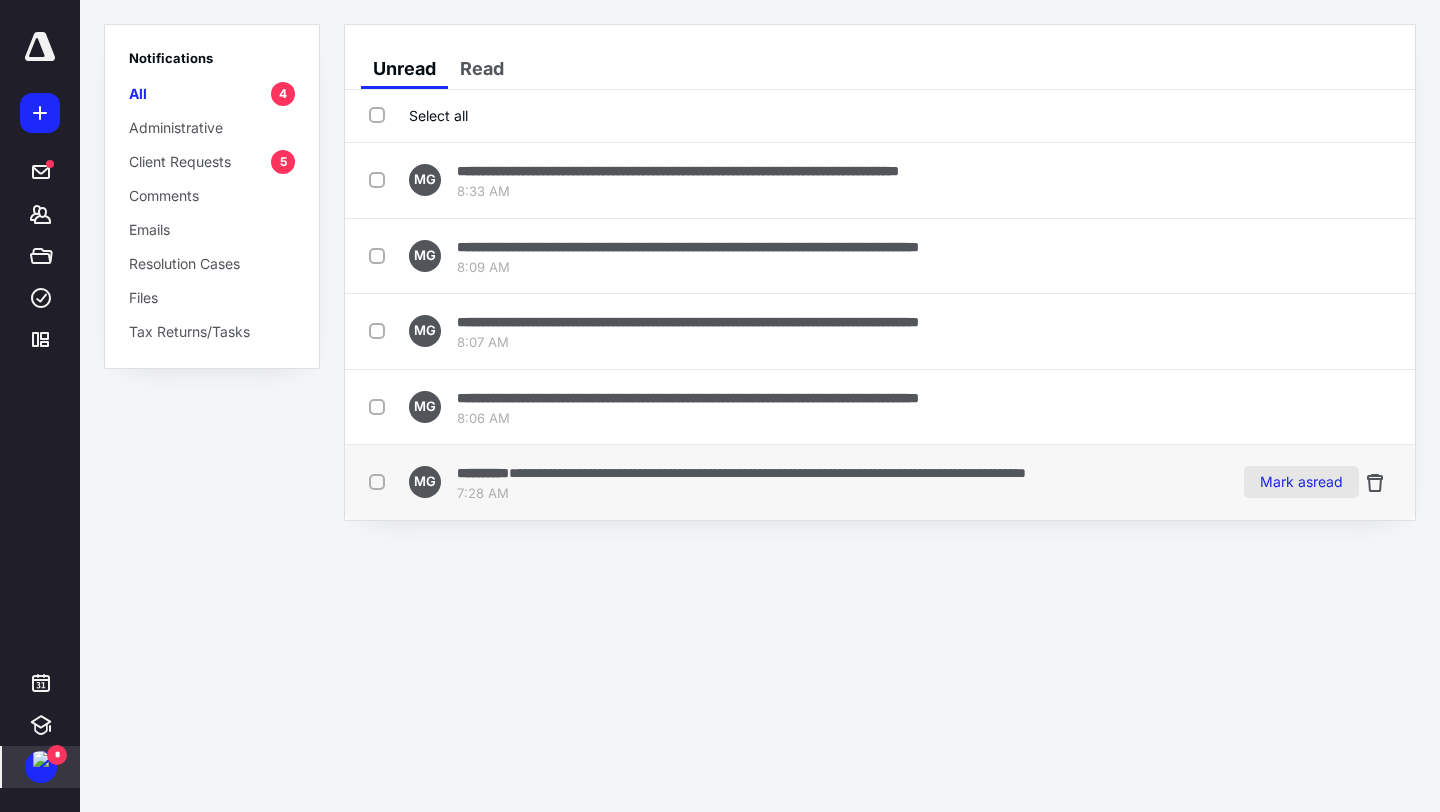 click on "Mark as  read" at bounding box center (1301, 482) 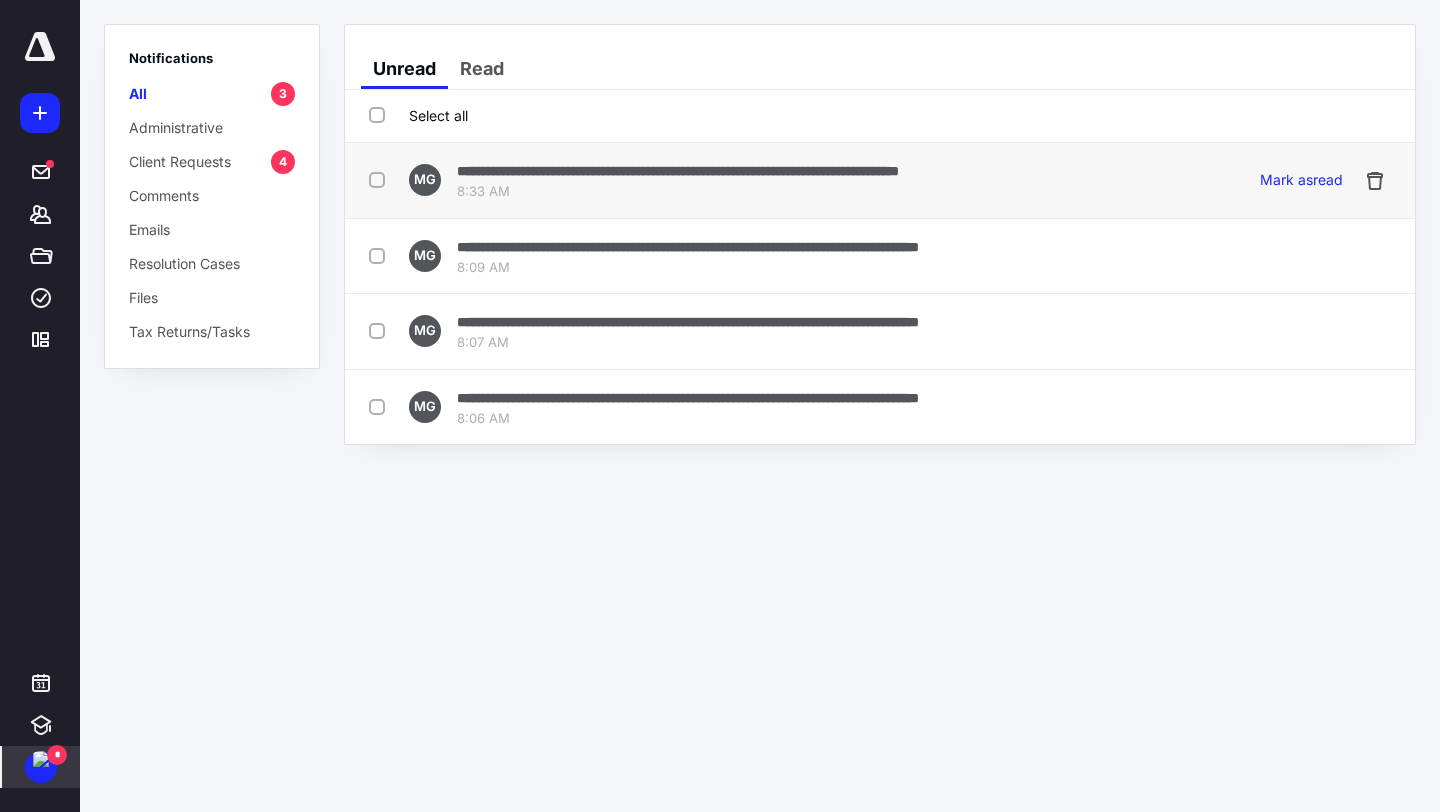click on "**********" at bounding box center [678, 171] 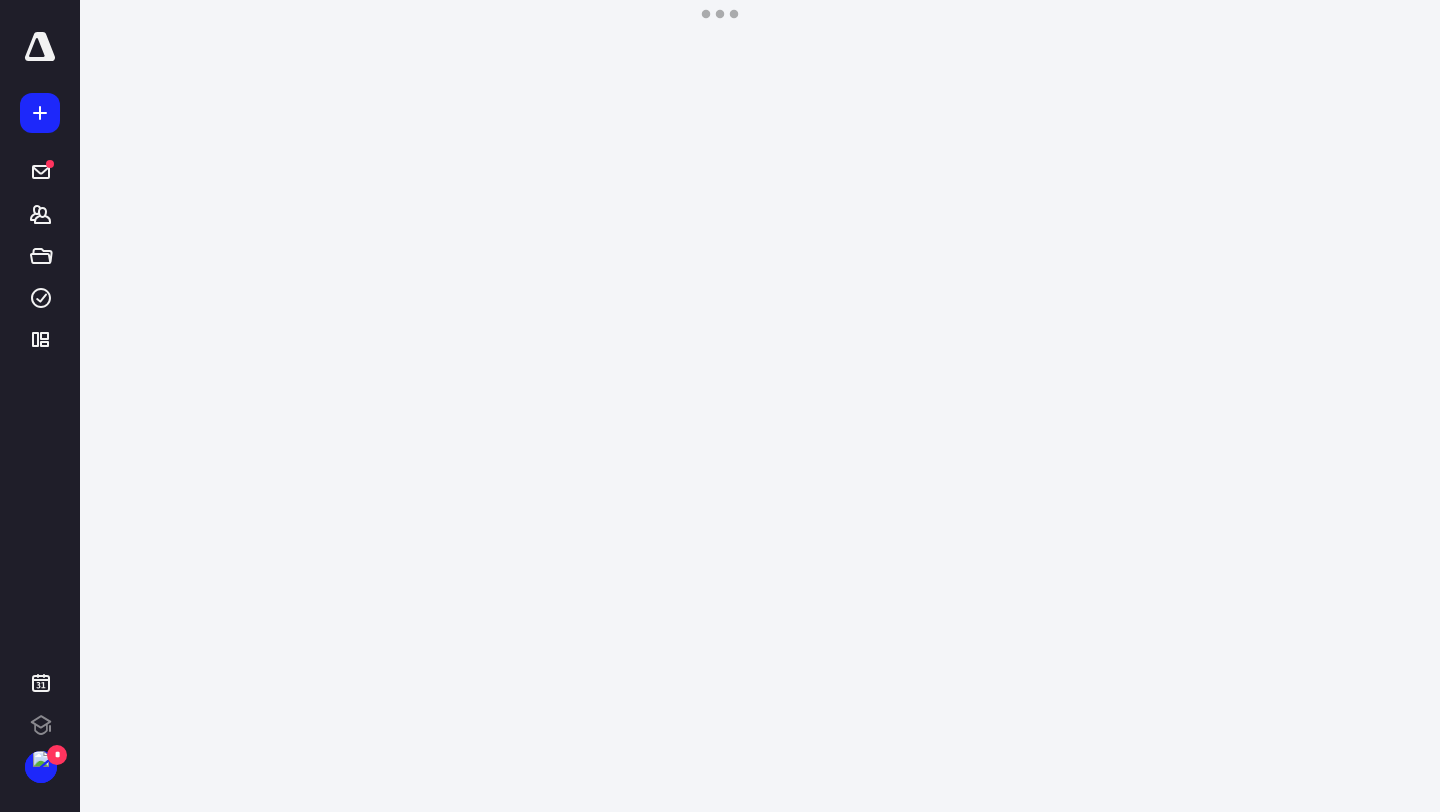 scroll, scrollTop: 0, scrollLeft: 0, axis: both 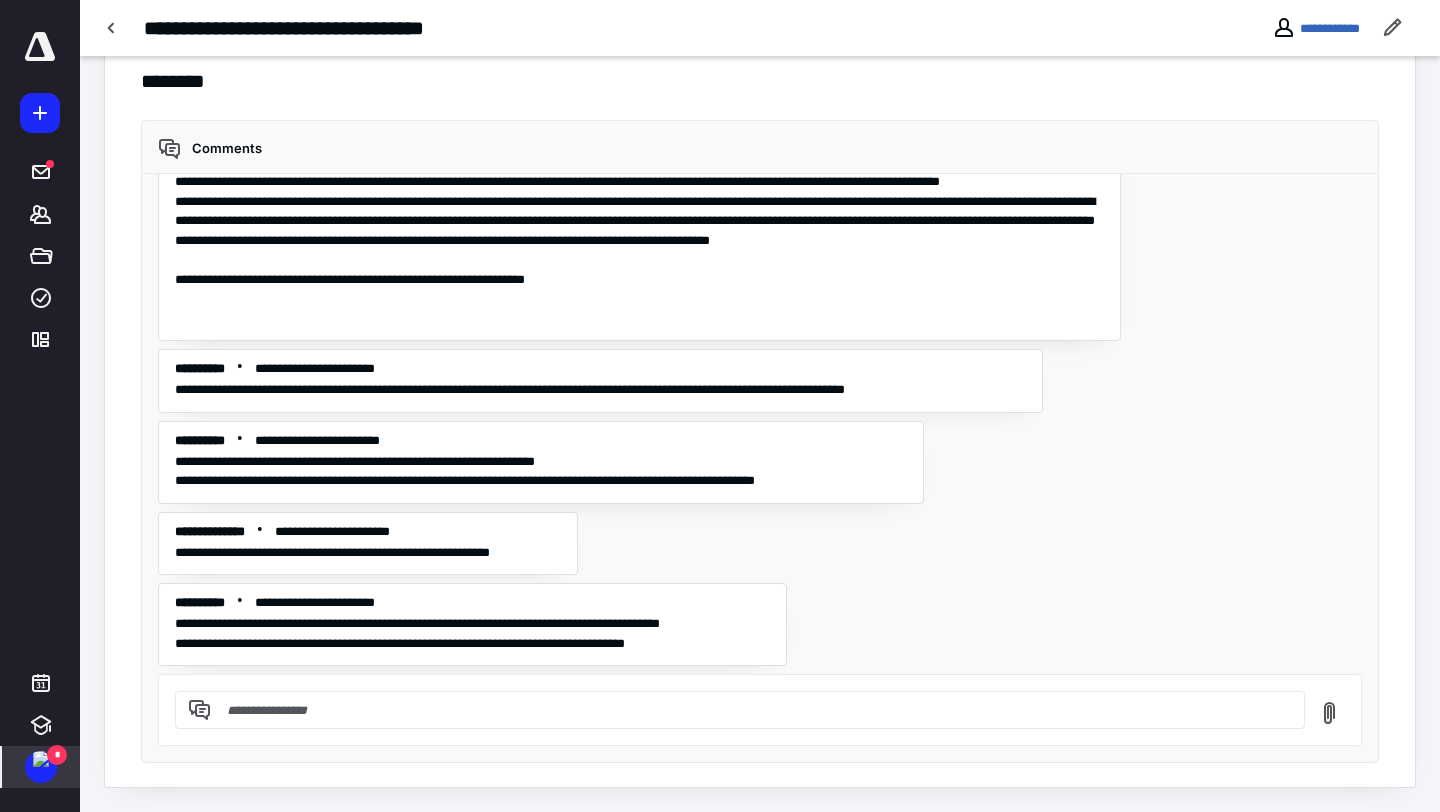 click at bounding box center [41, 759] 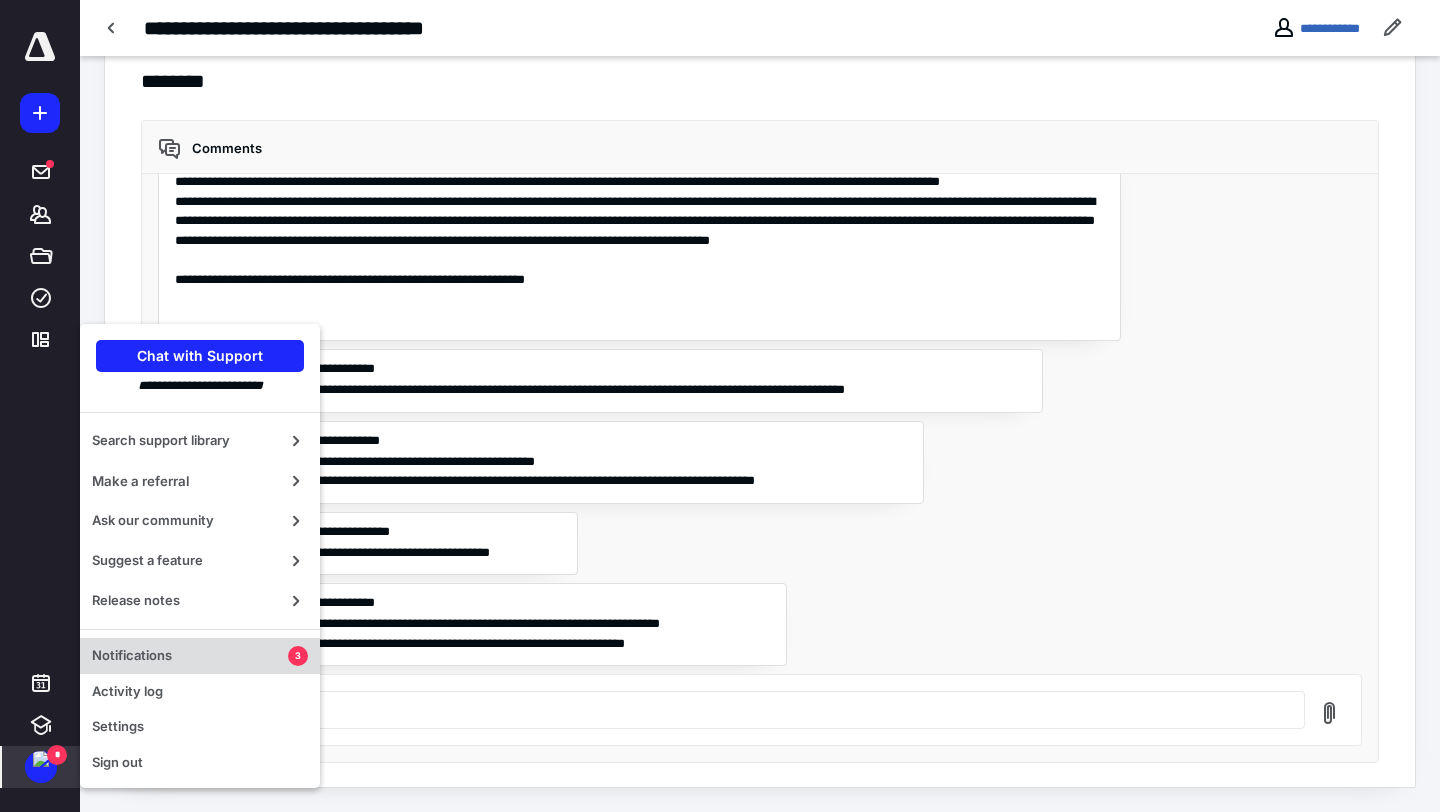 click on "Notifications 3" at bounding box center (200, 656) 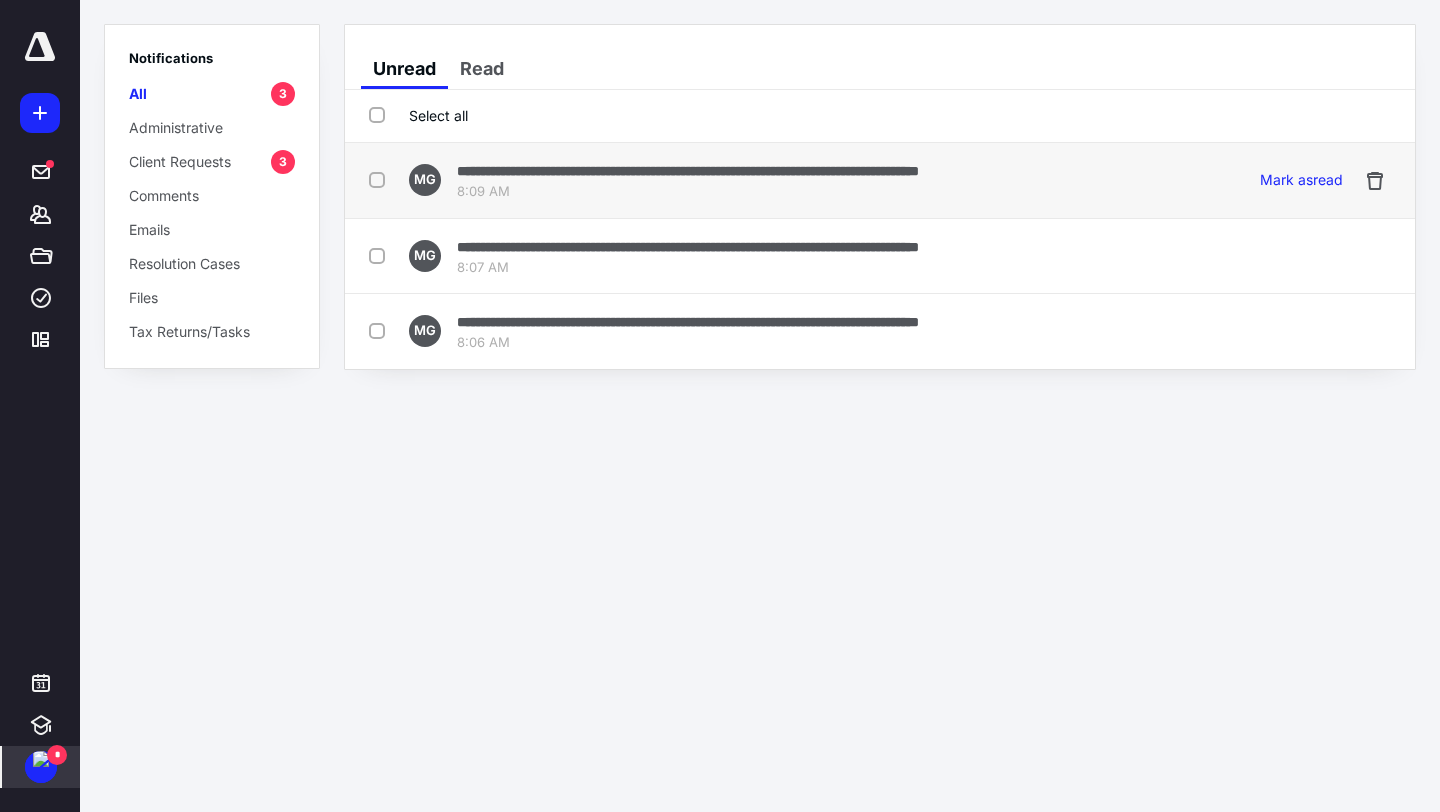 click on "8:09 AM" at bounding box center [688, 192] 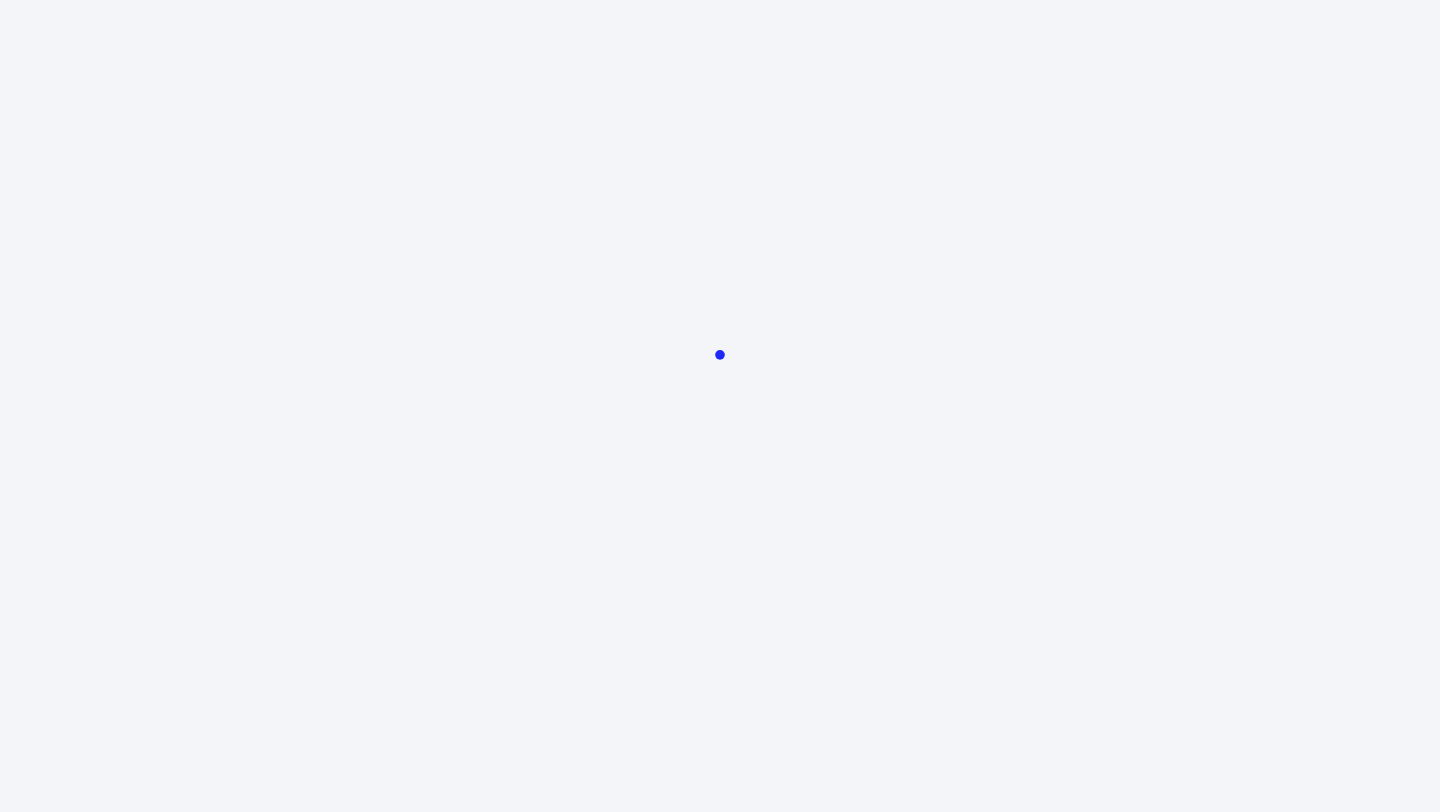 scroll, scrollTop: 0, scrollLeft: 0, axis: both 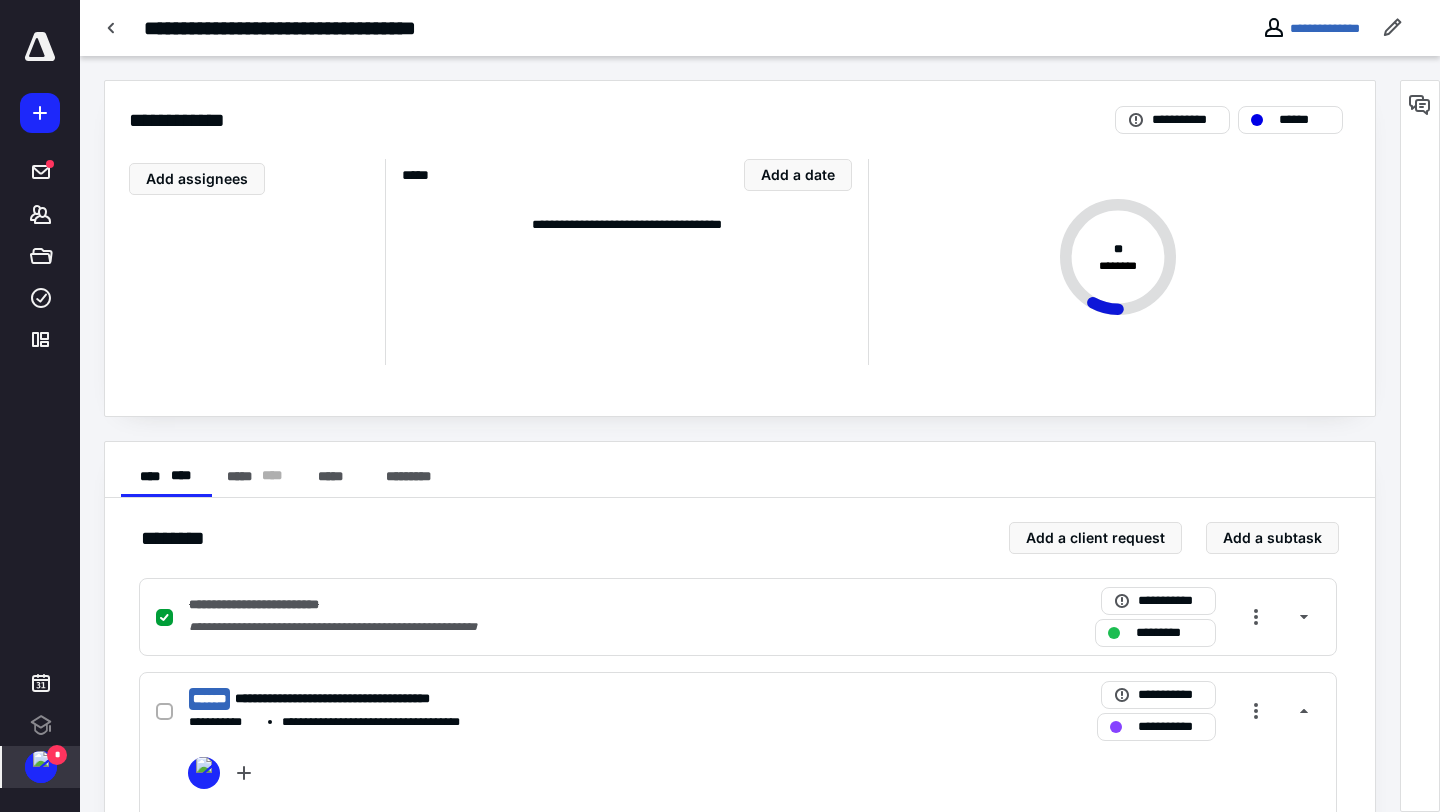 click at bounding box center (41, 759) 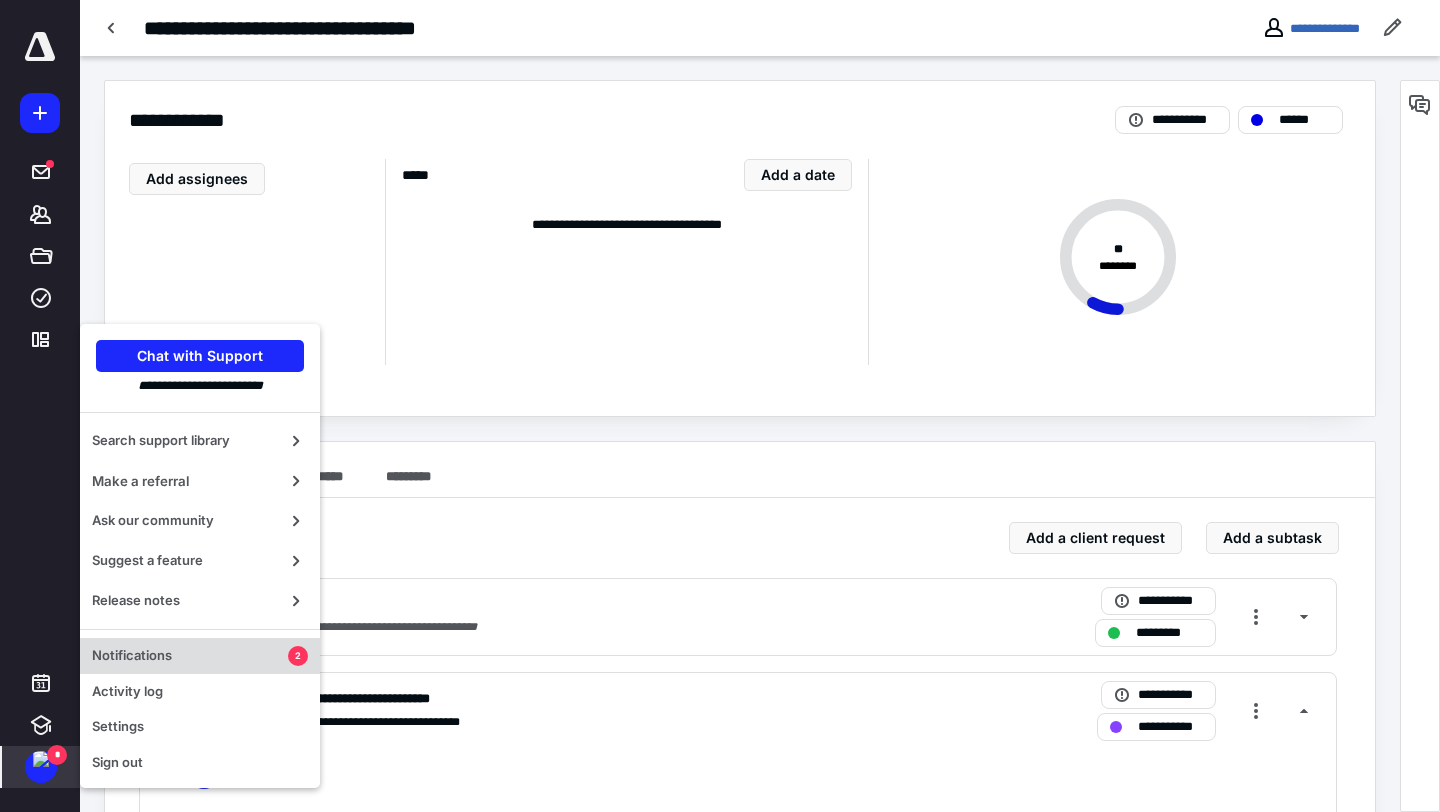 click on "Notifications 2" at bounding box center [200, 656] 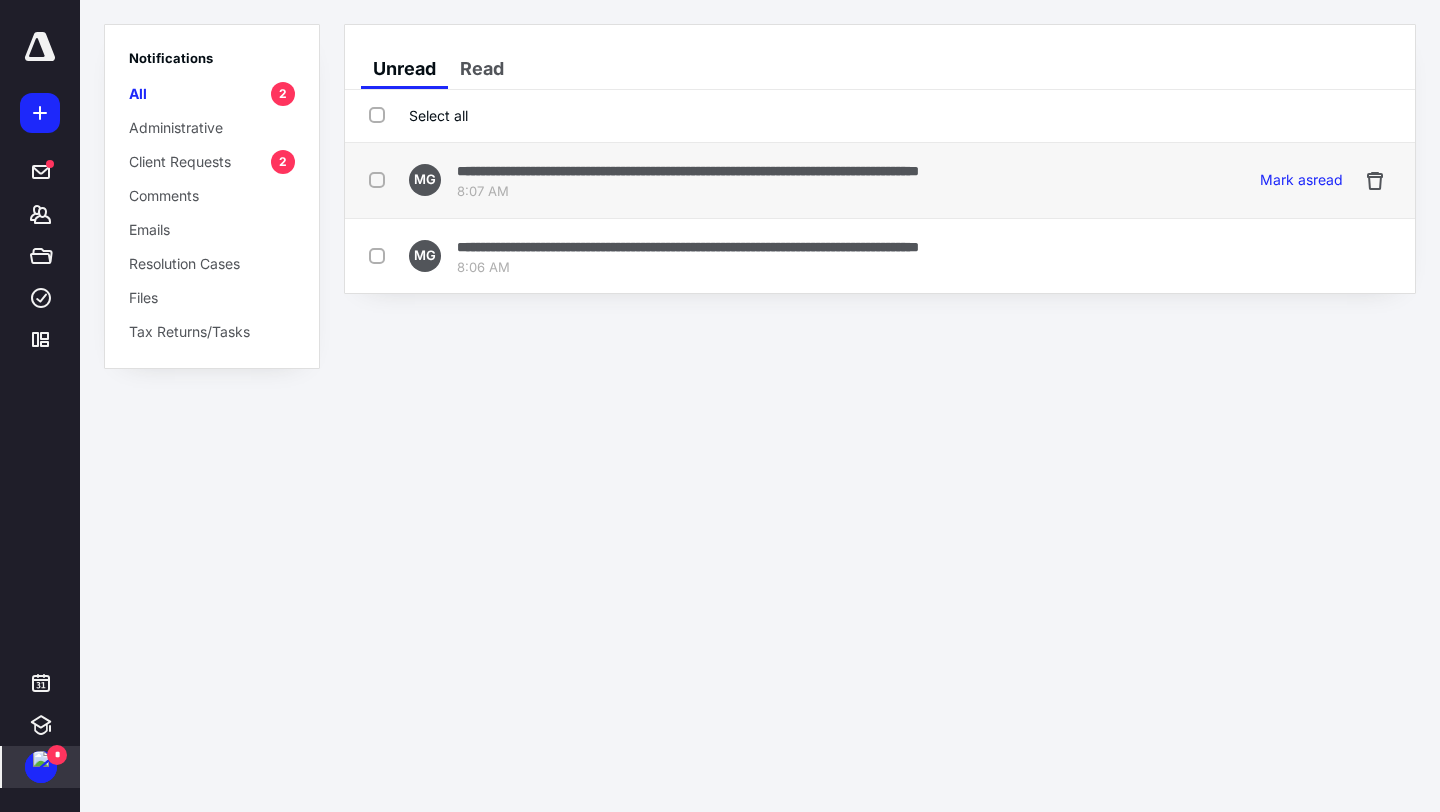 click on "8:07 AM" at bounding box center [688, 192] 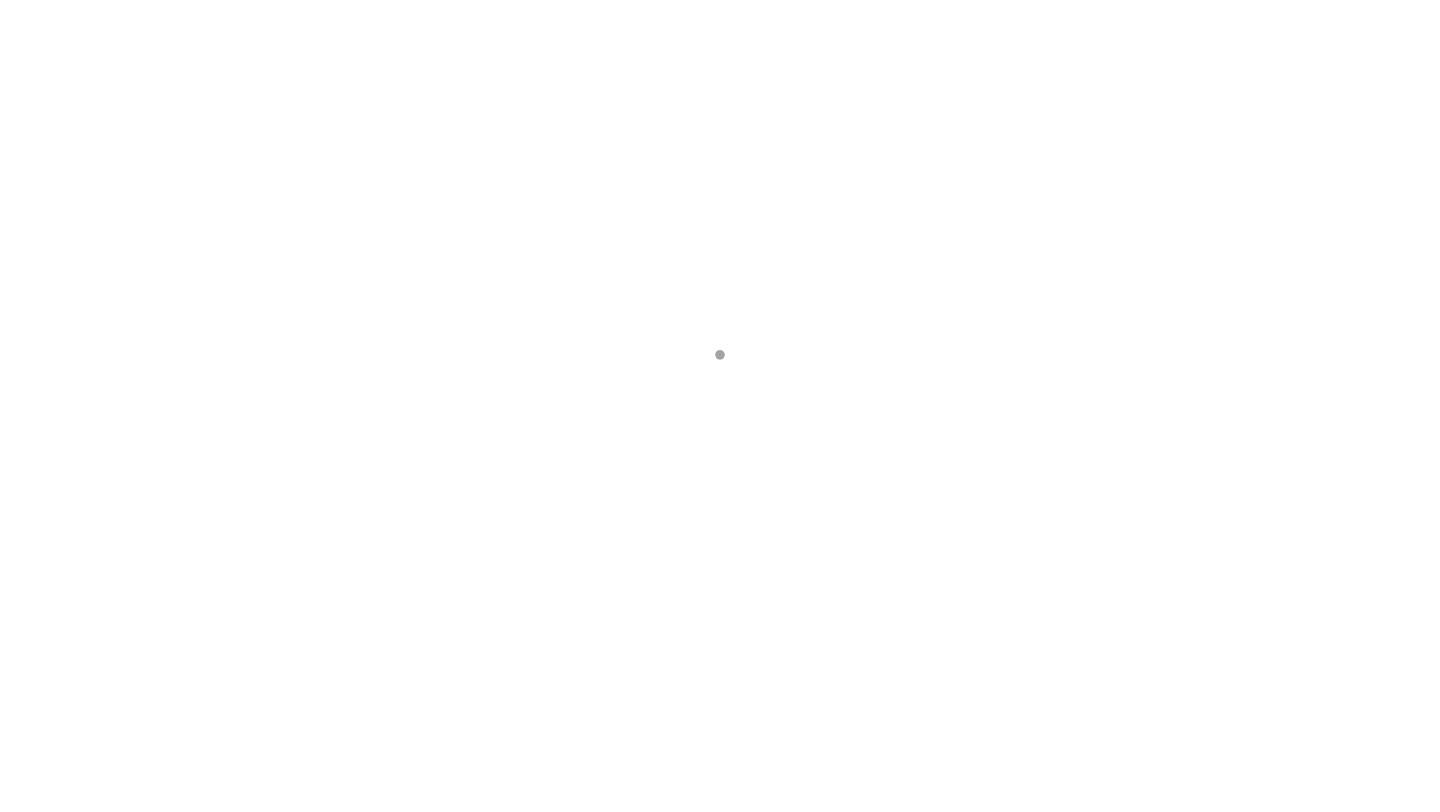 scroll, scrollTop: 0, scrollLeft: 0, axis: both 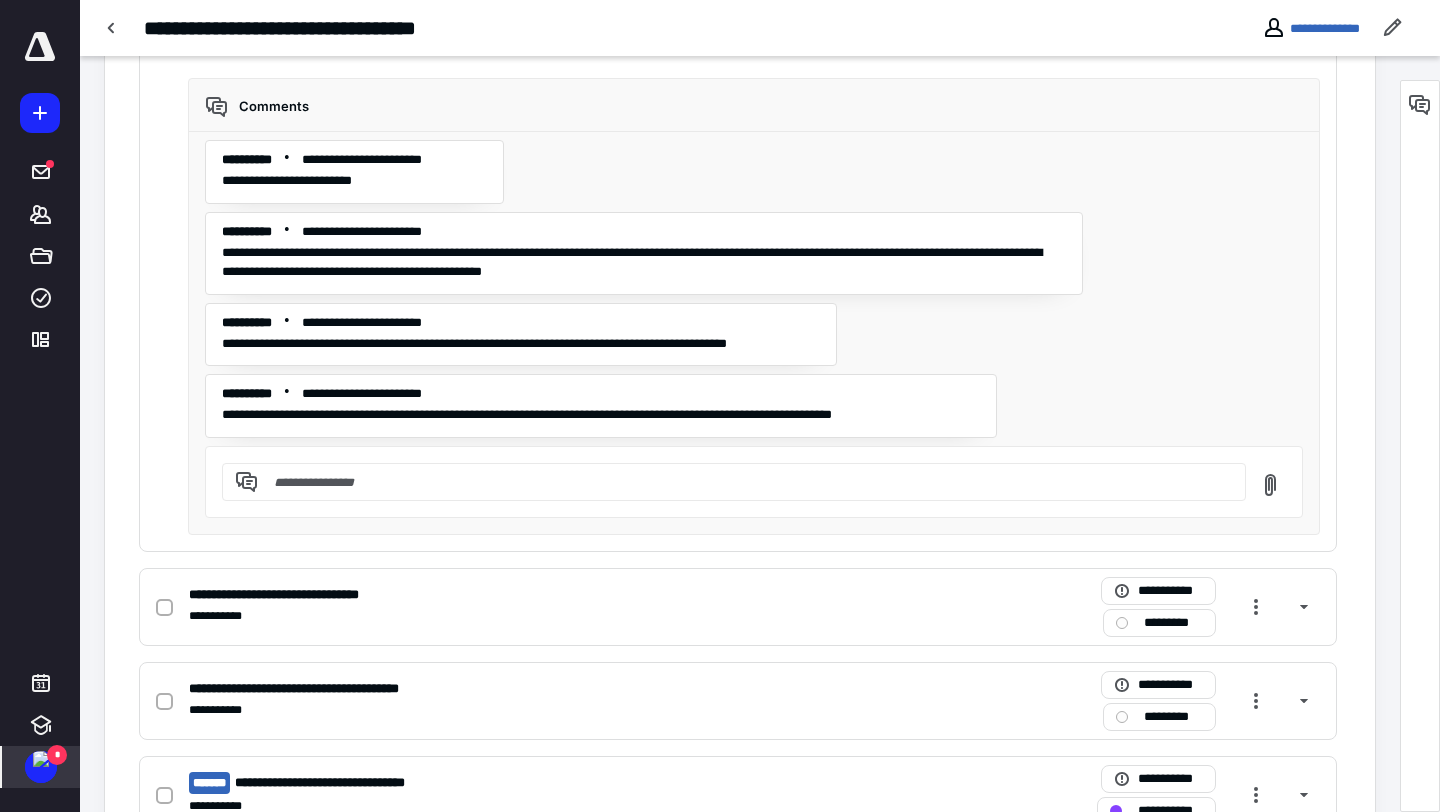 click at bounding box center (41, 759) 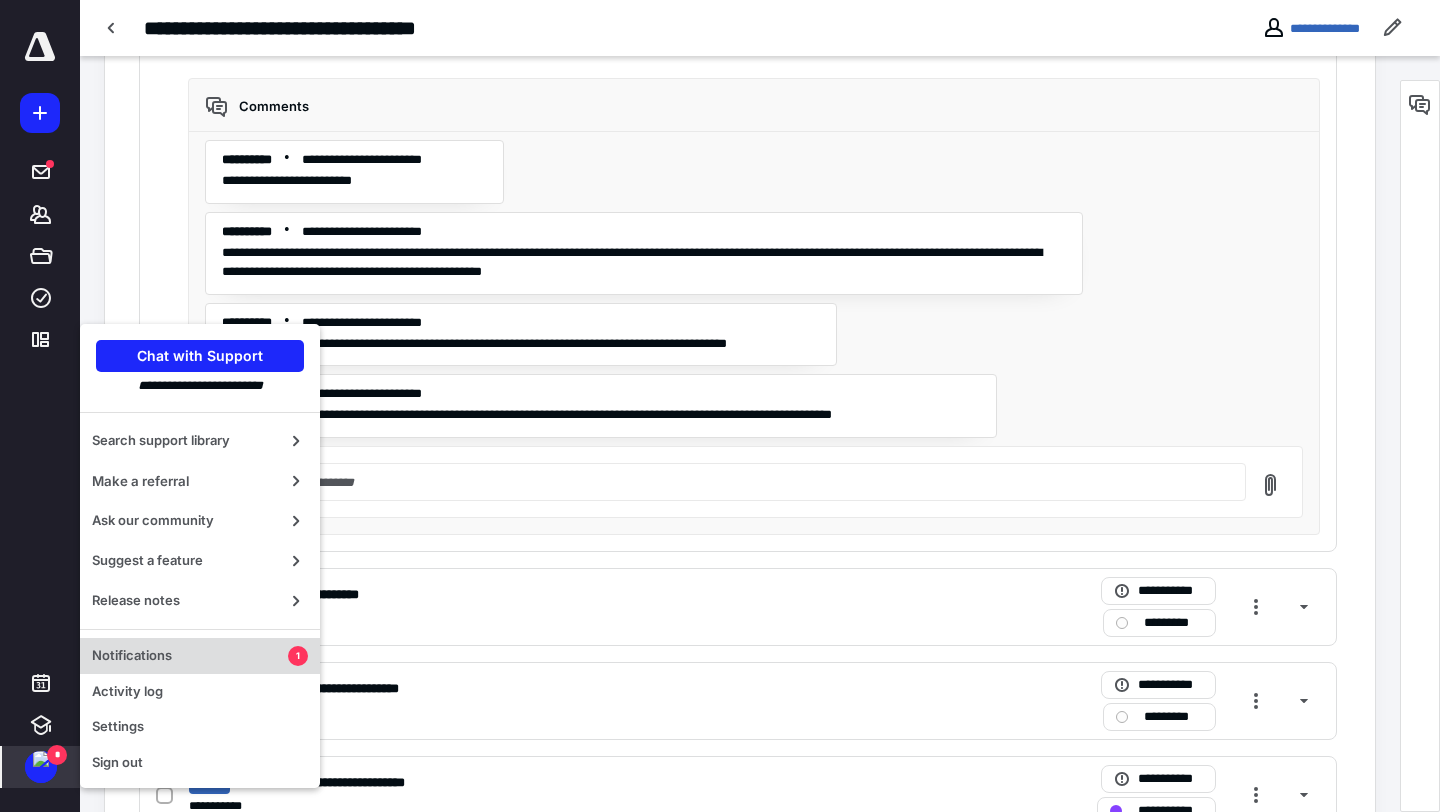 click on "Notifications 1" at bounding box center [200, 656] 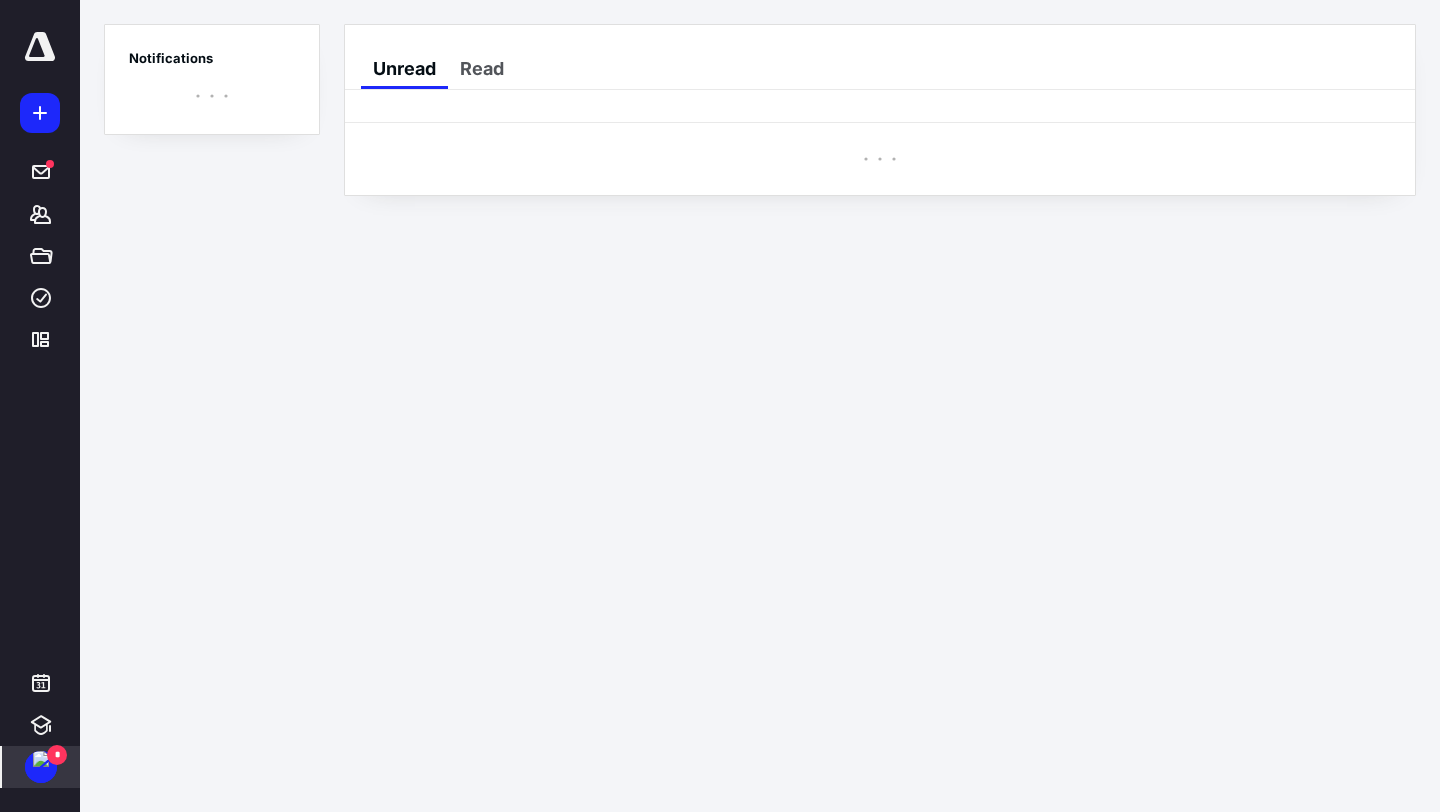 scroll, scrollTop: 0, scrollLeft: 0, axis: both 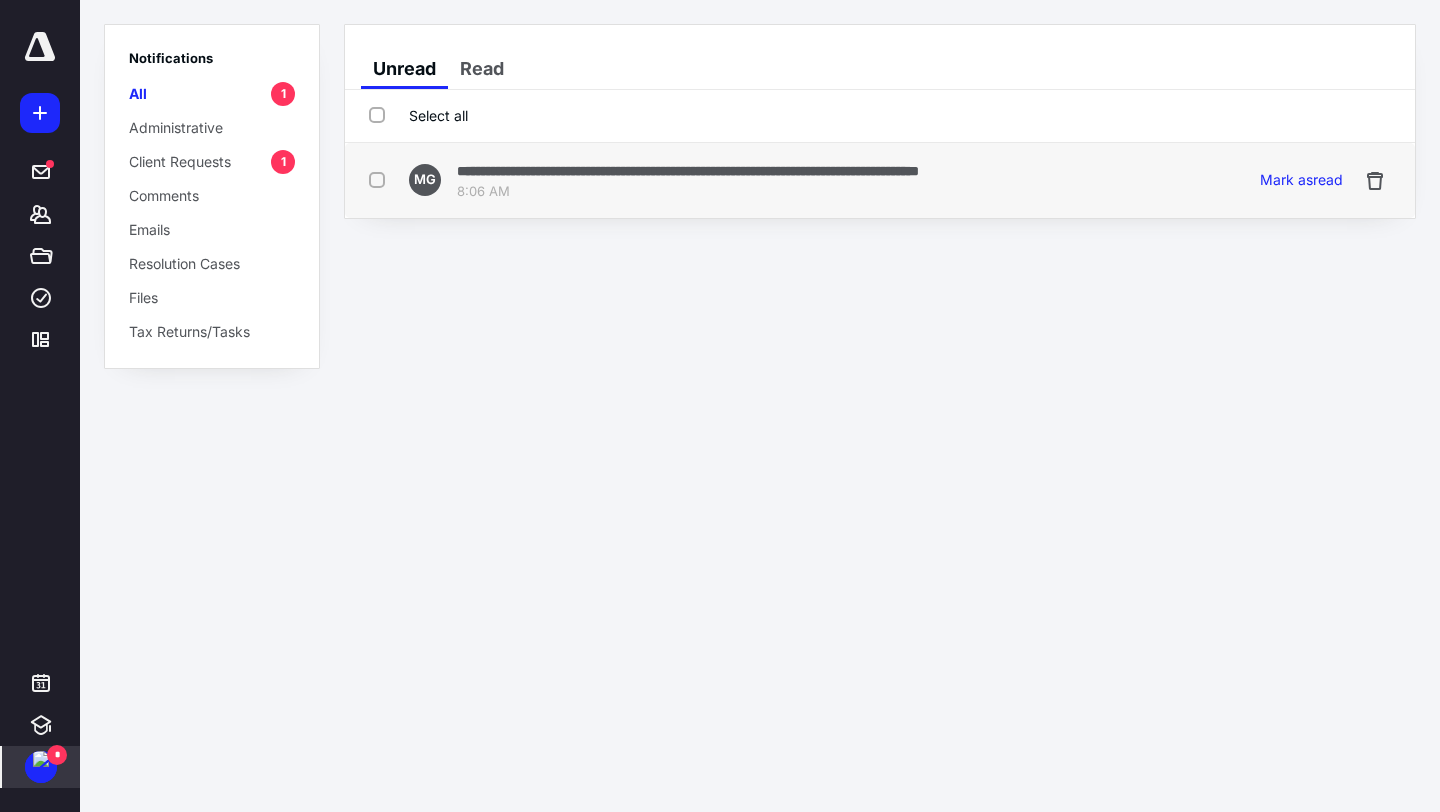 click on "**********" at bounding box center [688, 171] 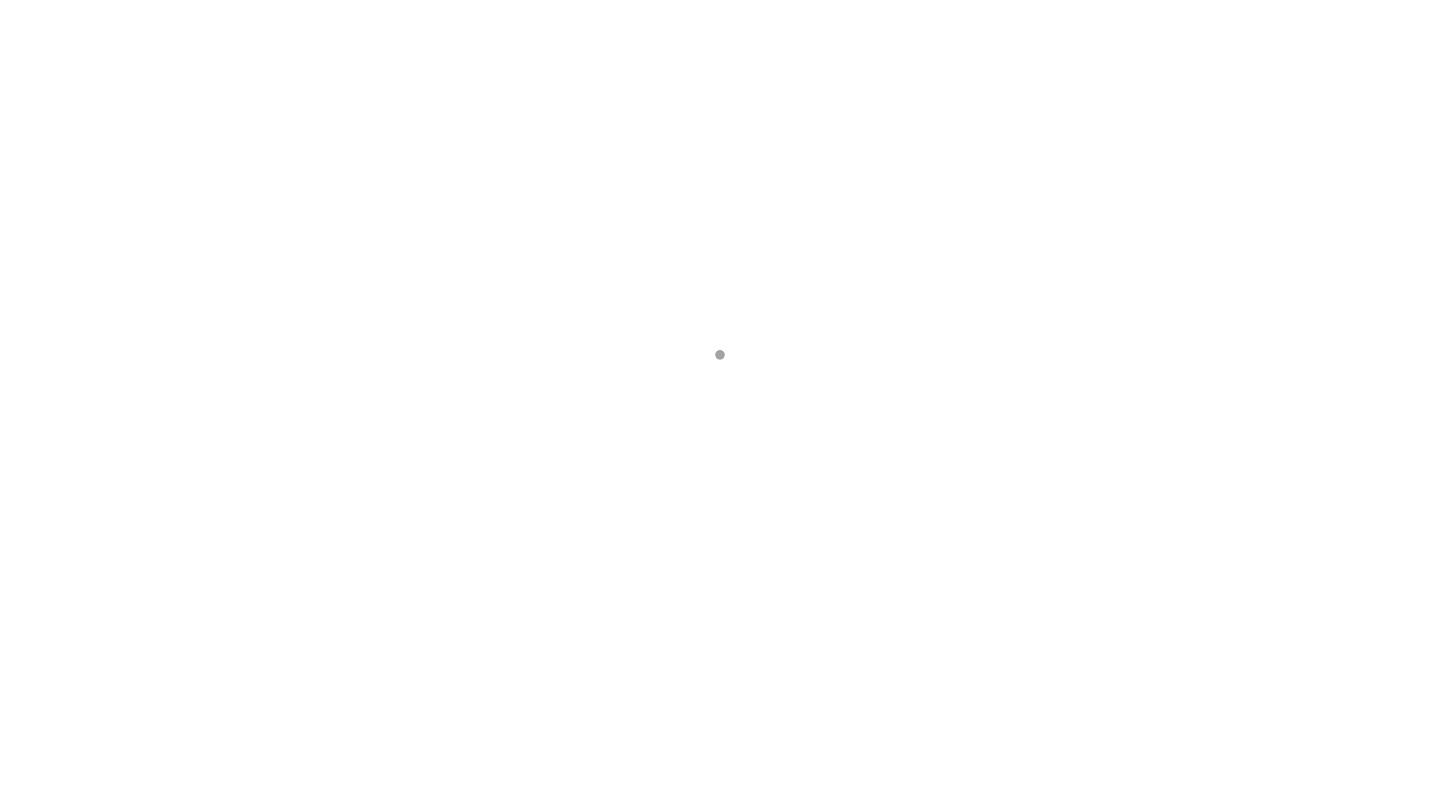 scroll, scrollTop: 0, scrollLeft: 0, axis: both 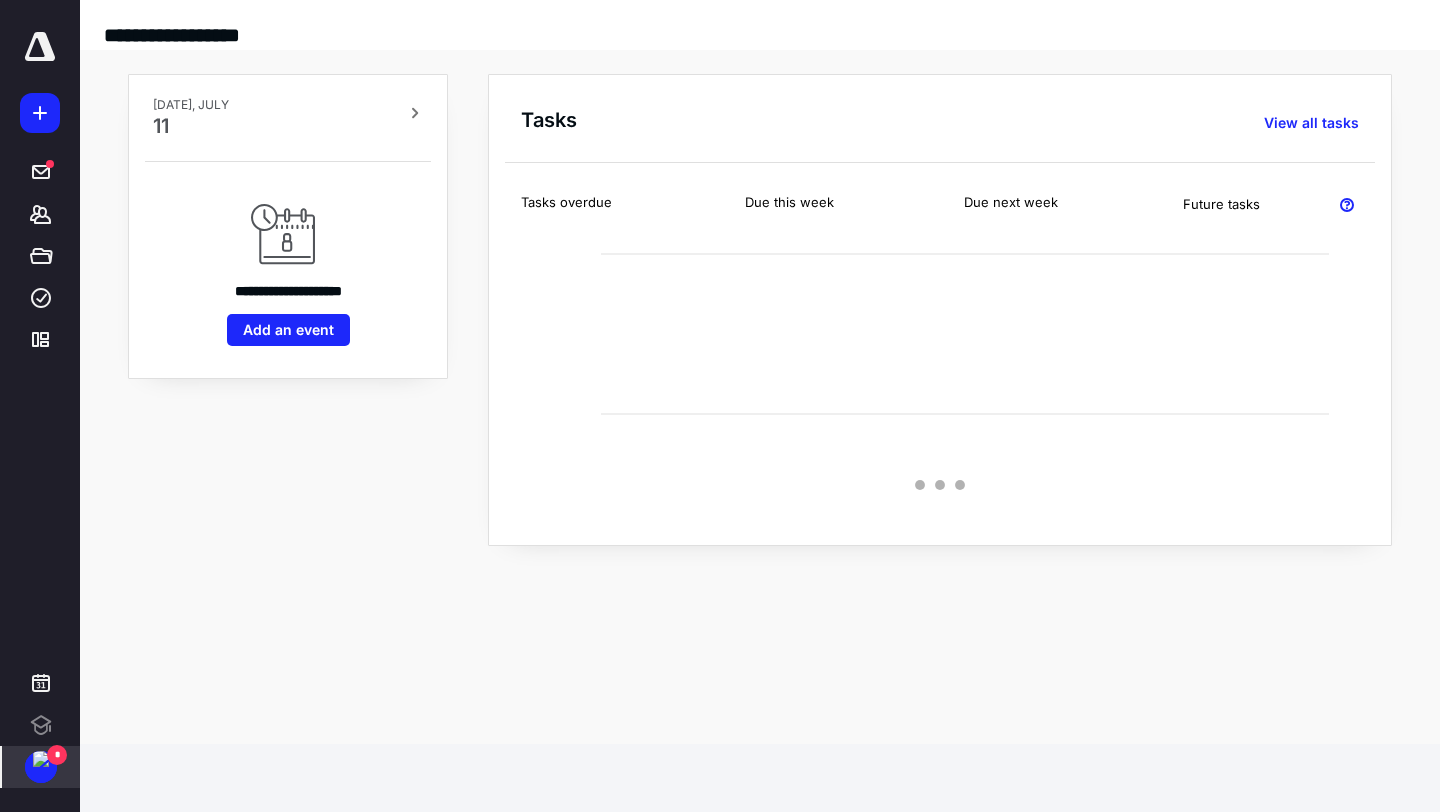 click at bounding box center [41, 759] 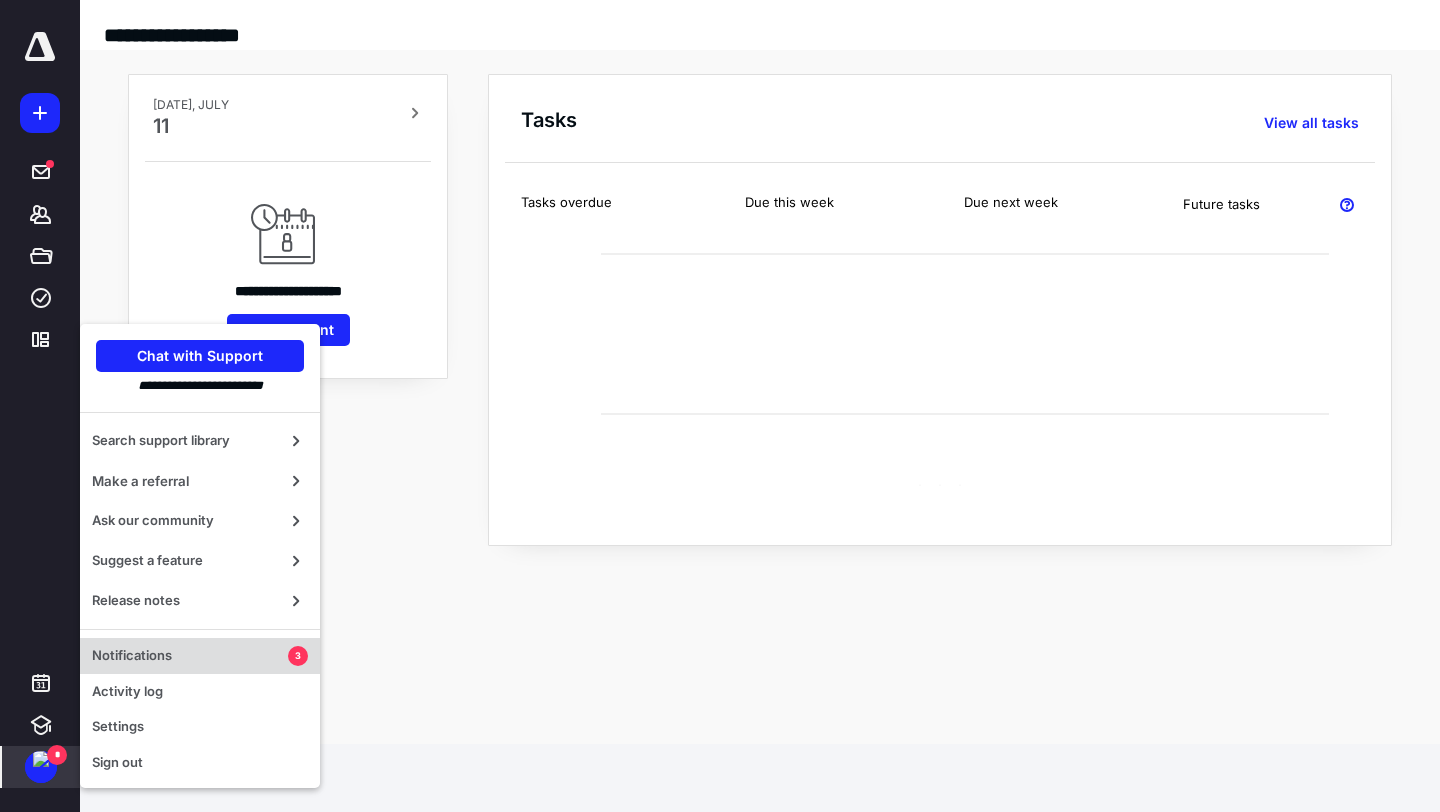 click on "Notifications" at bounding box center (190, 656) 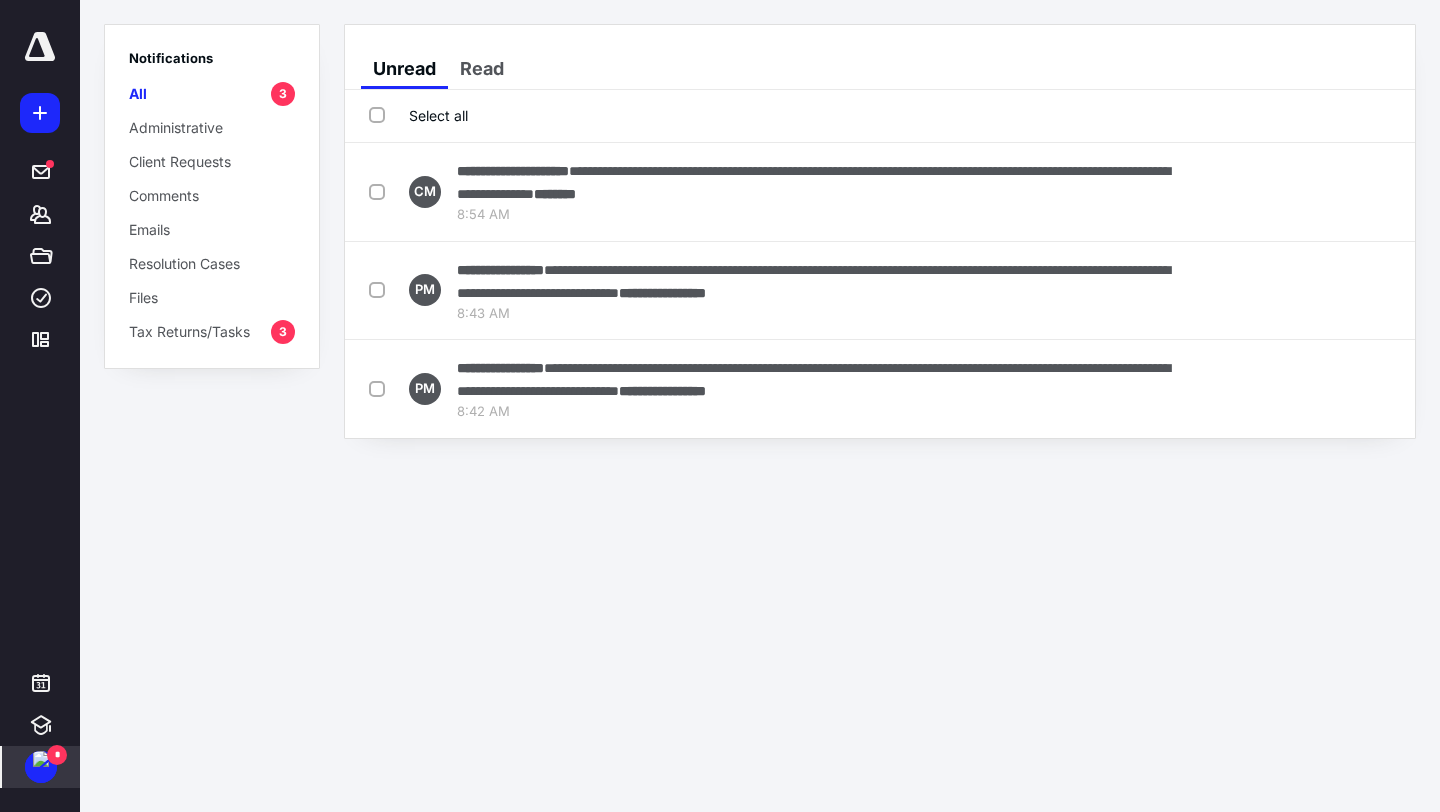 click on "Select all" at bounding box center (418, 115) 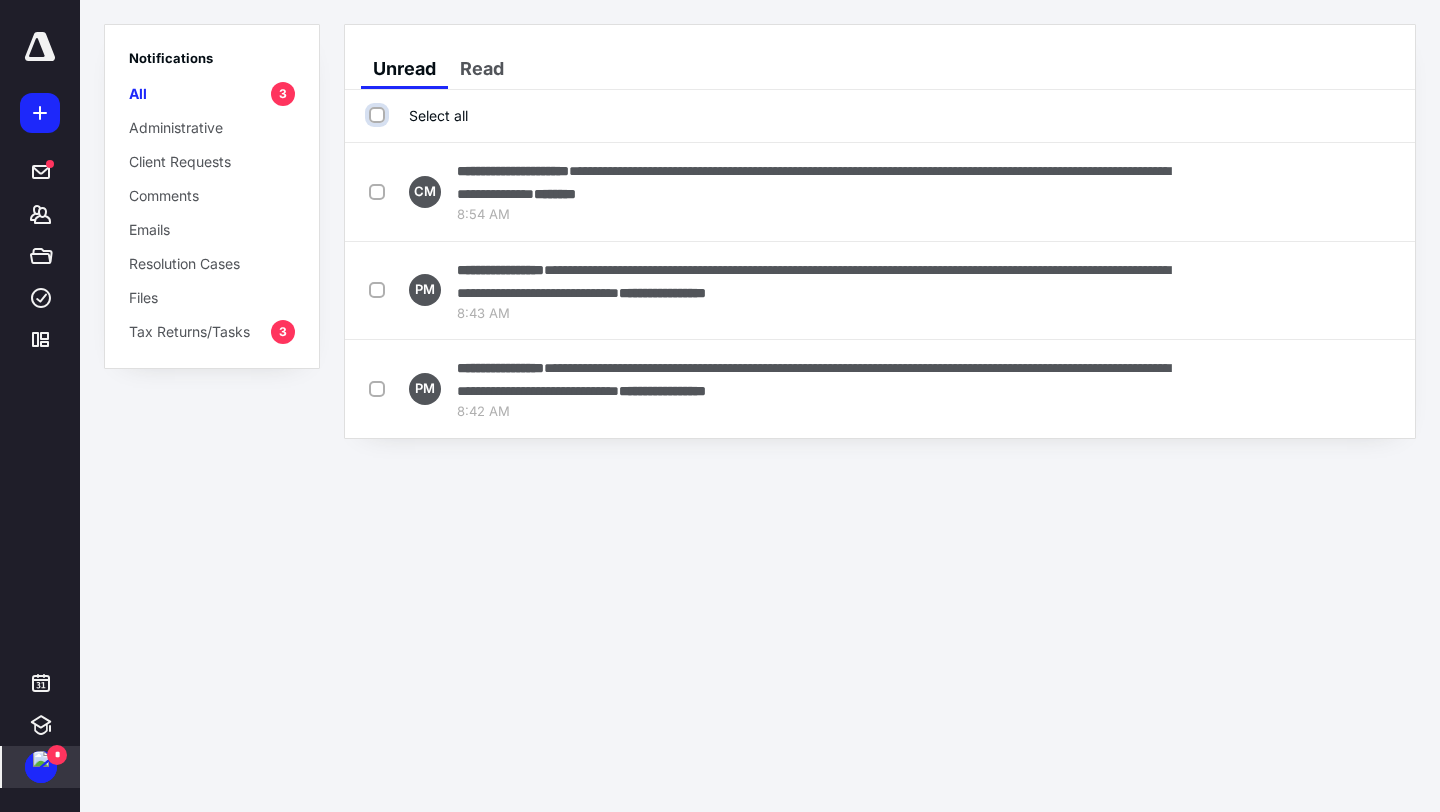 click on "Select all" at bounding box center (379, 115) 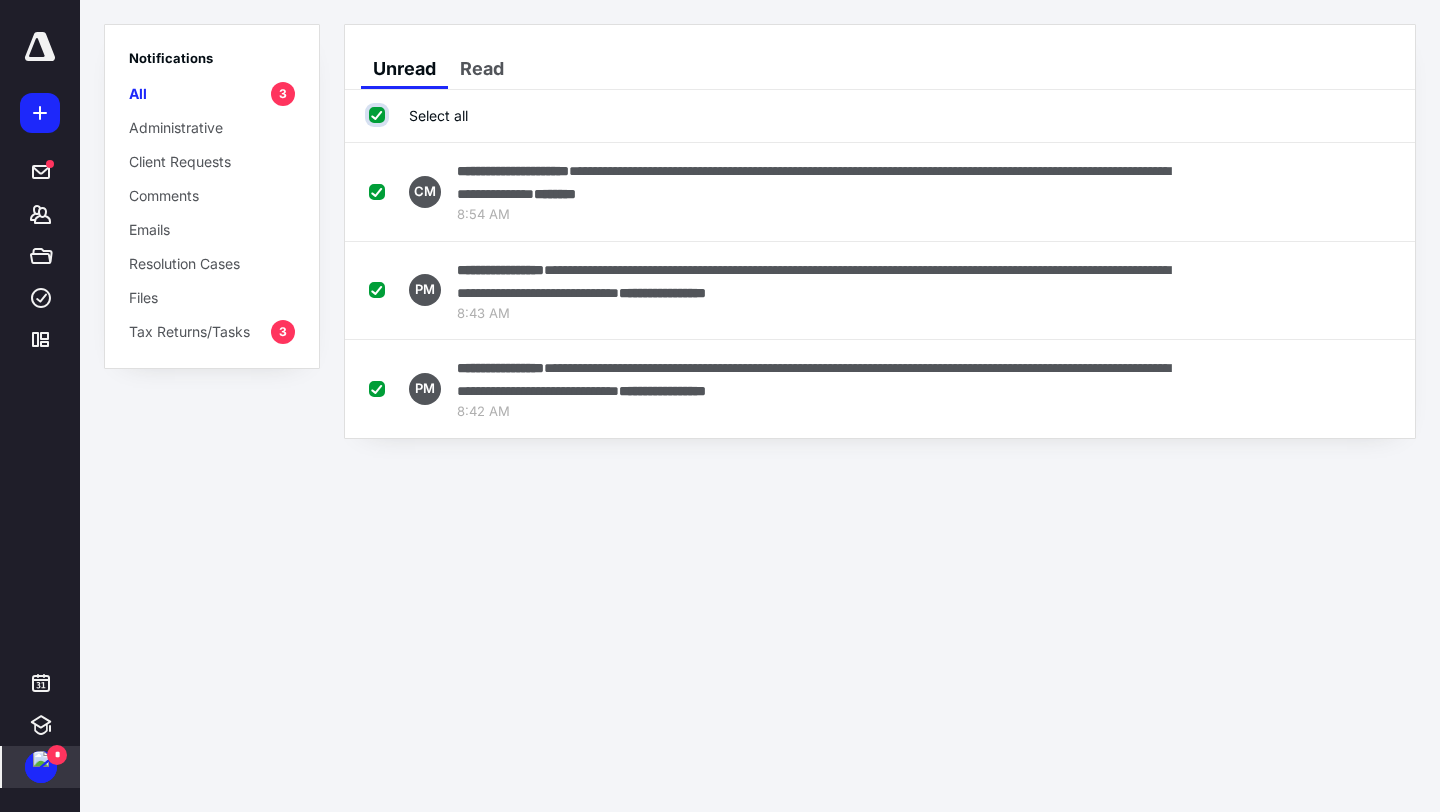 checkbox on "true" 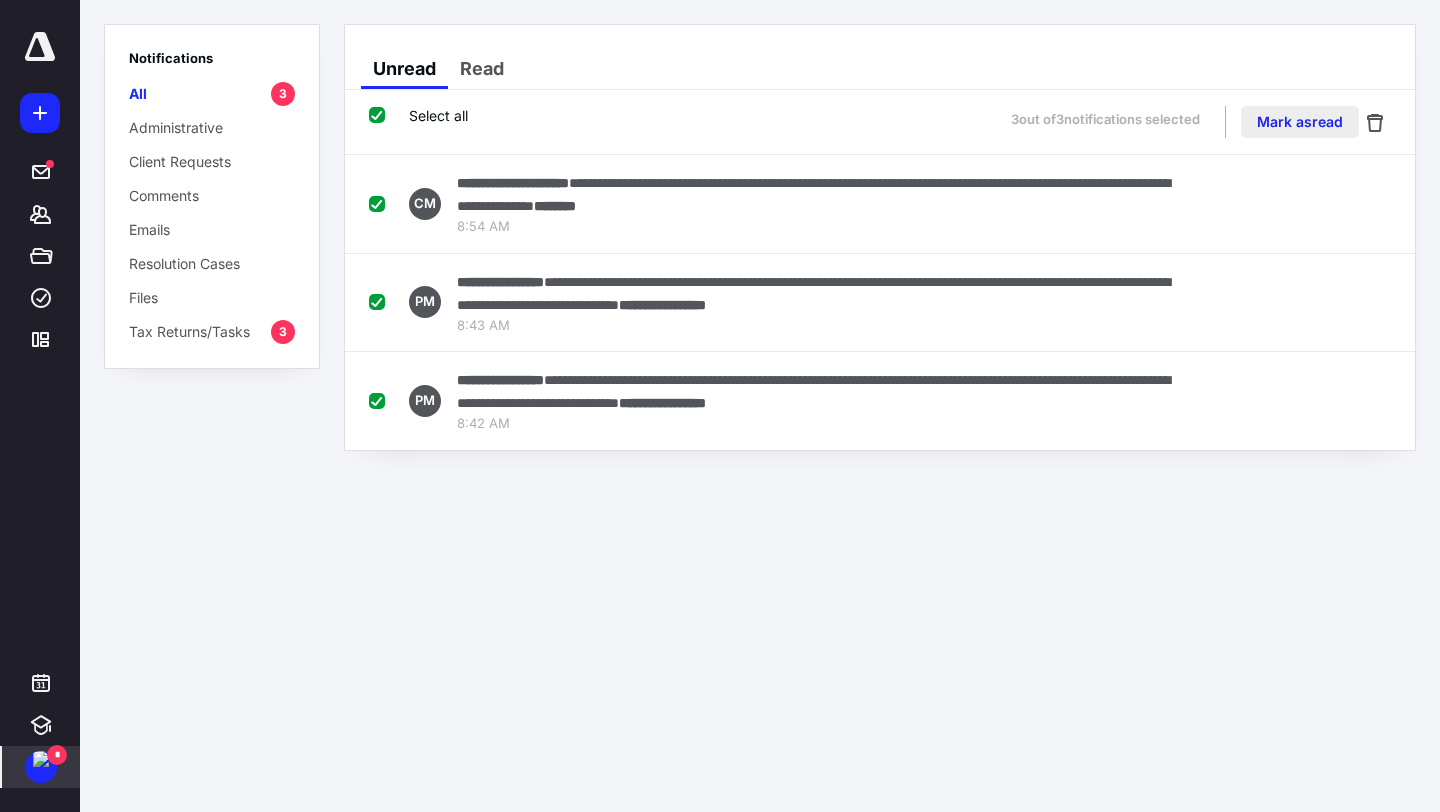 click on "Mark as  read" at bounding box center [1300, 122] 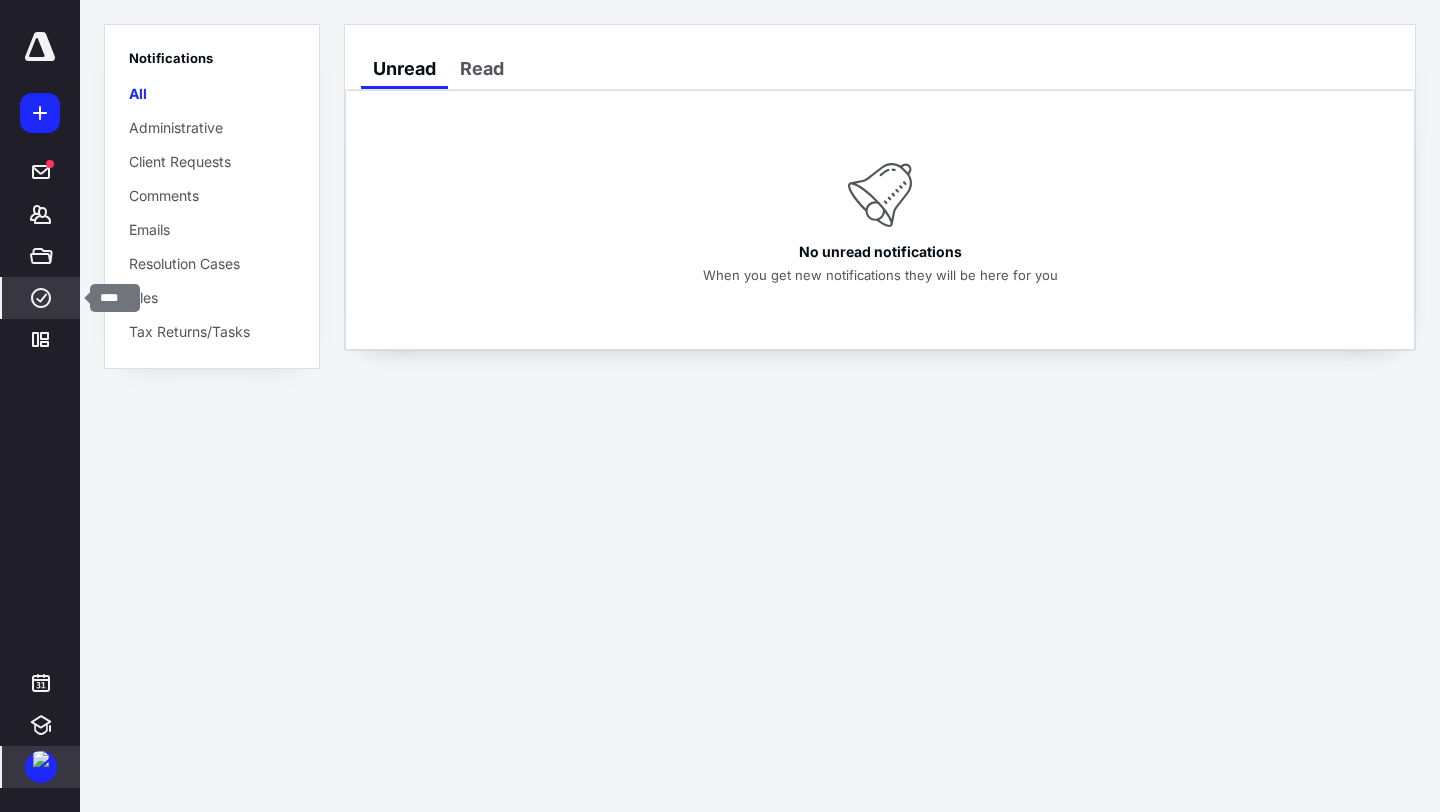 click on "****" at bounding box center (41, 298) 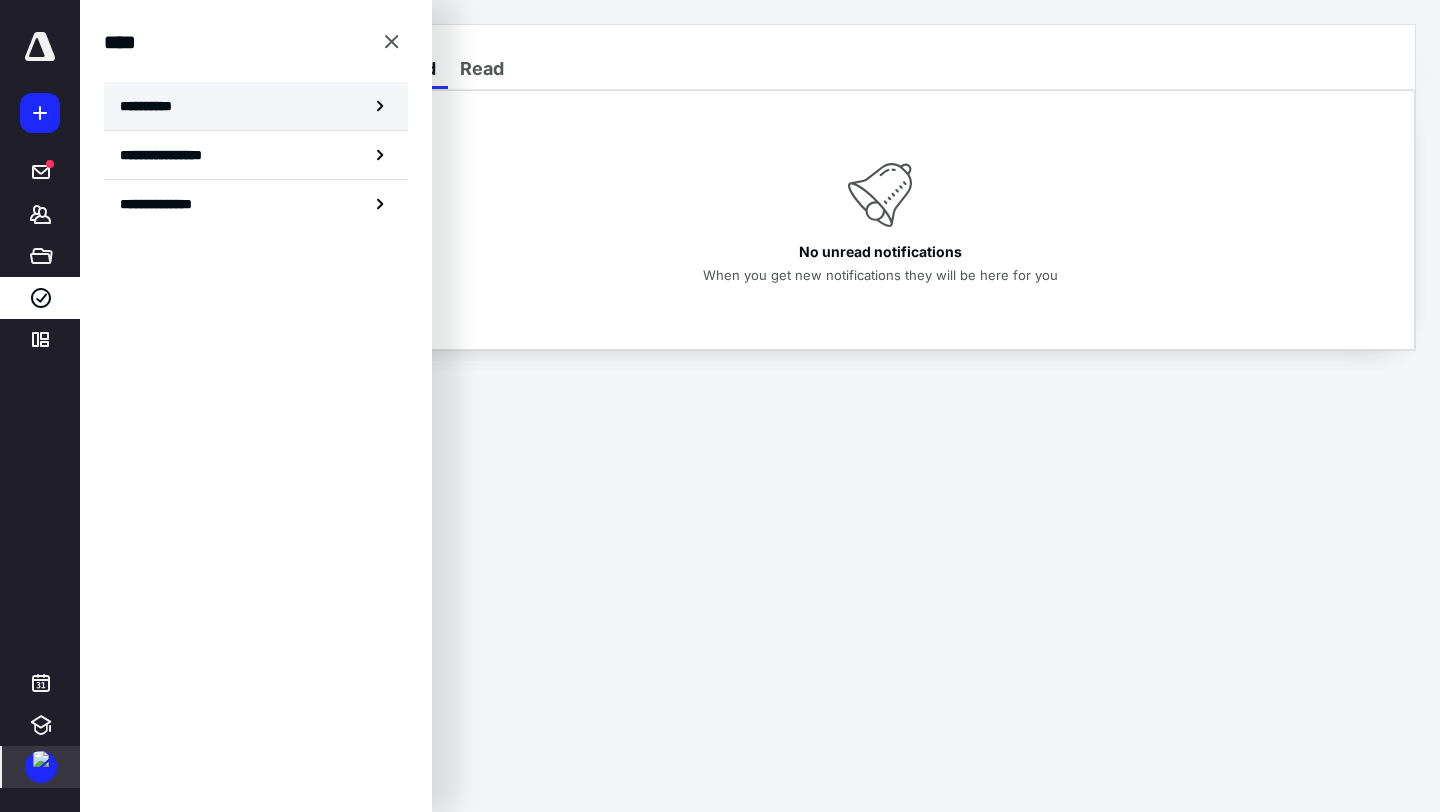 click on "**********" at bounding box center [256, 106] 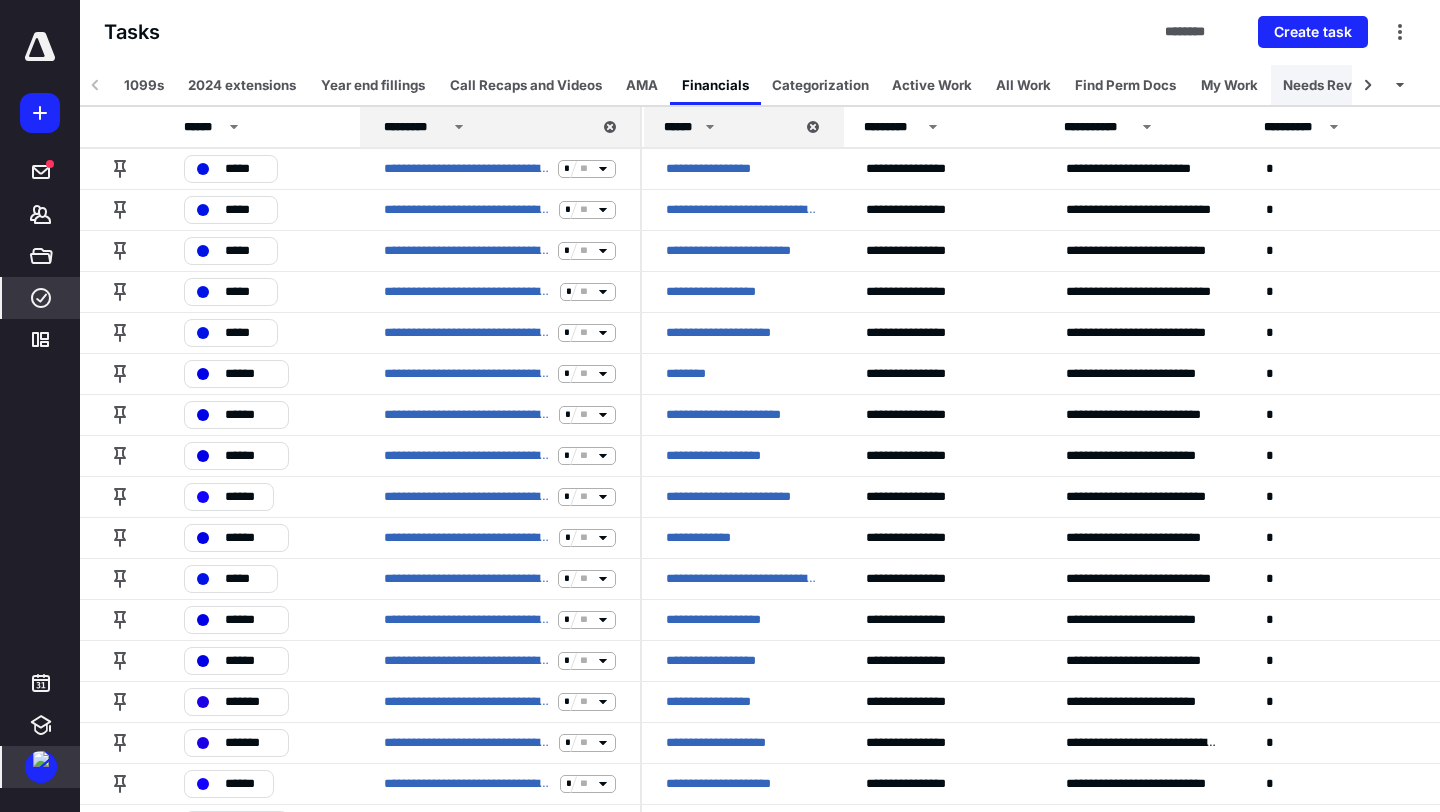 click on "Needs Review" at bounding box center (1329, 85) 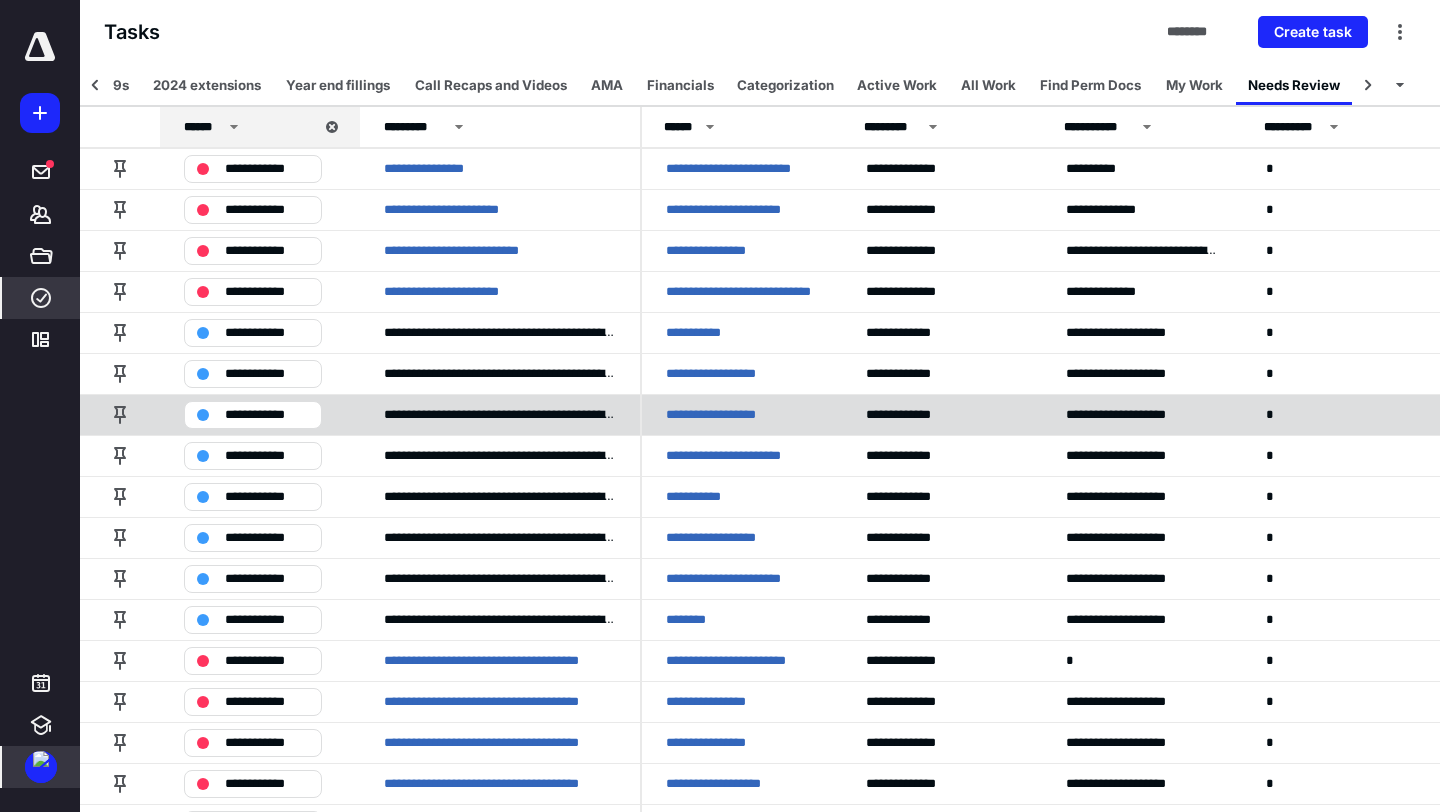click on "**********" at bounding box center [725, 415] 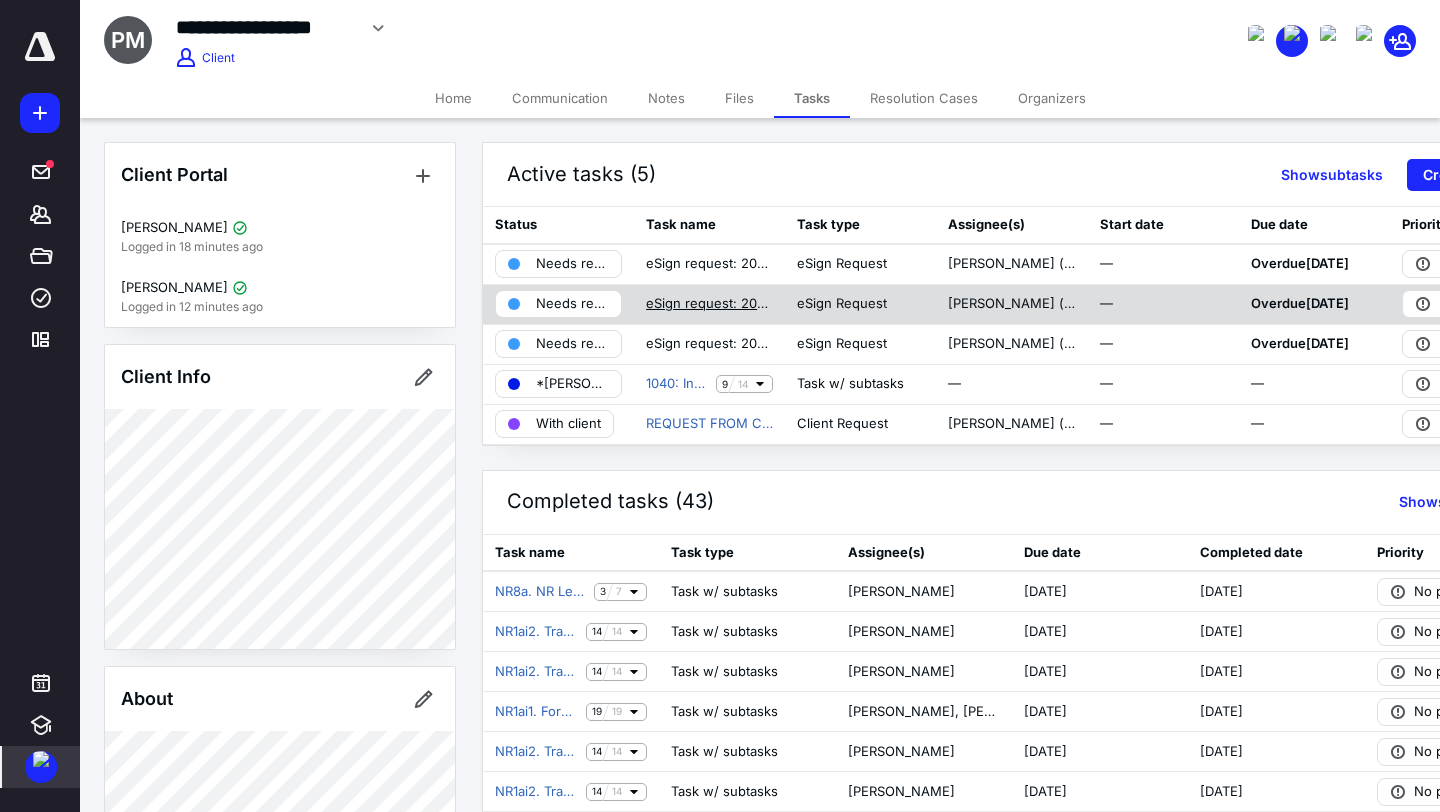 click on "eSign request: 2024 Signature Documents ([PERSON_NAME] and [PERSON_NAME]).pdf" at bounding box center (709, 304) 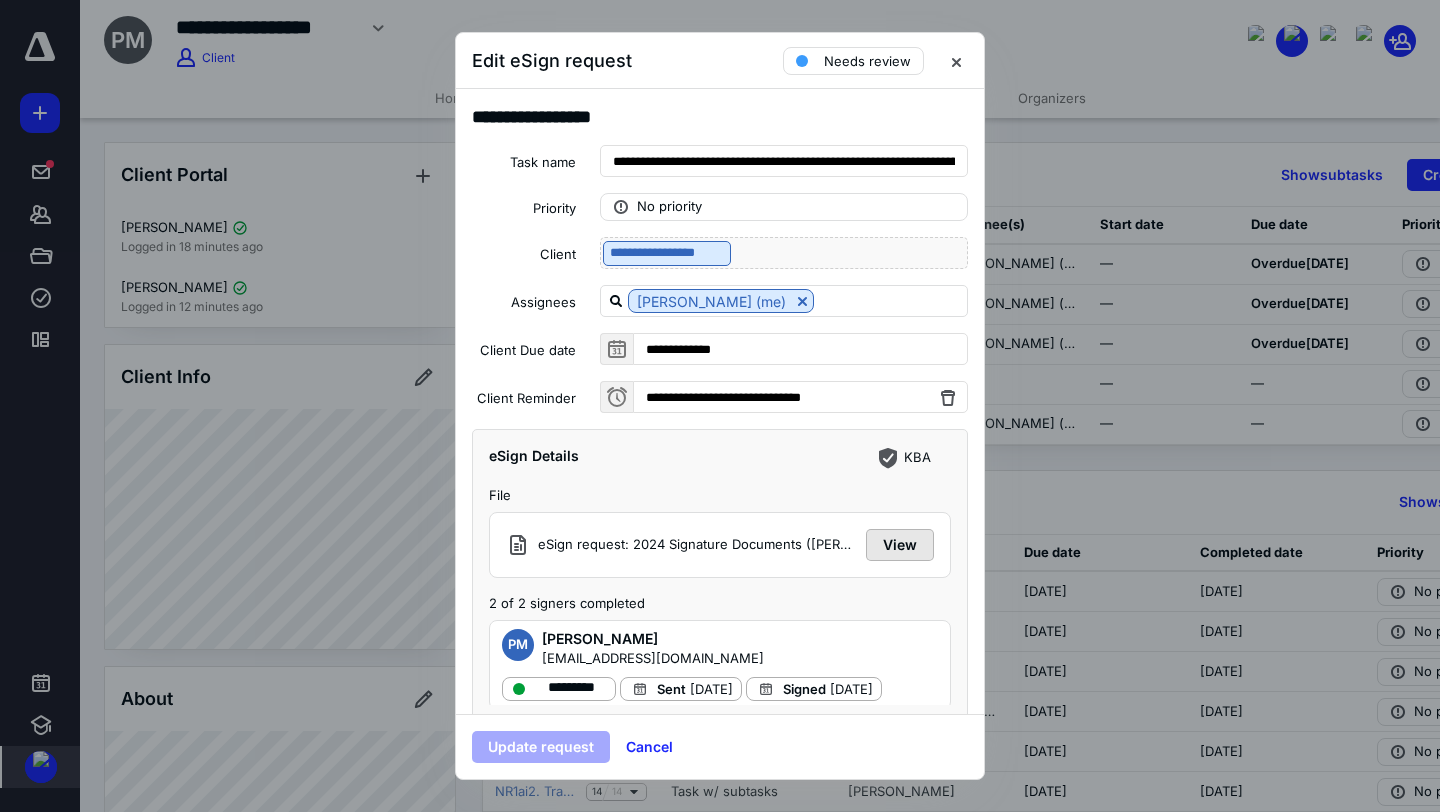 click on "View" at bounding box center (900, 545) 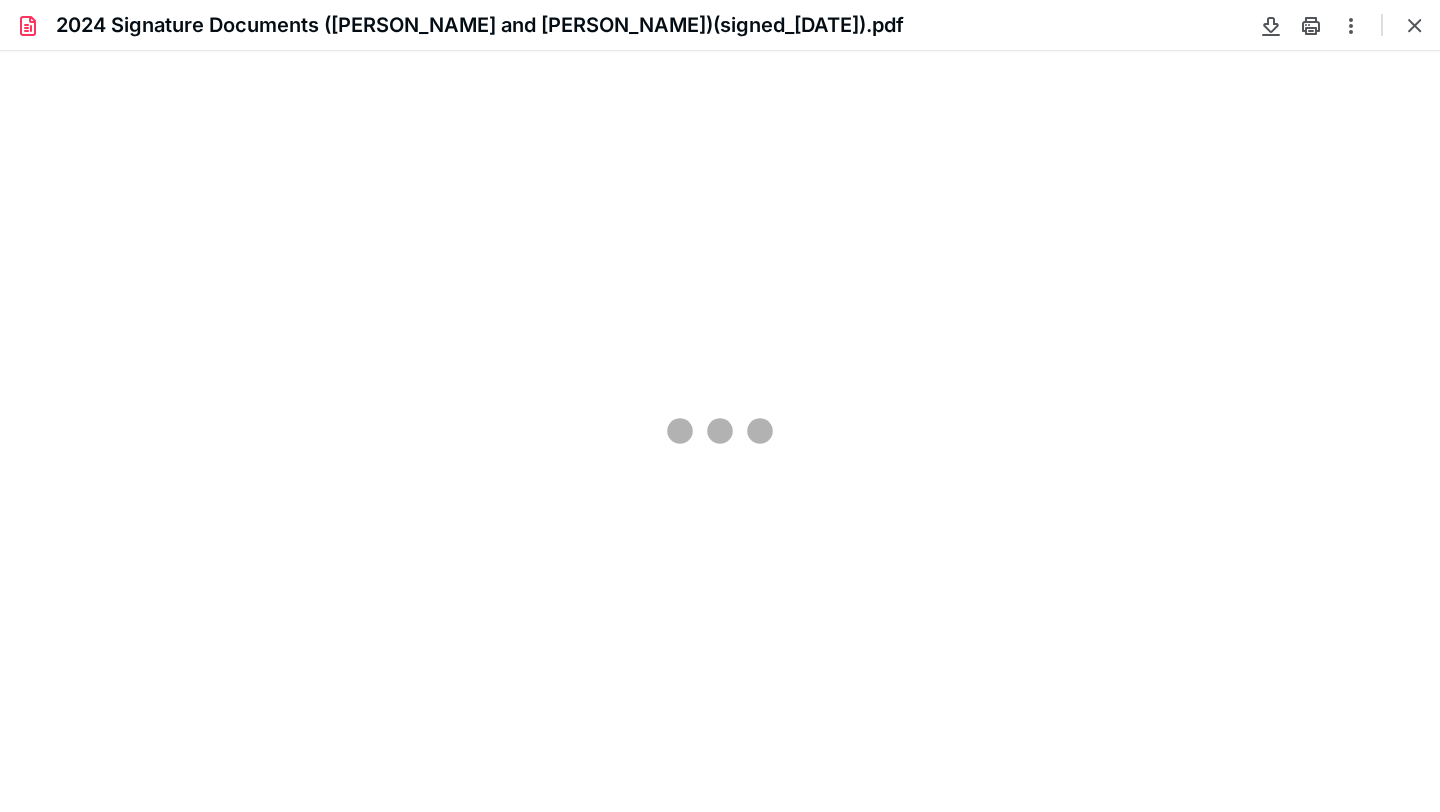 scroll, scrollTop: 0, scrollLeft: 0, axis: both 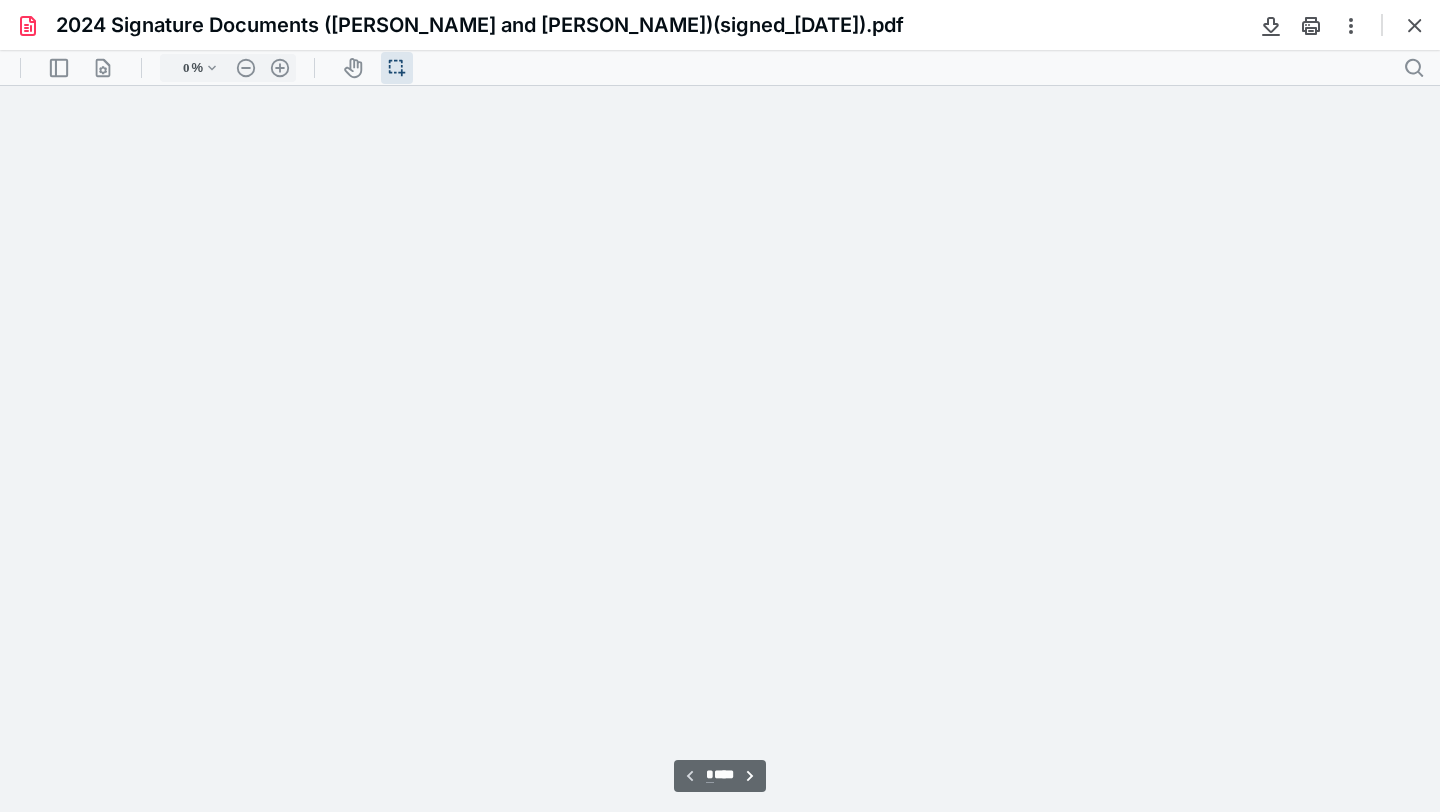 type on "91" 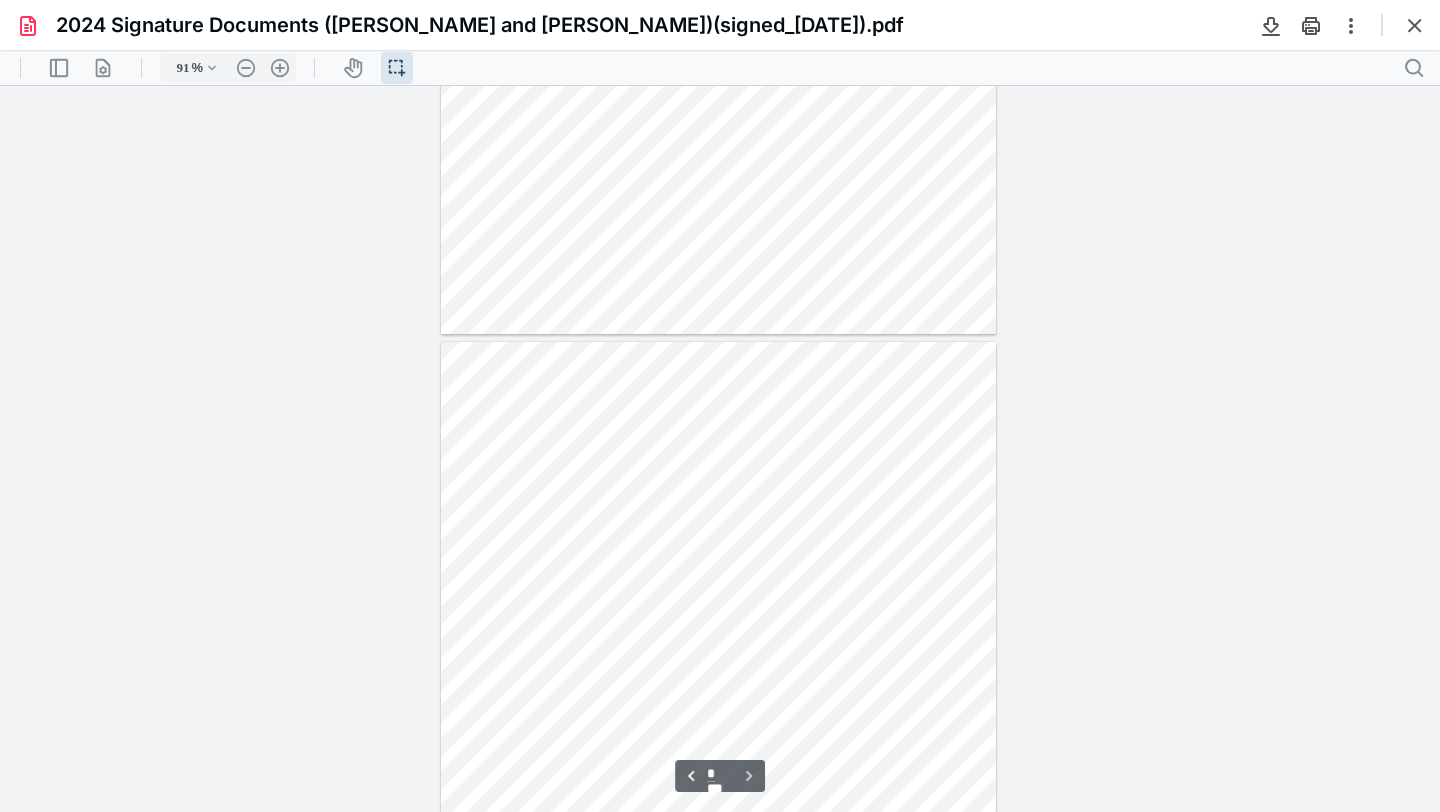 scroll, scrollTop: 3600, scrollLeft: 0, axis: vertical 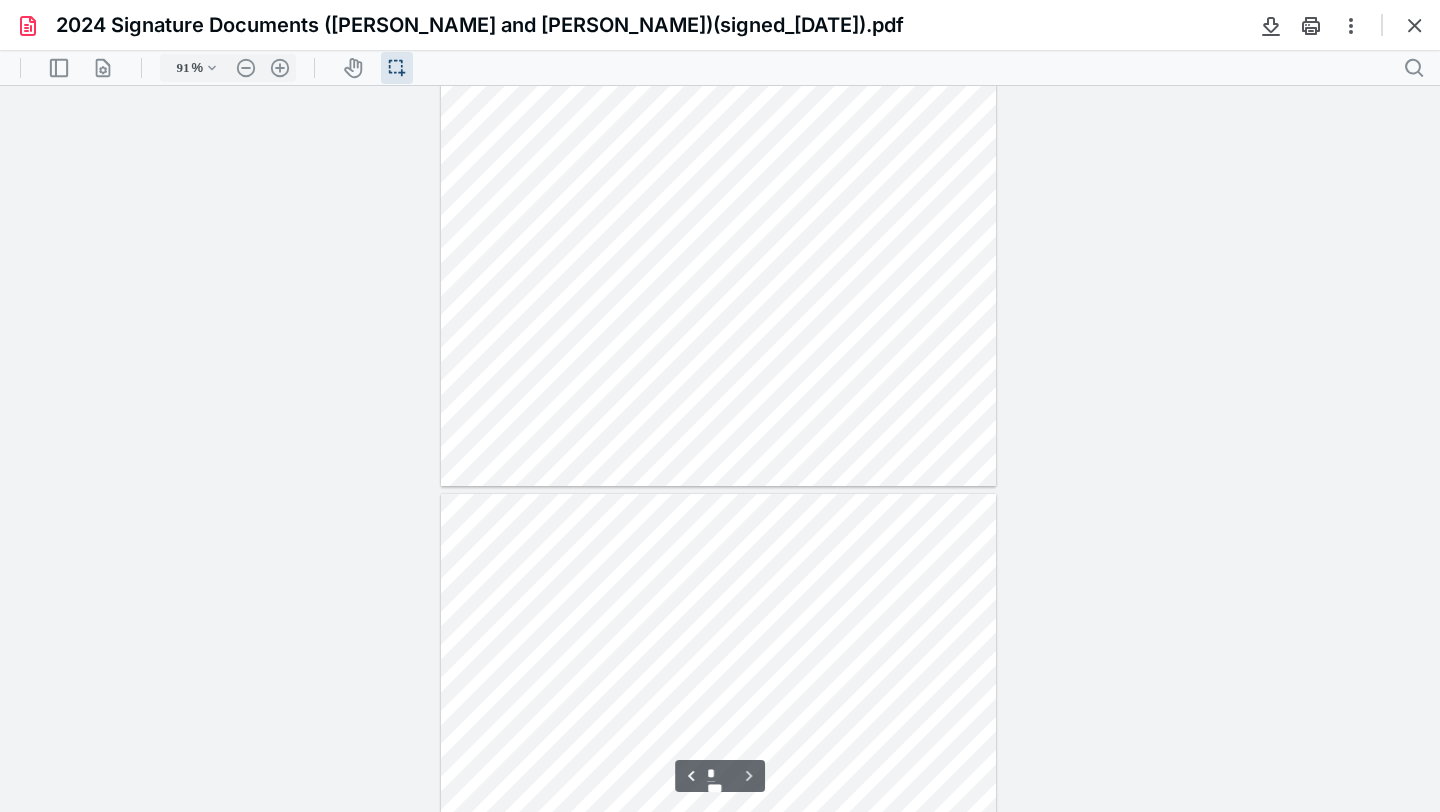 type on "*" 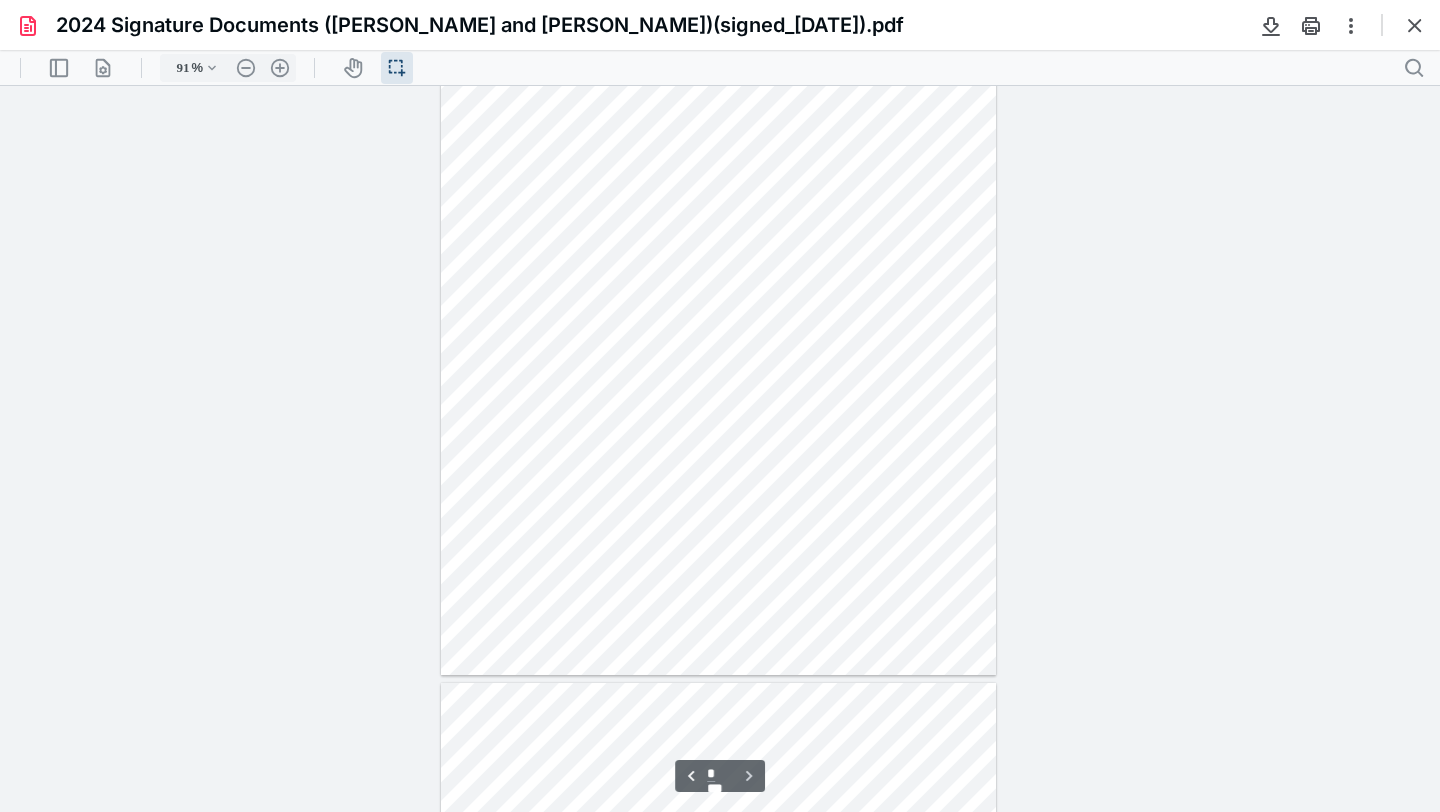 scroll, scrollTop: 2593, scrollLeft: 0, axis: vertical 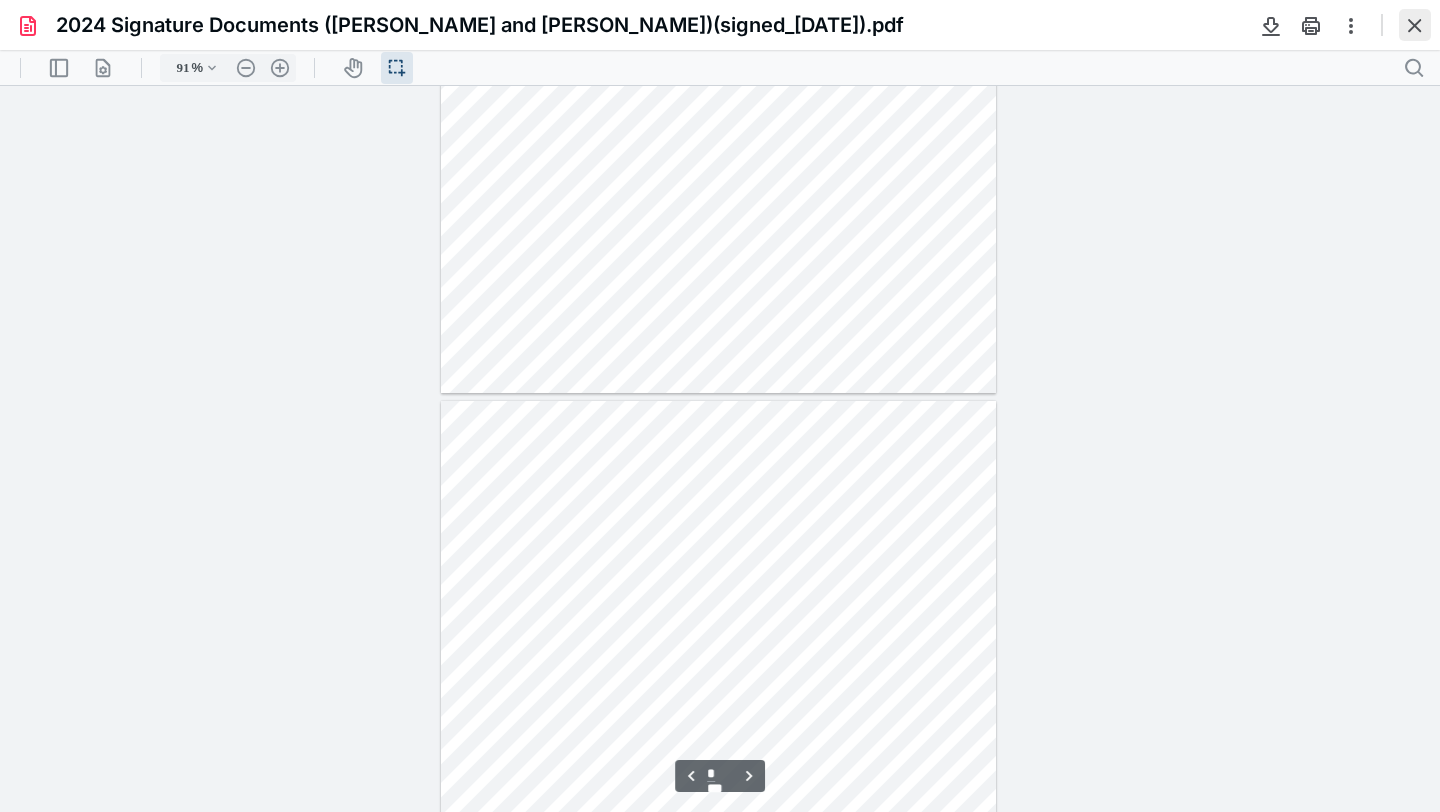 click at bounding box center [1415, 25] 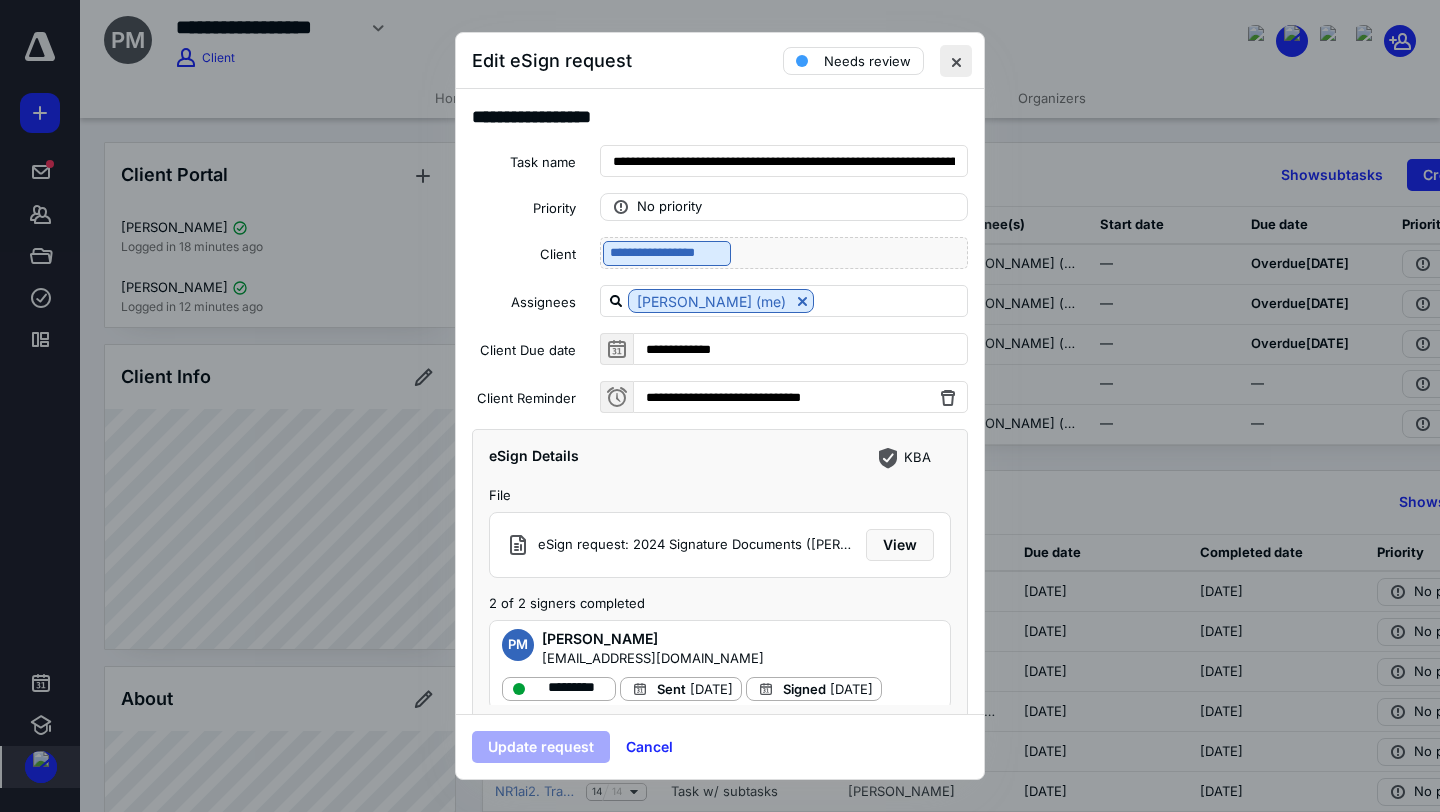 click at bounding box center (956, 61) 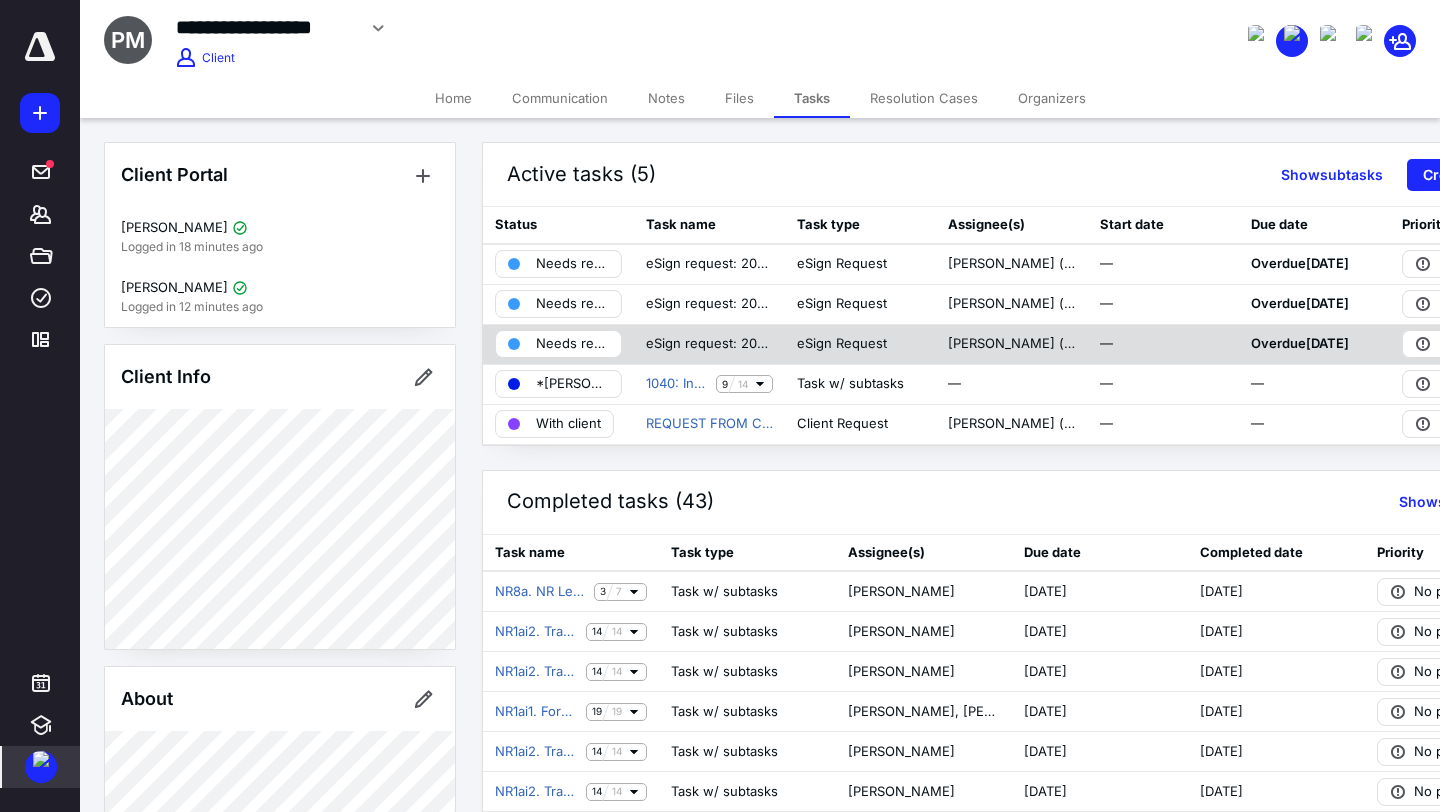 click on "Needs review" at bounding box center [572, 344] 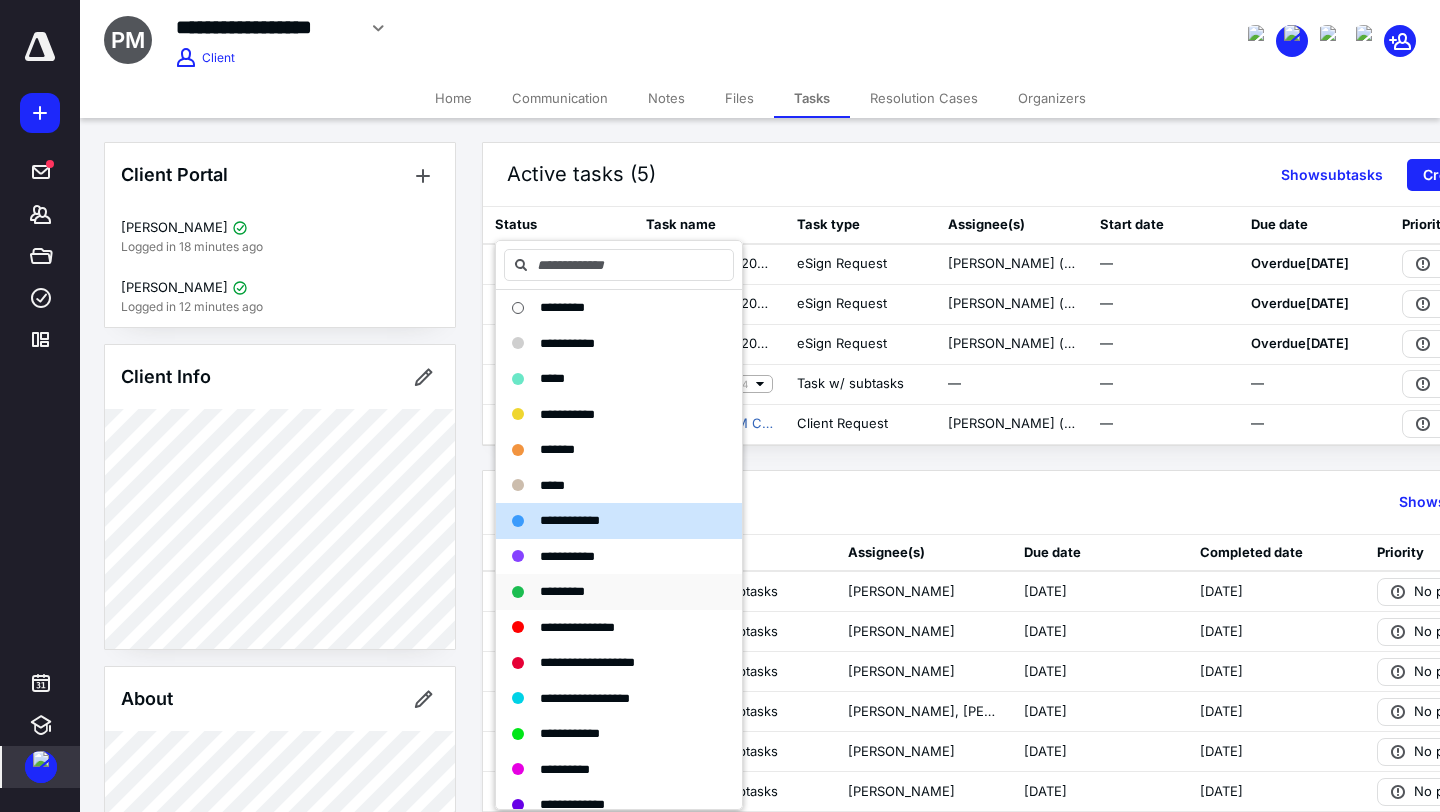click on "*********" at bounding box center (562, 591) 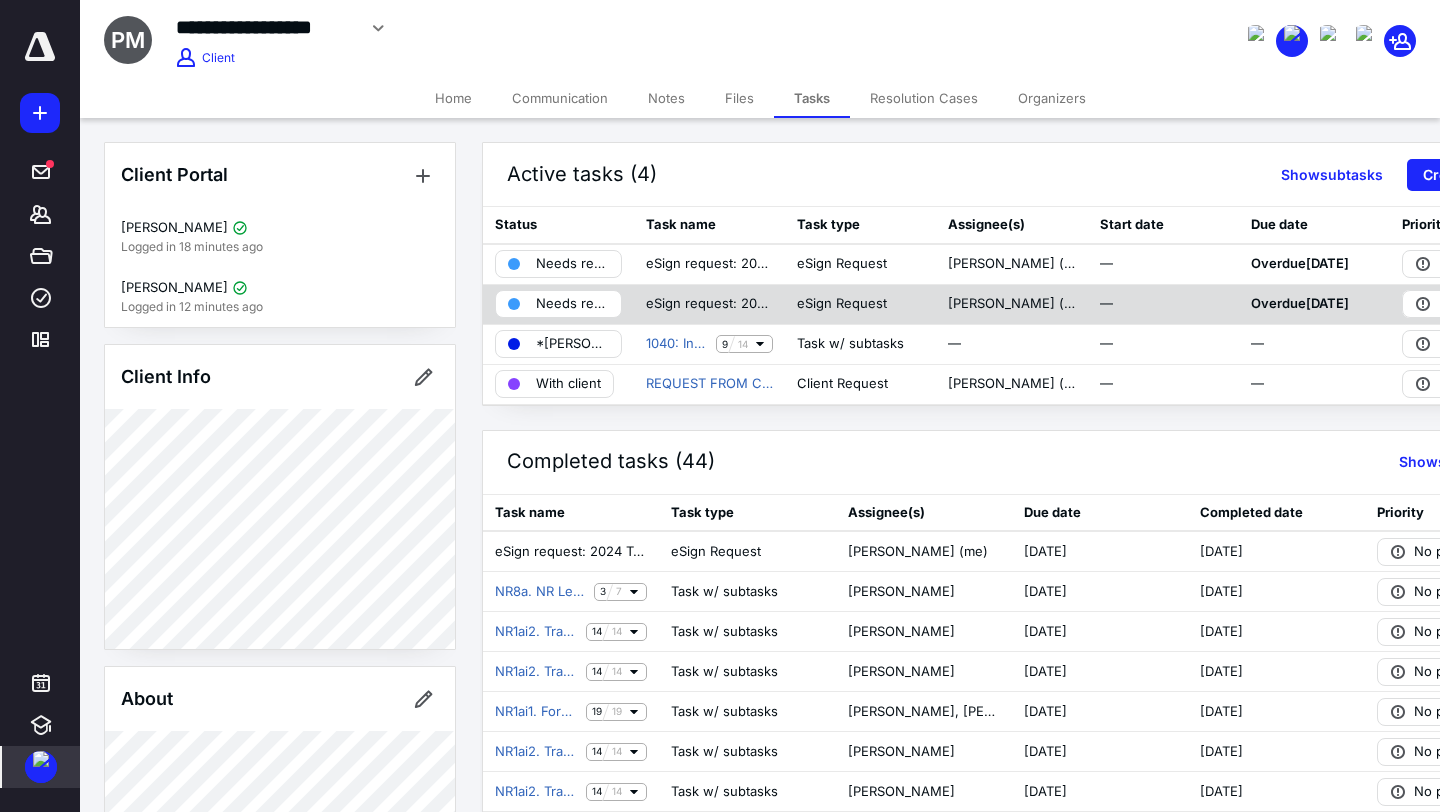 click on "Needs review" at bounding box center (572, 304) 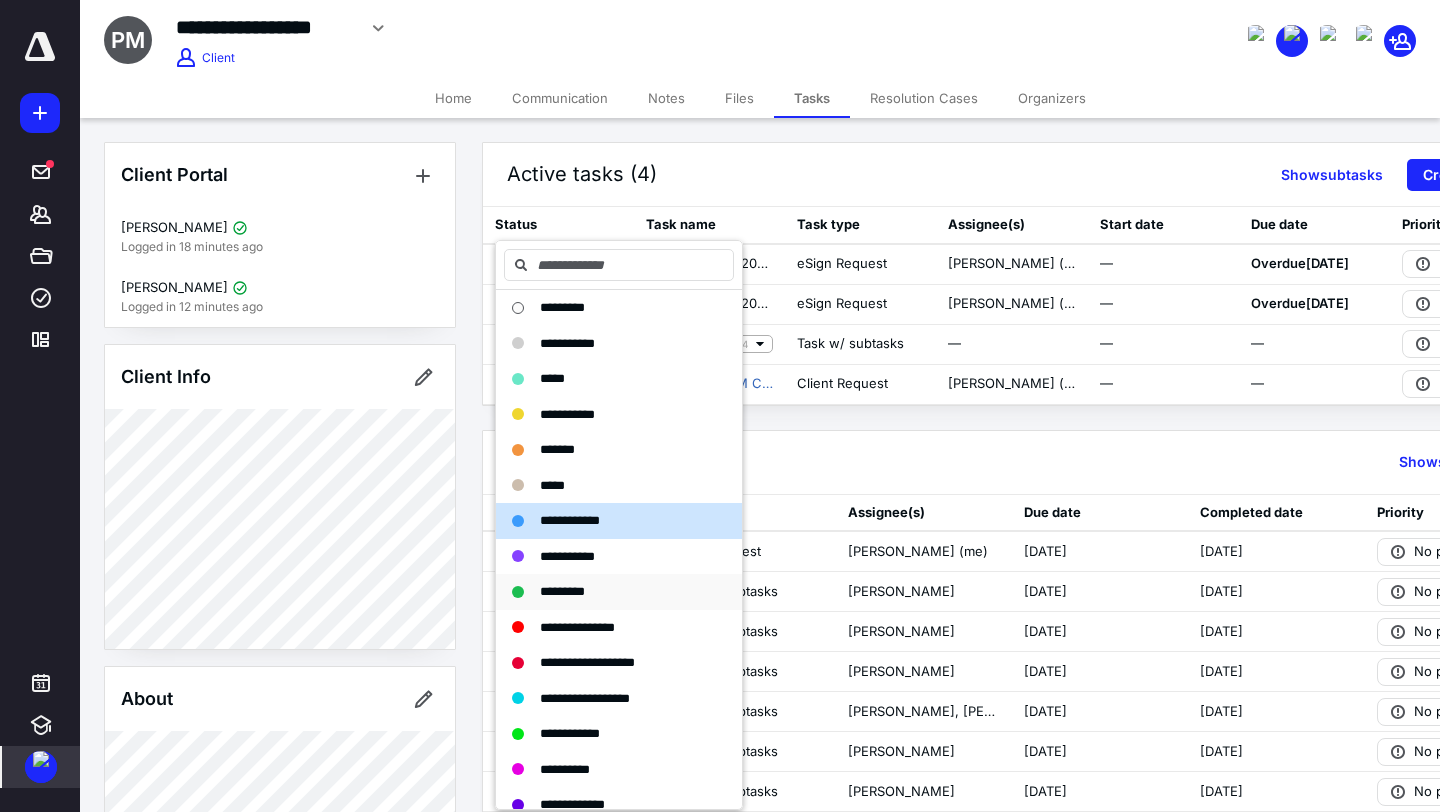 click on "*********" at bounding box center [562, 591] 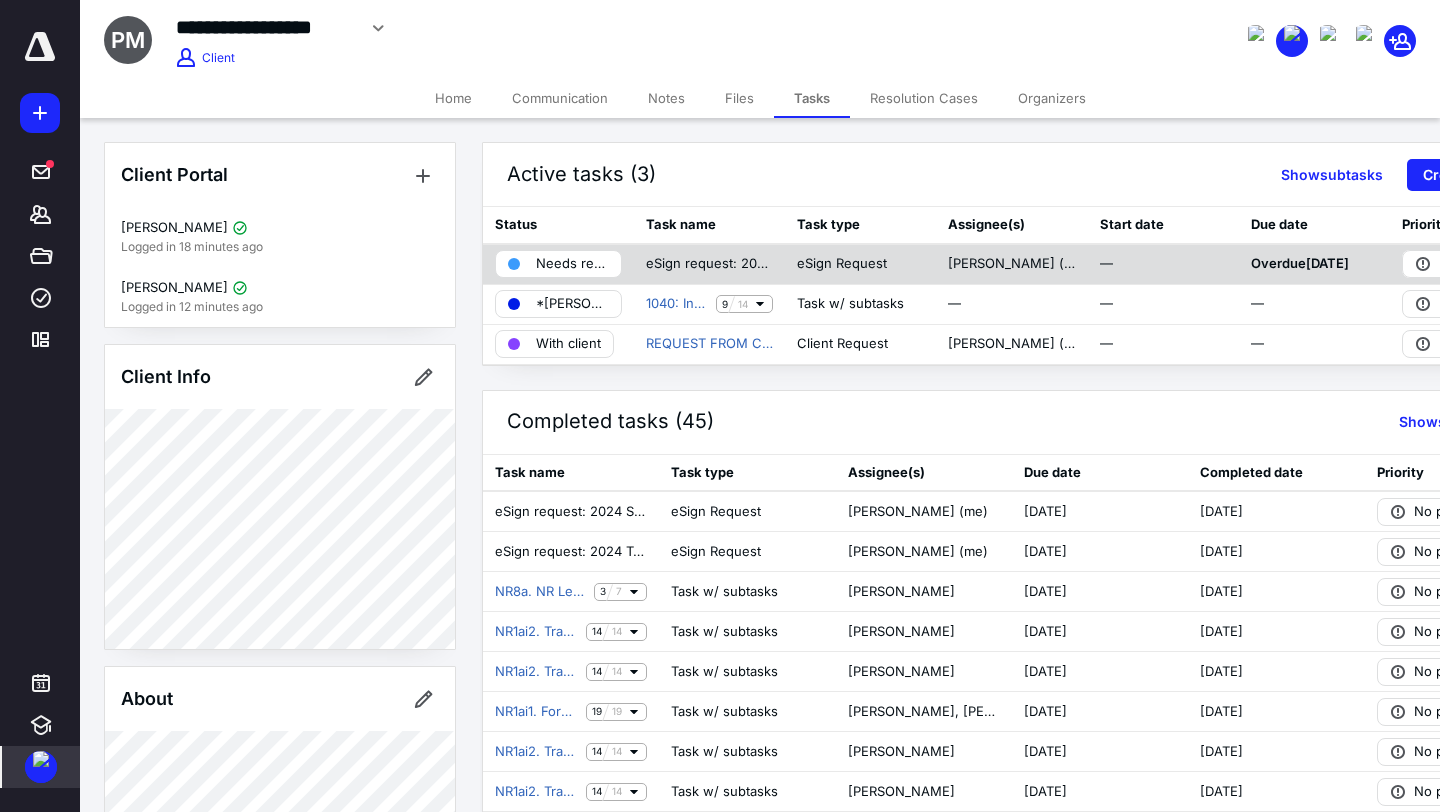 click on "Needs review" at bounding box center (572, 264) 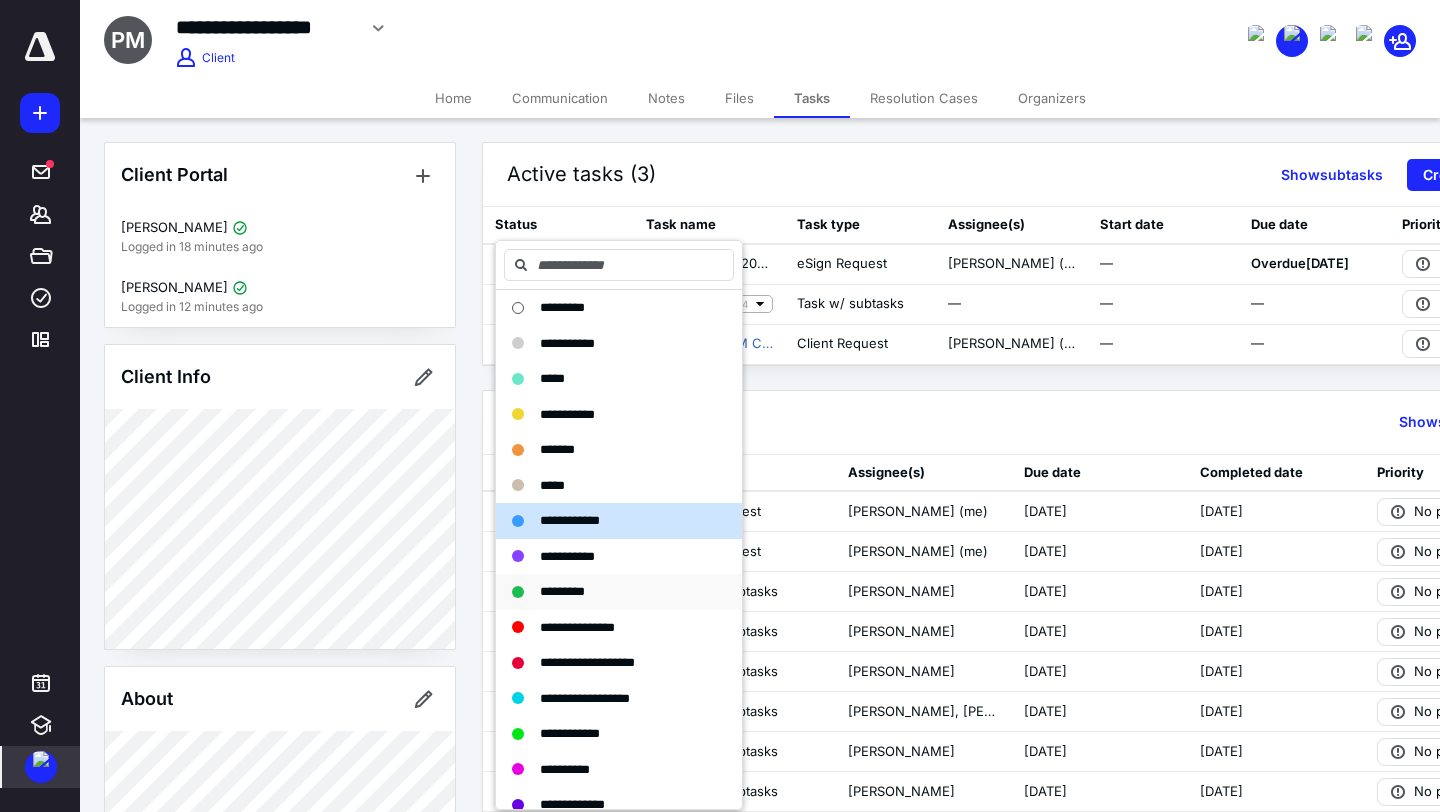 click on "*********" at bounding box center [562, 591] 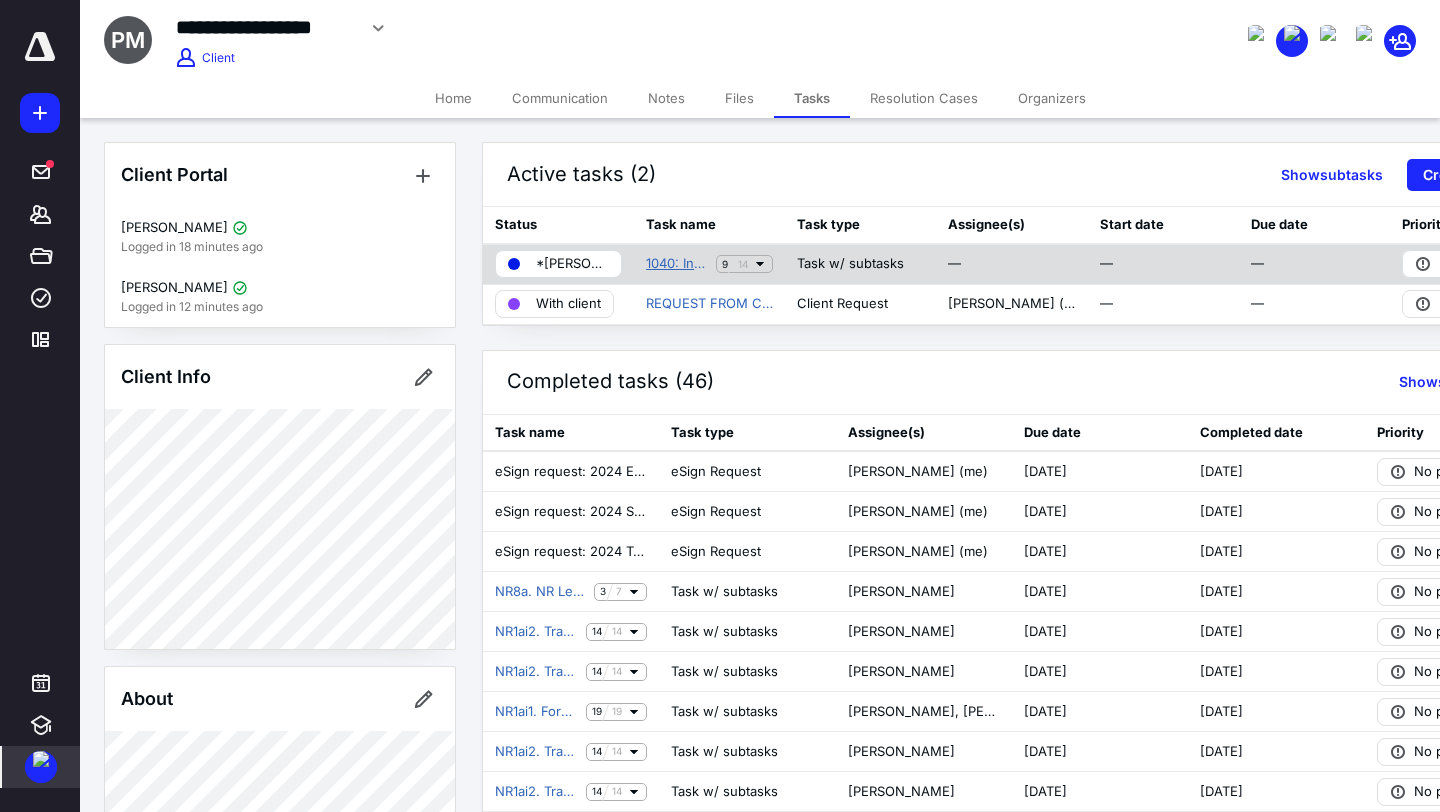 click on "1040: Individual Tax Return - 2024" at bounding box center [677, 264] 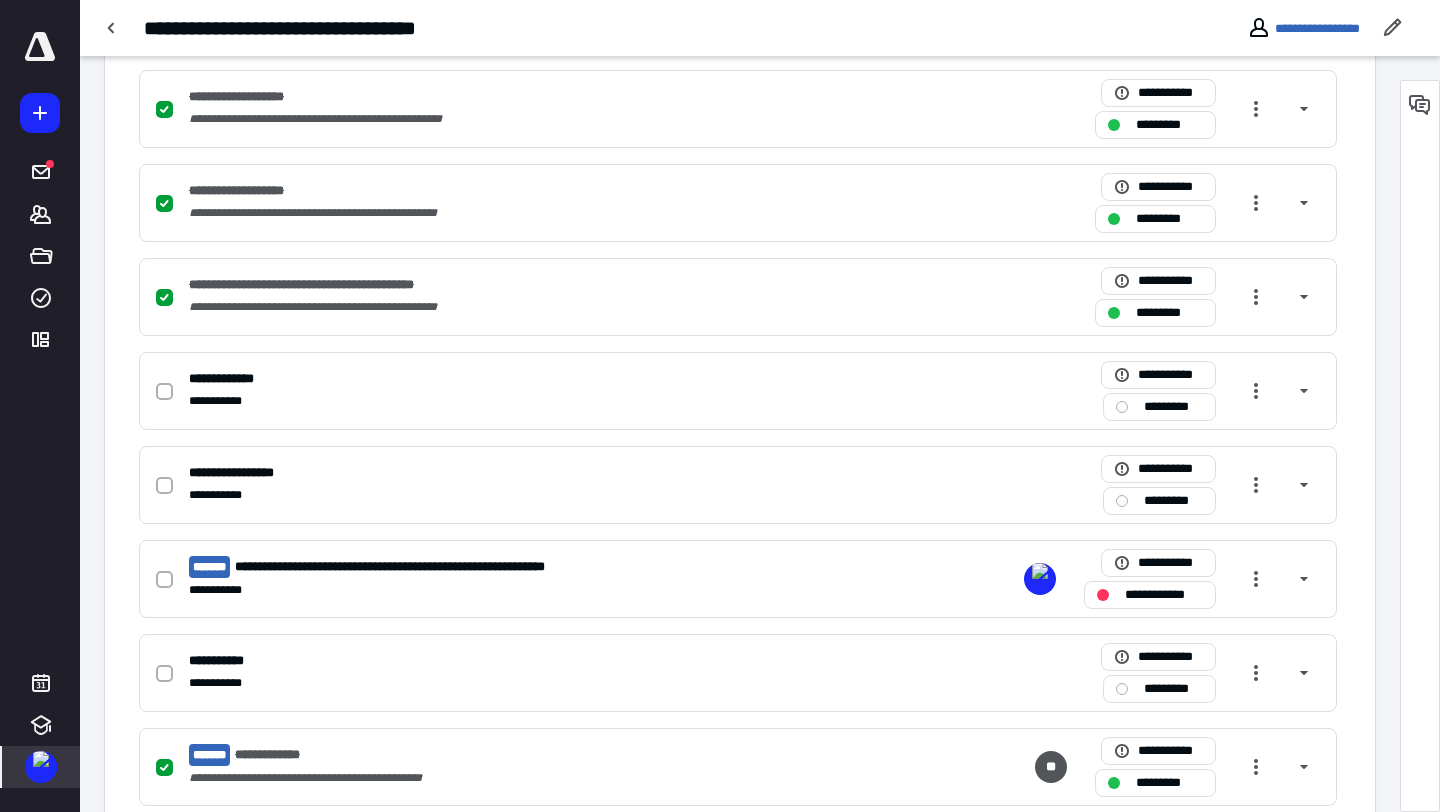 scroll, scrollTop: 1115, scrollLeft: 0, axis: vertical 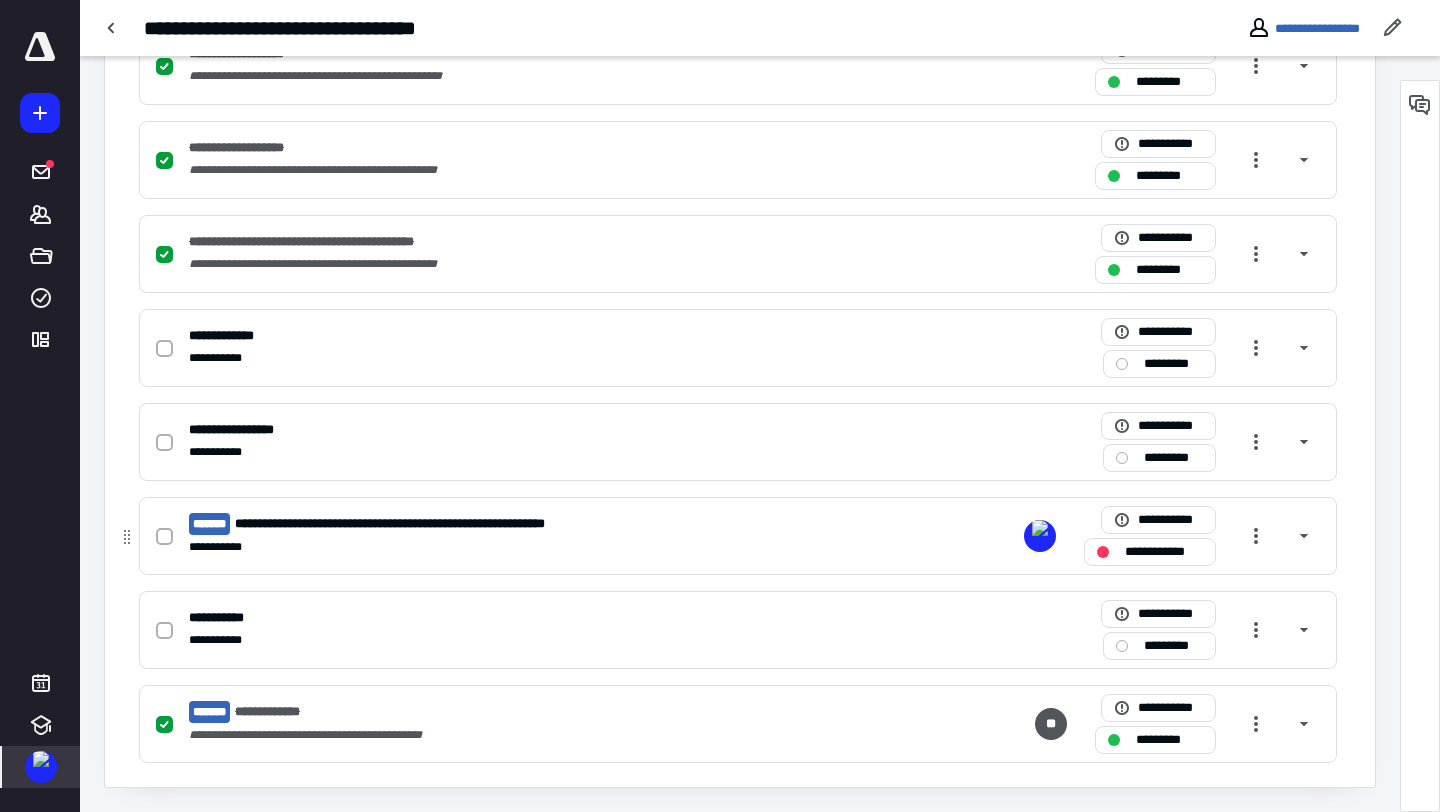 click on "**********" at bounding box center (429, 524) 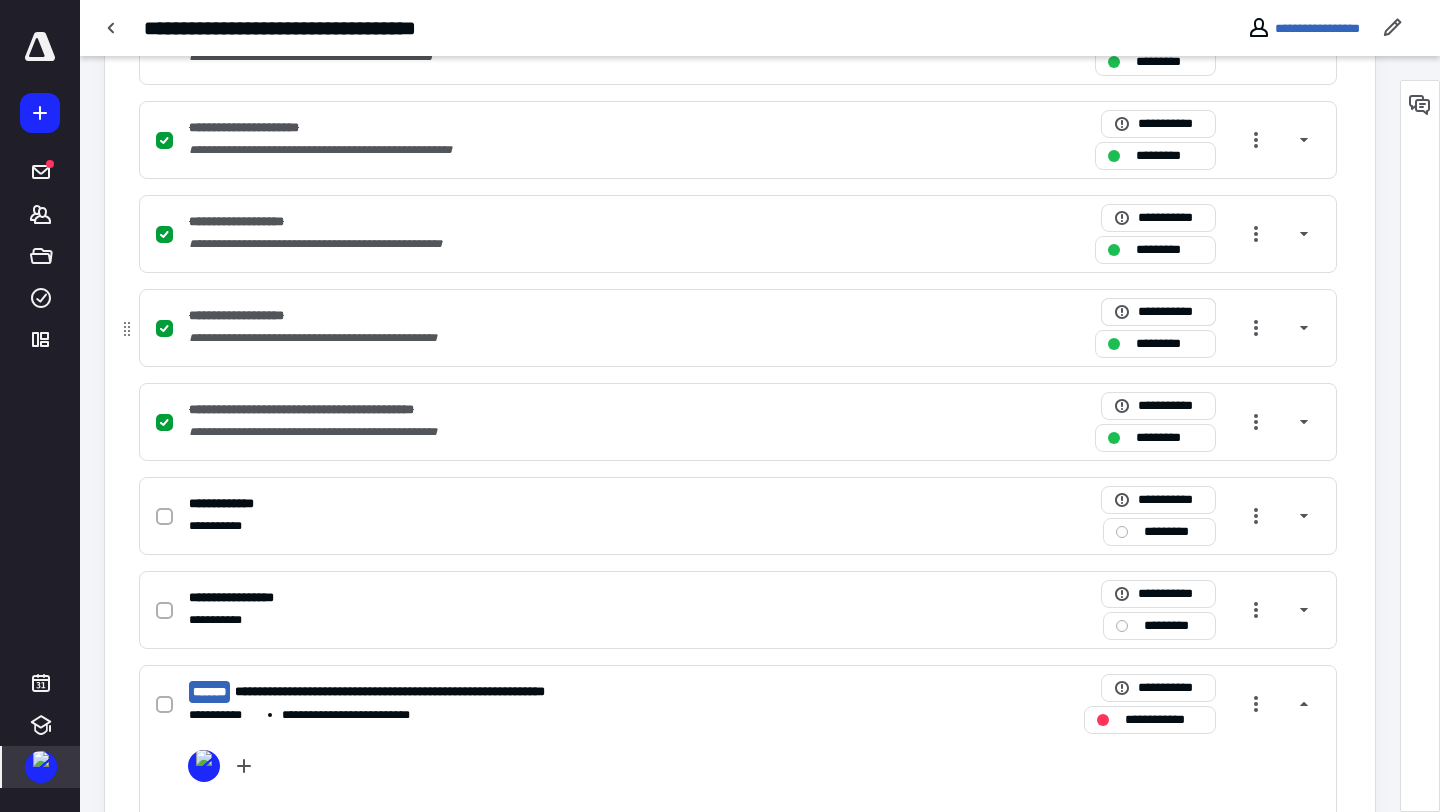 scroll, scrollTop: 1105, scrollLeft: 0, axis: vertical 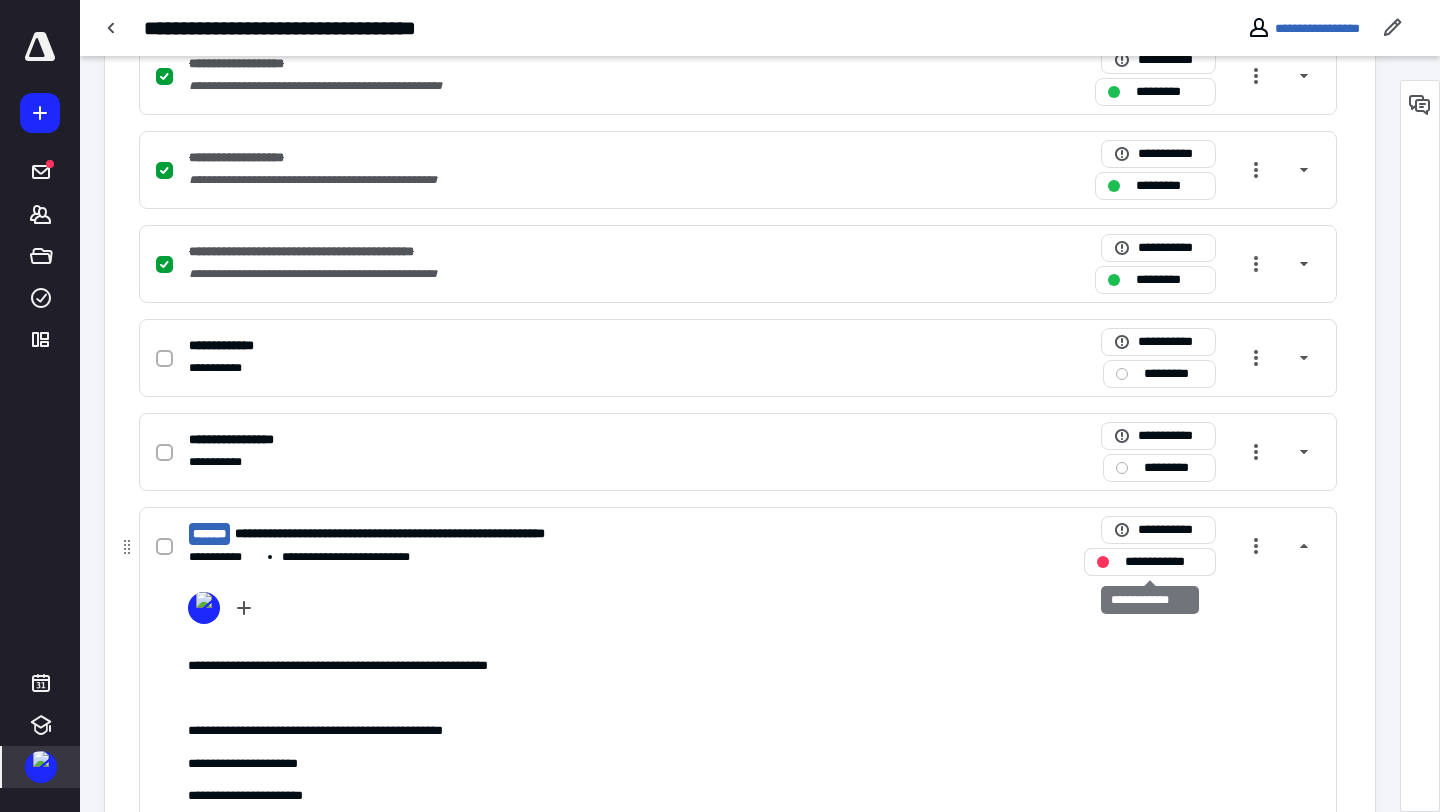 click on "**********" at bounding box center (1164, 562) 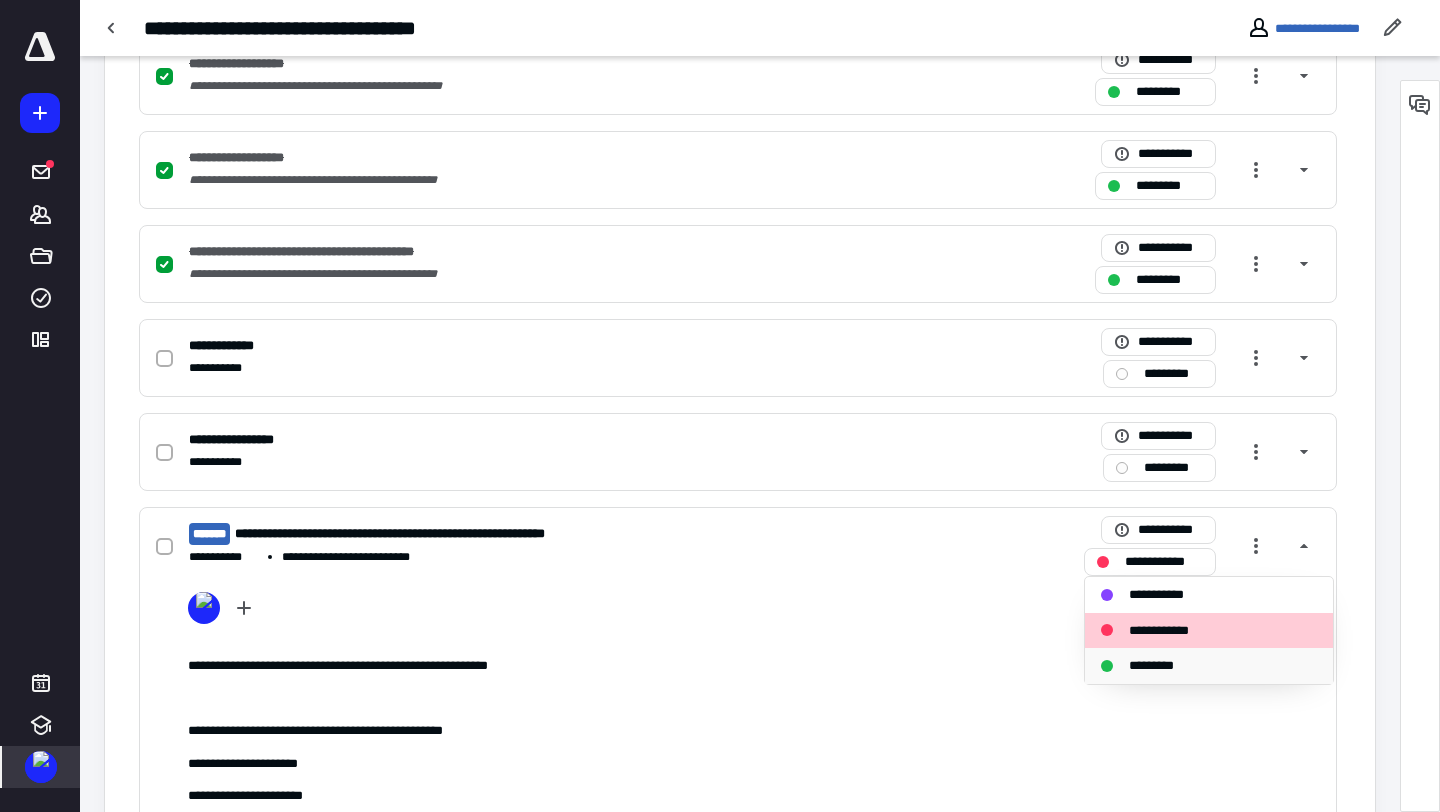 click on "*********" at bounding box center [1162, 666] 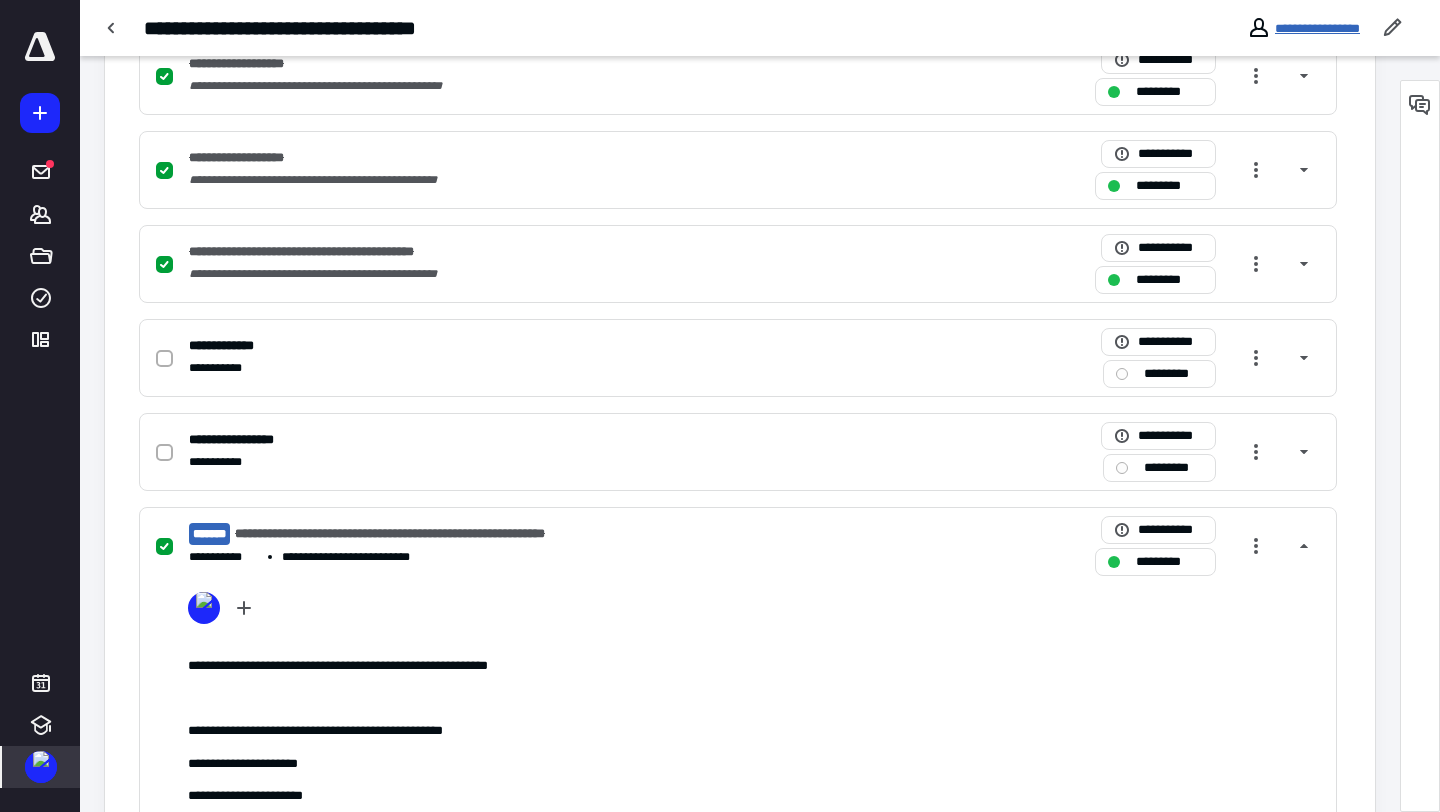 click on "**********" at bounding box center [1317, 28] 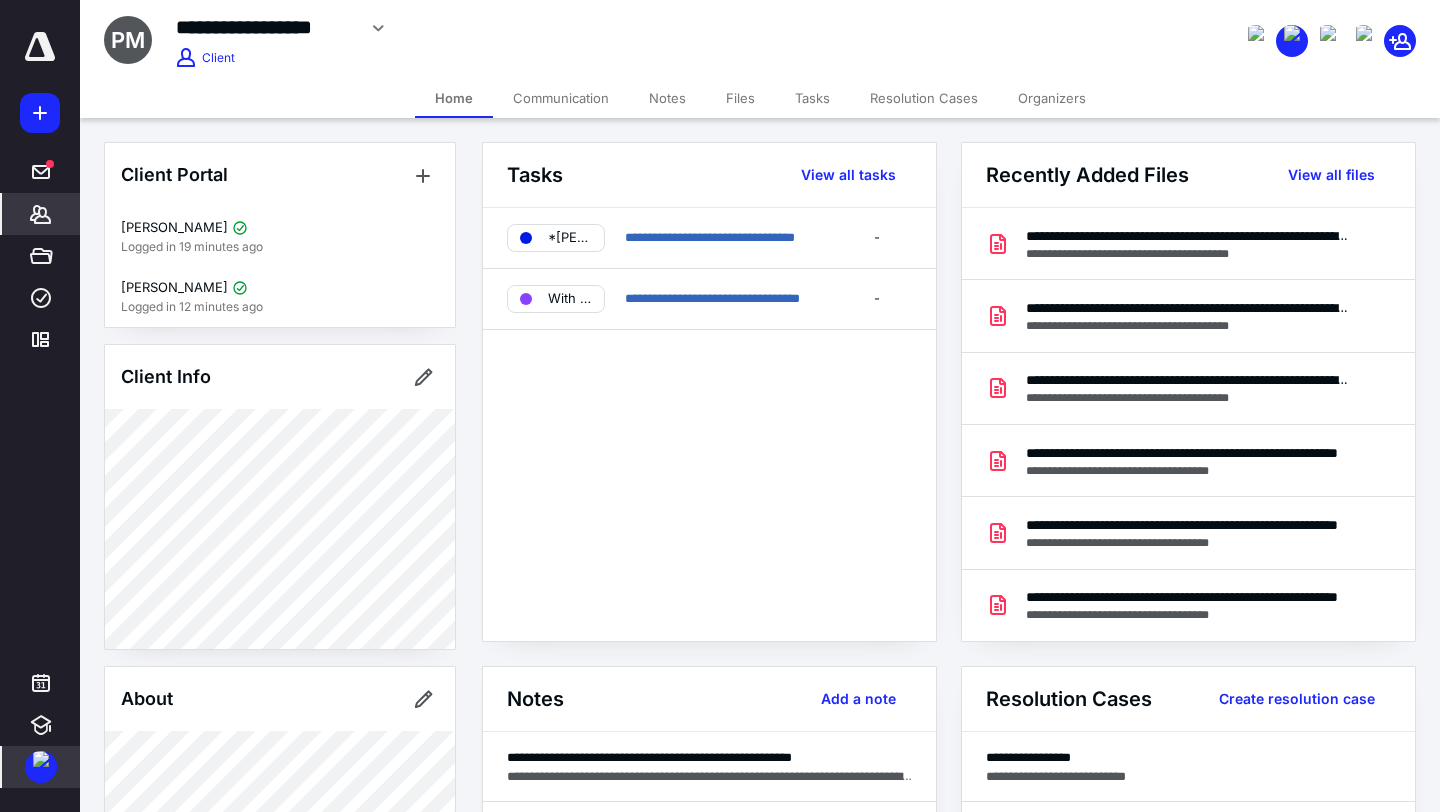 click on "Files" at bounding box center [740, 98] 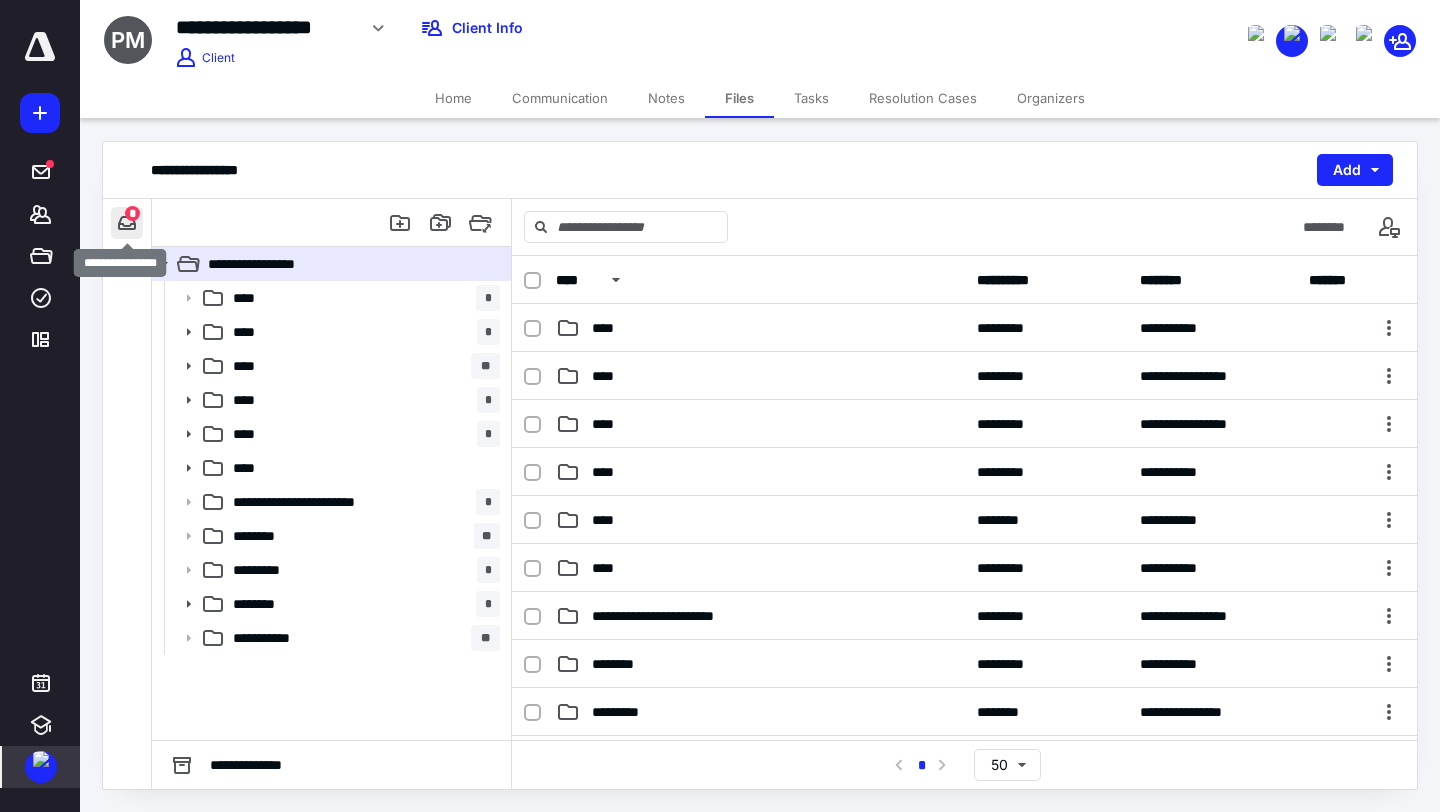 click at bounding box center (127, 223) 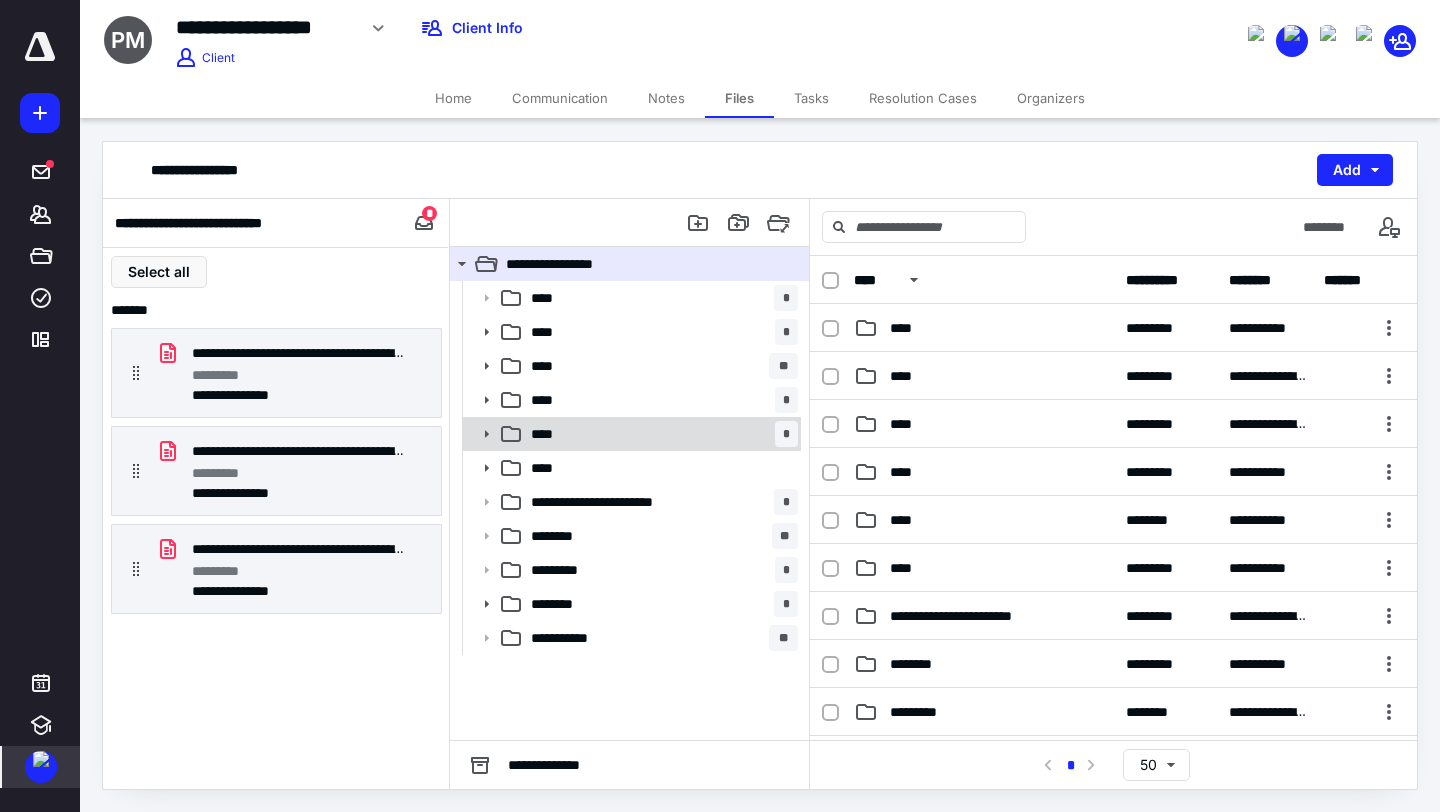 click 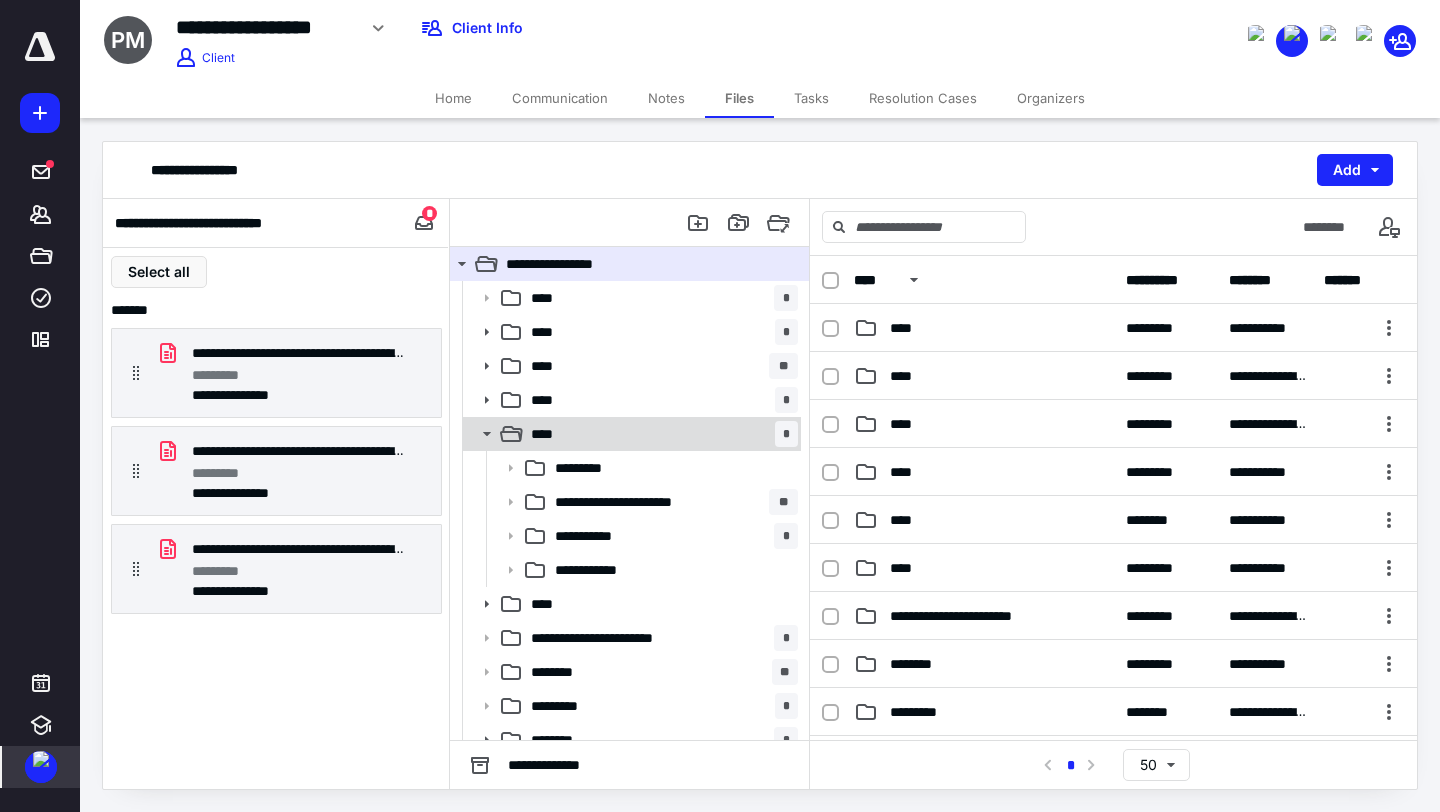 scroll, scrollTop: 51, scrollLeft: 0, axis: vertical 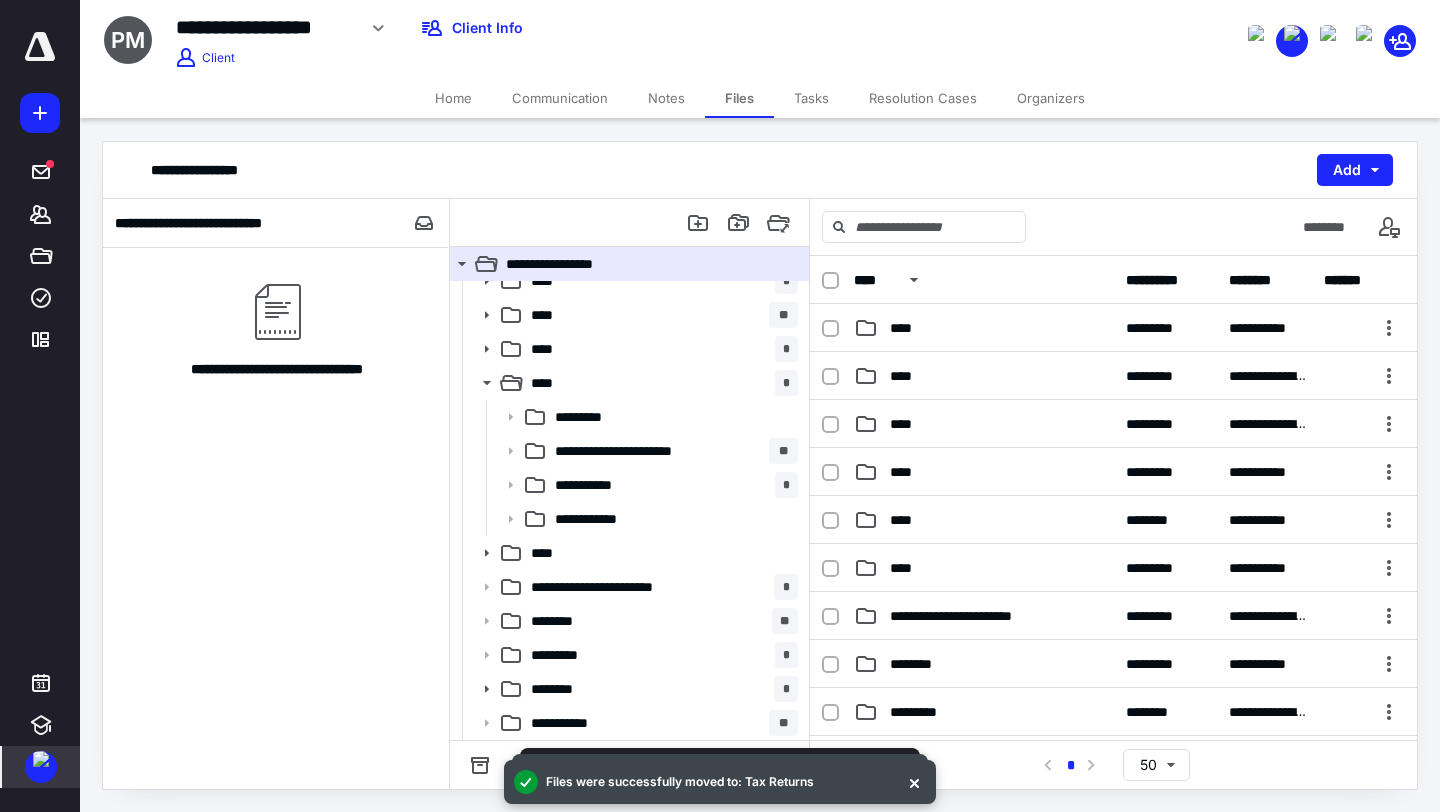 drag, startPoint x: 325, startPoint y: 376, endPoint x: 955, endPoint y: 36, distance: 715.89105 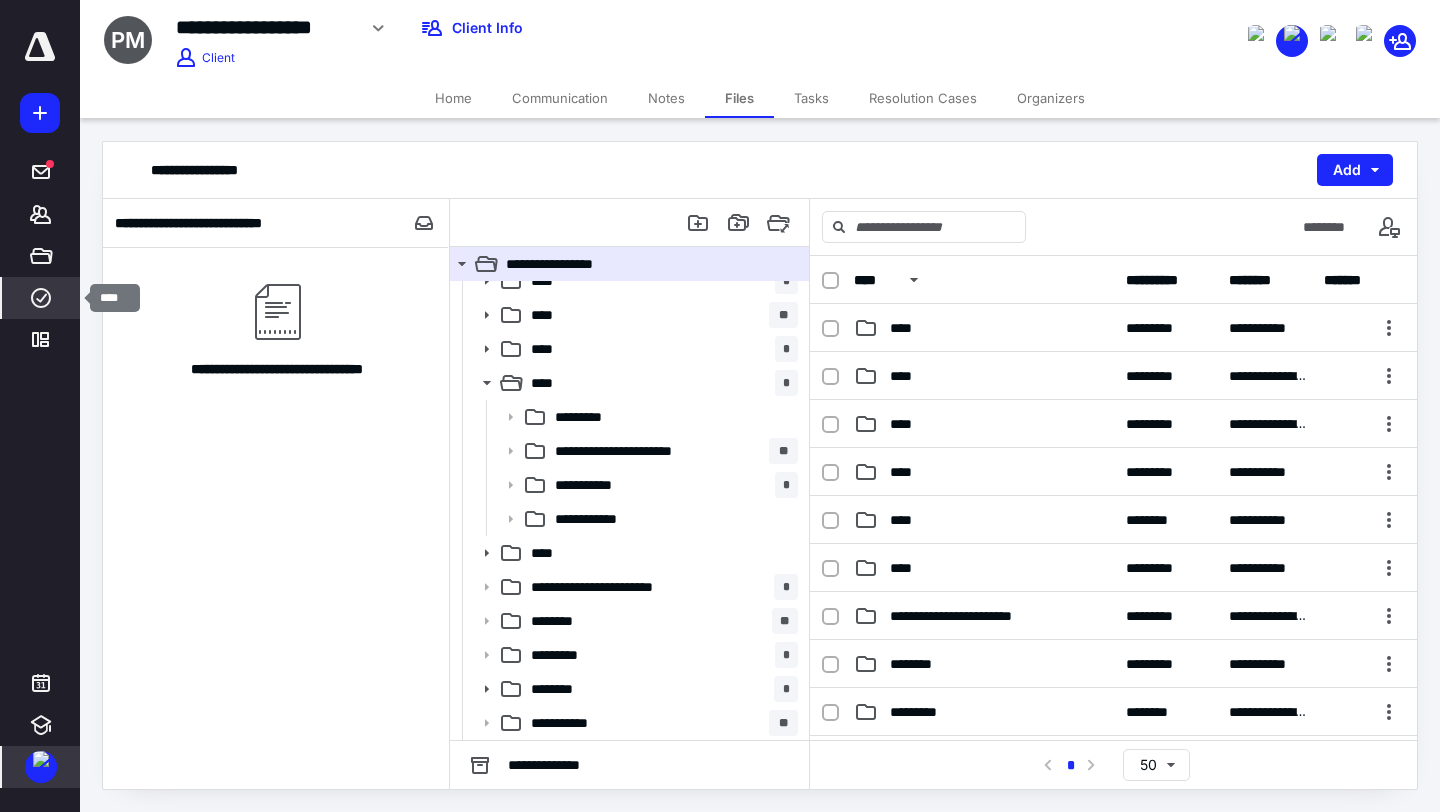 click on "****" at bounding box center [41, 298] 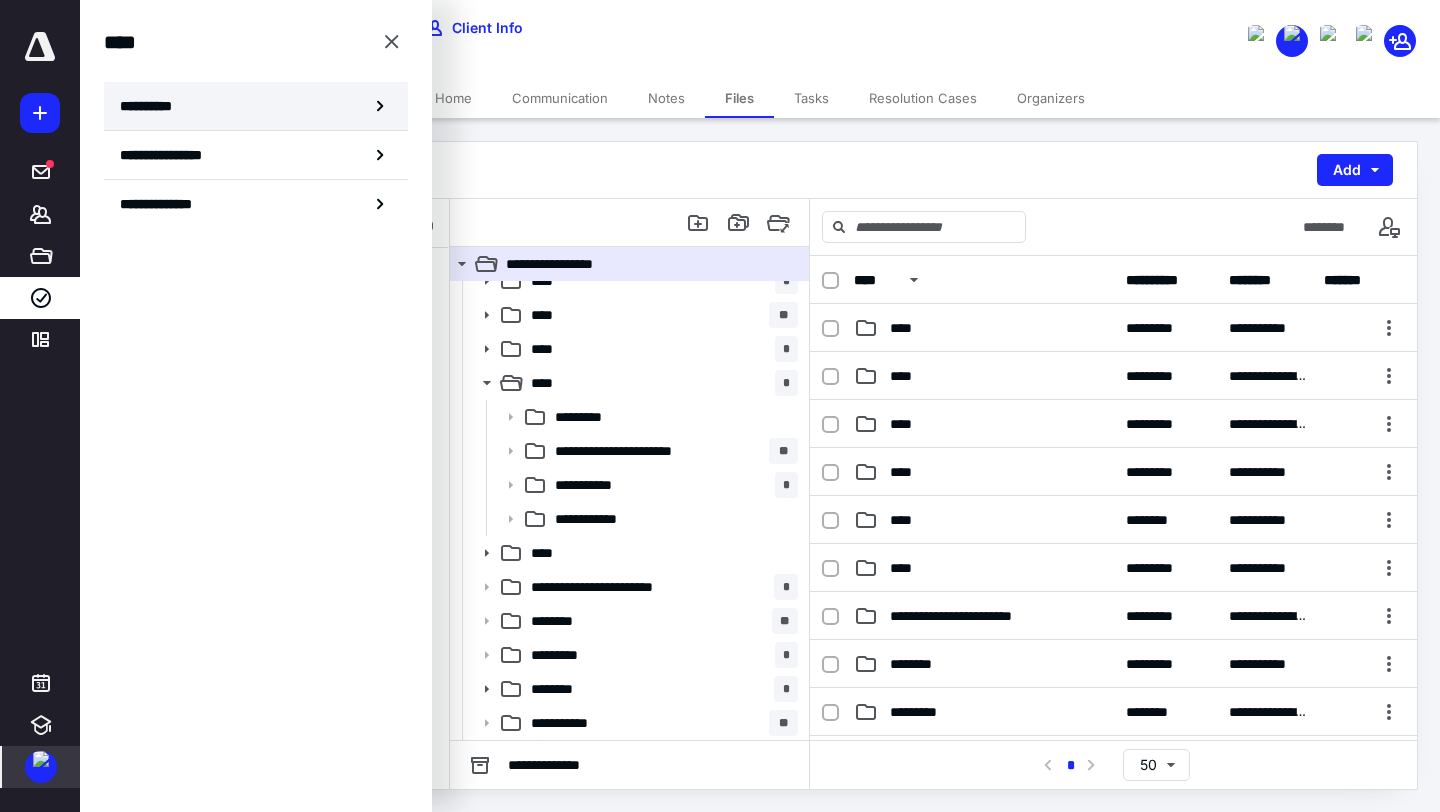 click on "**********" at bounding box center [256, 106] 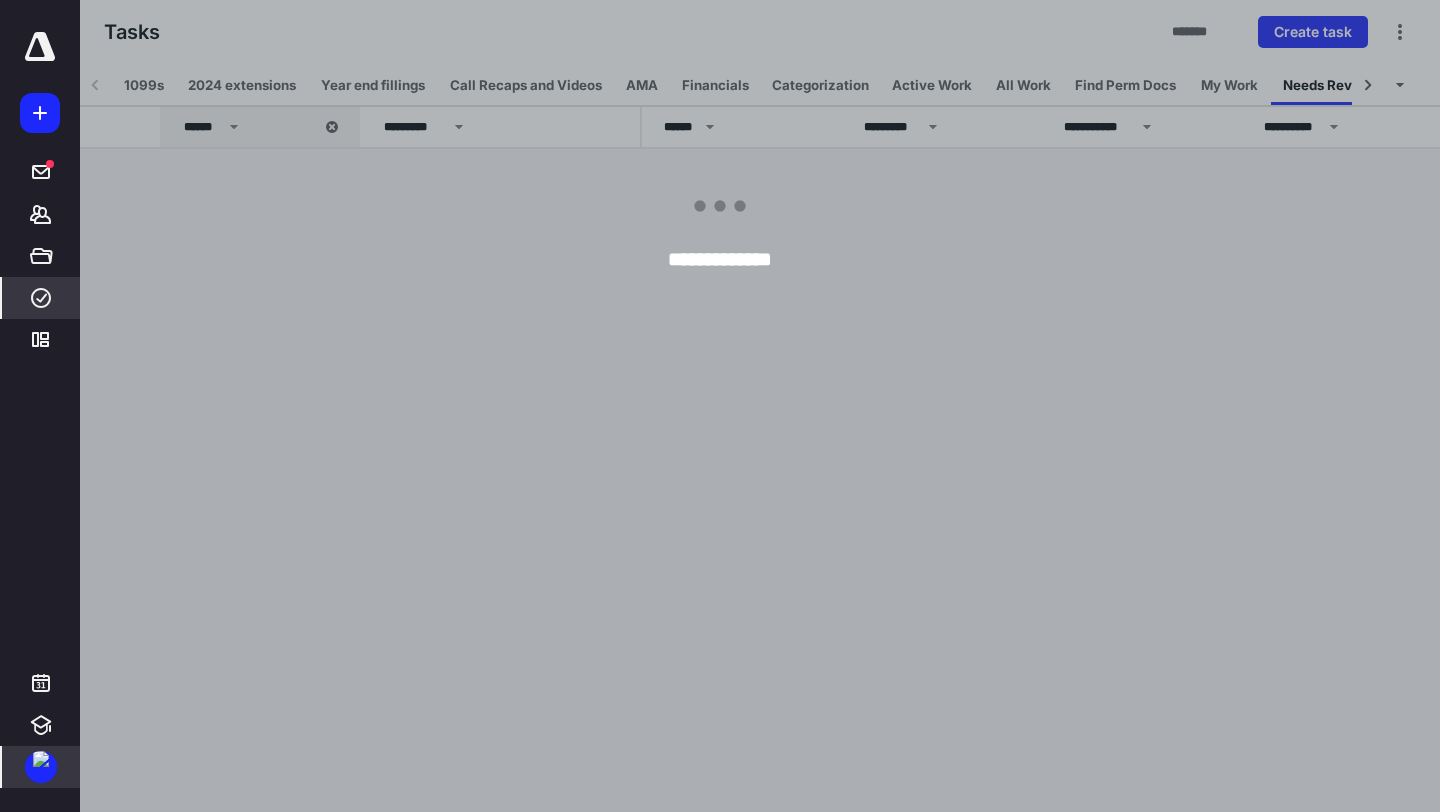 scroll, scrollTop: 0, scrollLeft: 35, axis: horizontal 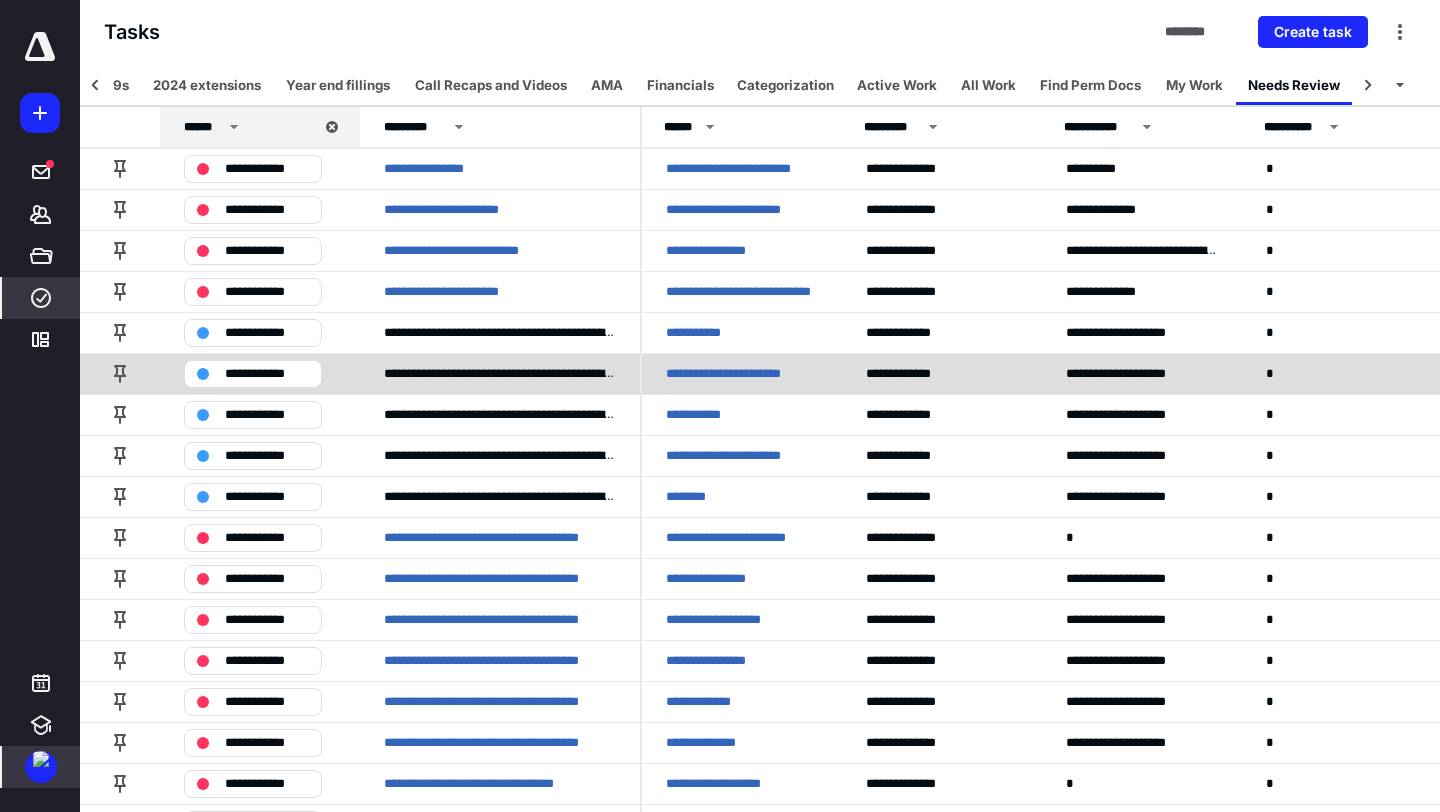 click on "**********" at bounding box center [742, 374] 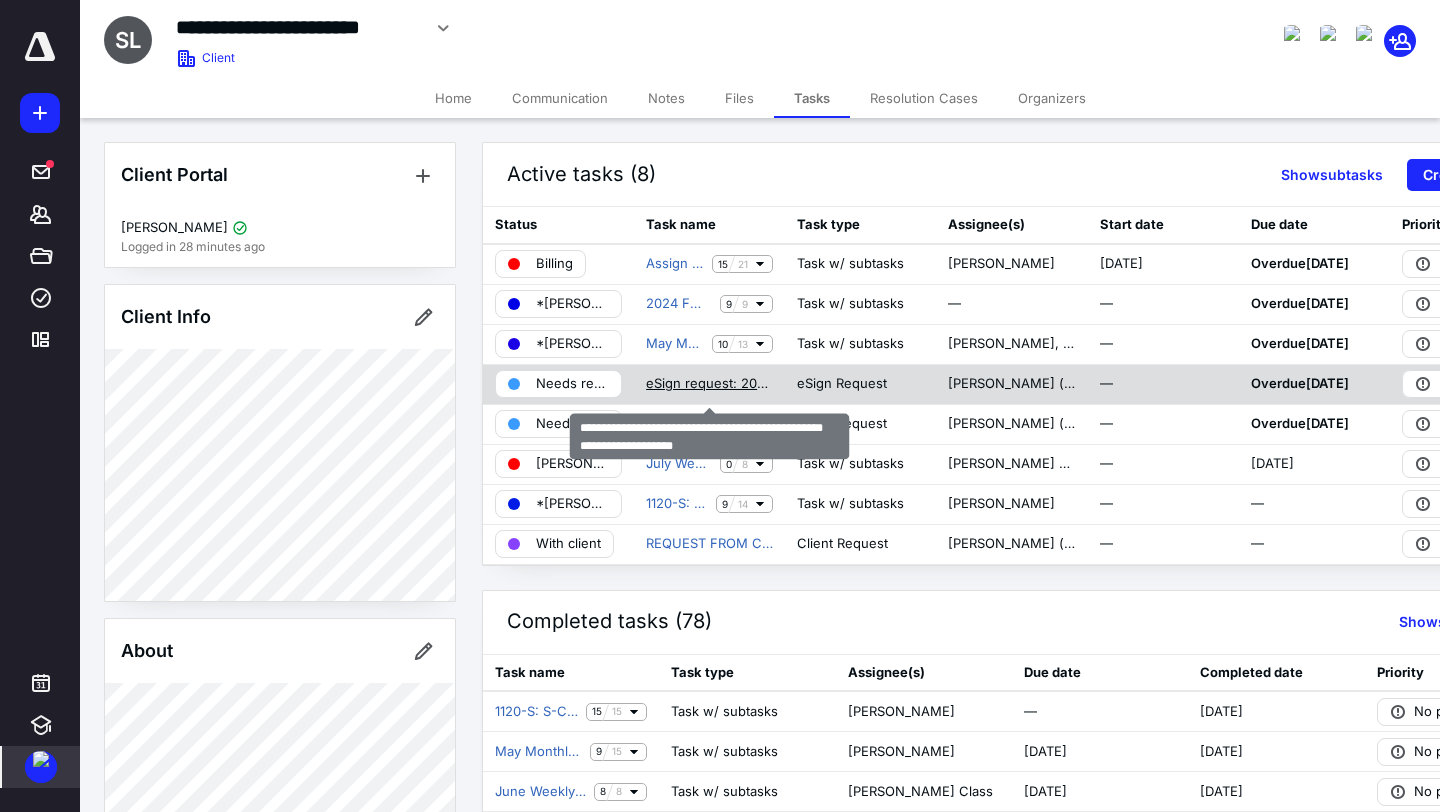 click on "eSign request: 2024 Signature Documents (SPARKLEE CONSULTING LLC).pdf" at bounding box center [709, 384] 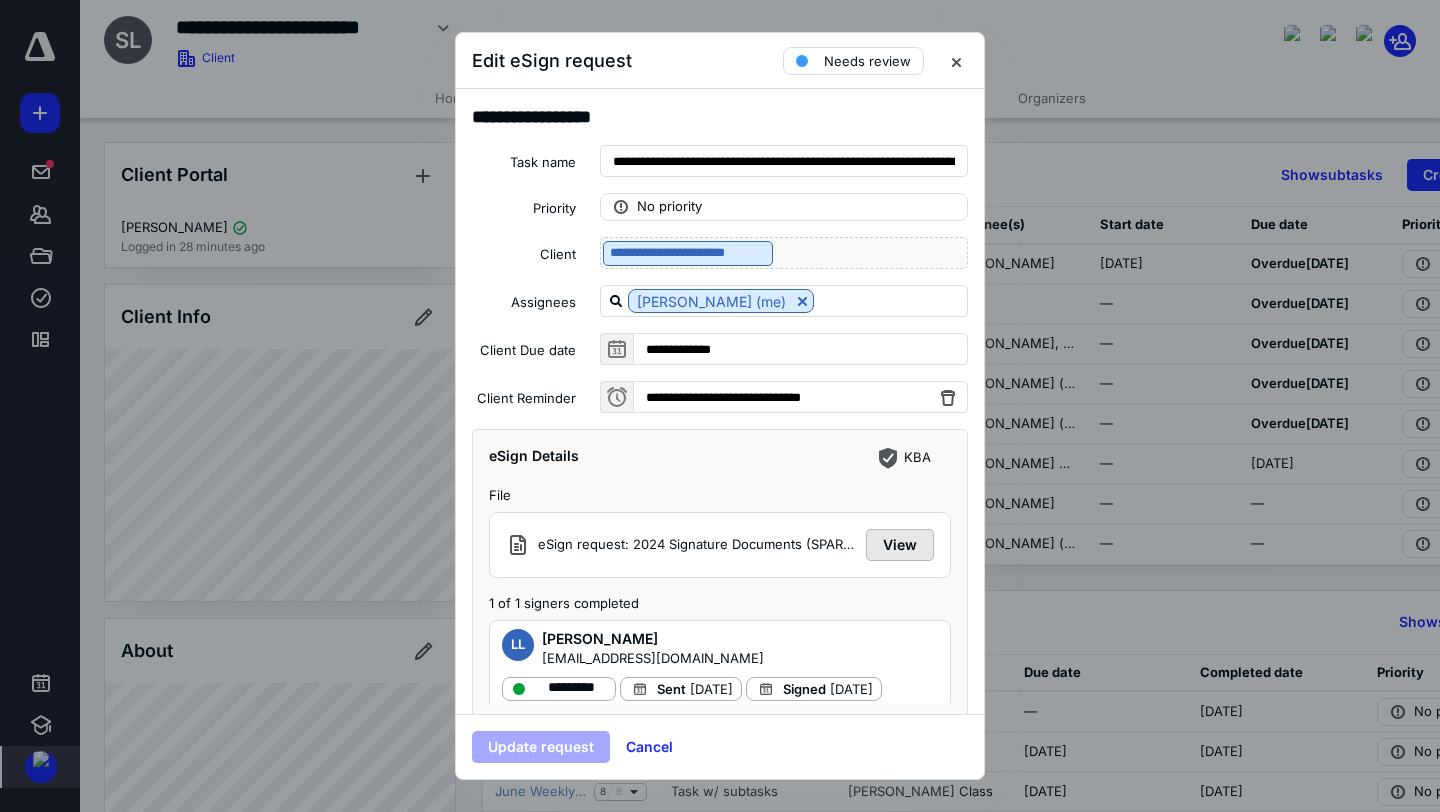 click on "View" at bounding box center [900, 545] 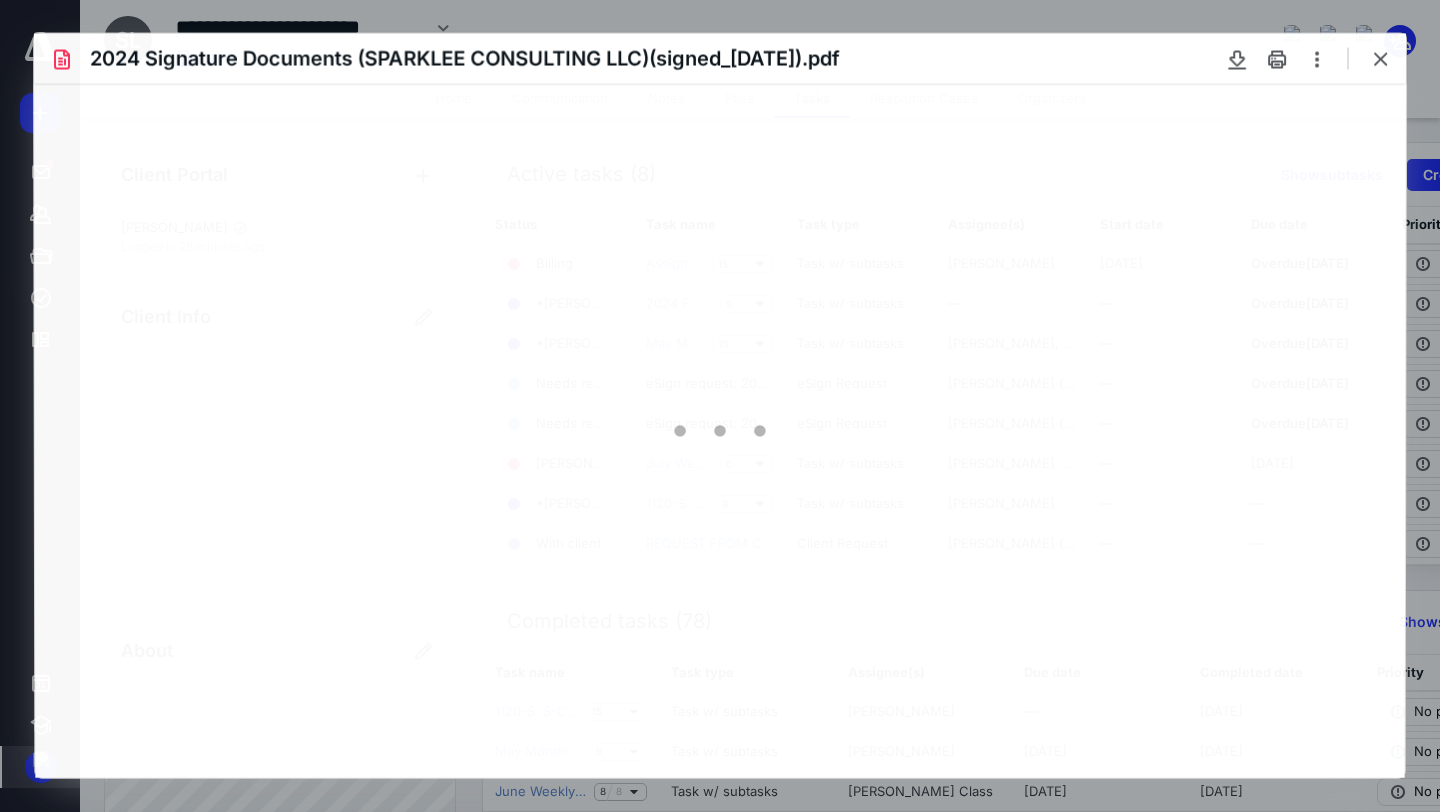 scroll, scrollTop: 0, scrollLeft: 0, axis: both 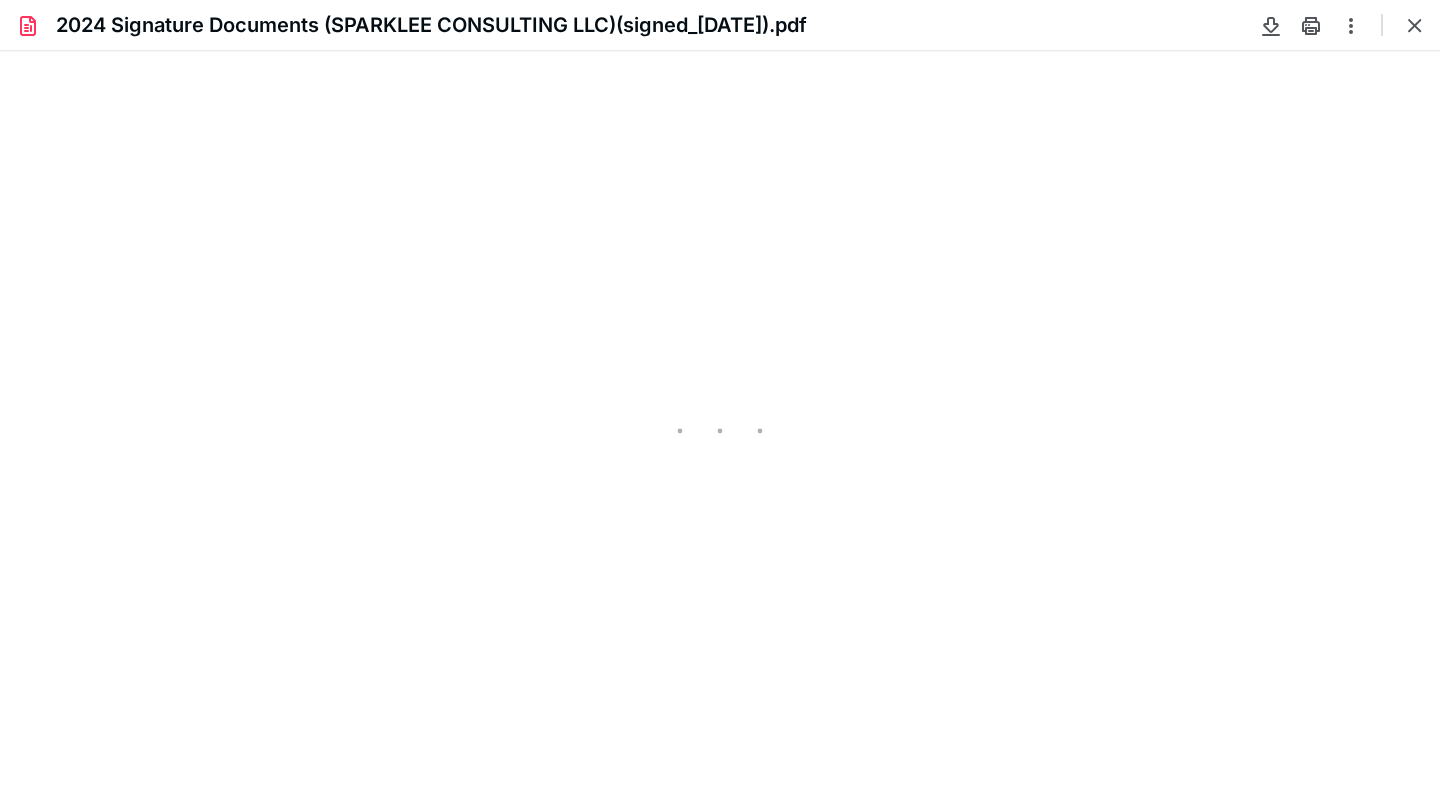 type on "91" 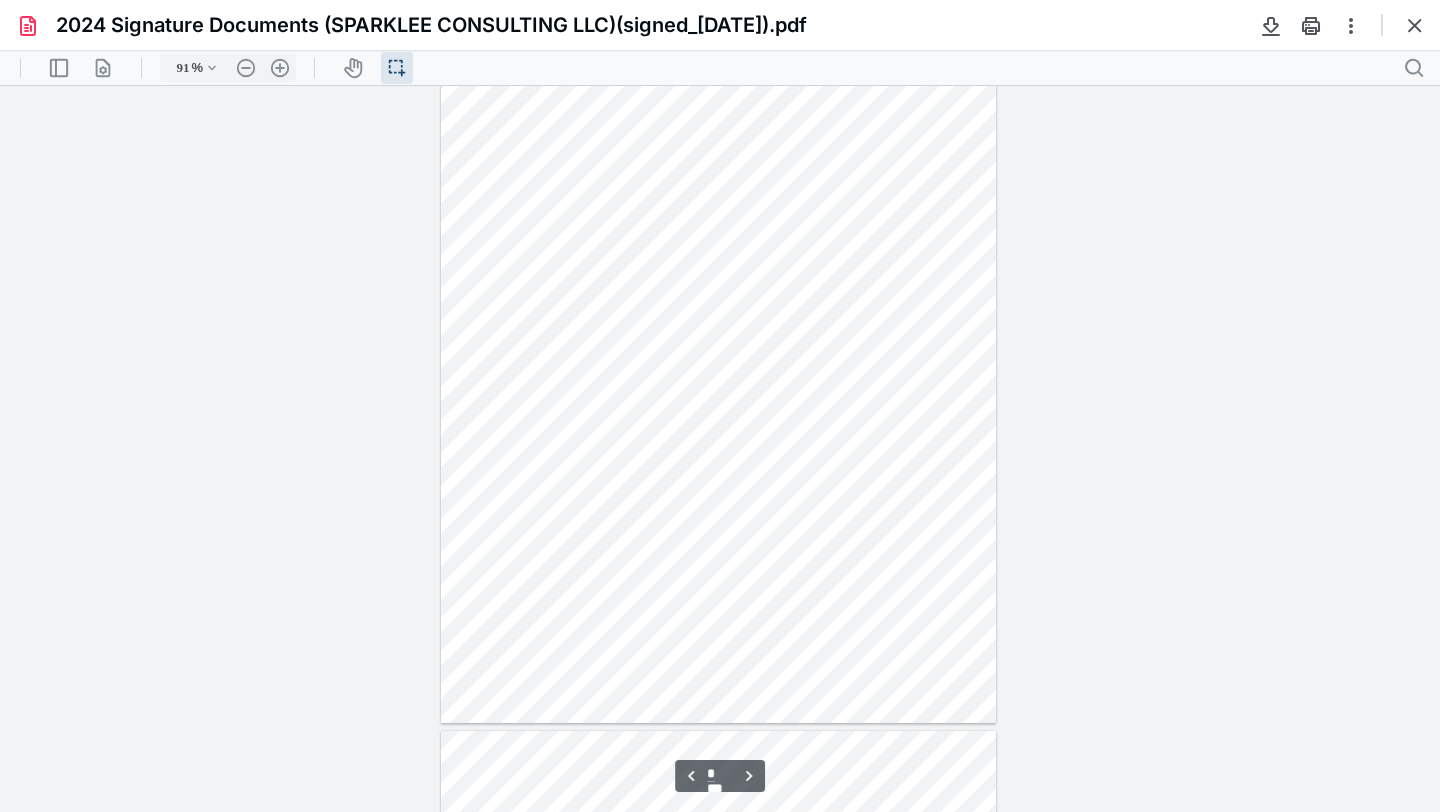 scroll, scrollTop: 3659, scrollLeft: 0, axis: vertical 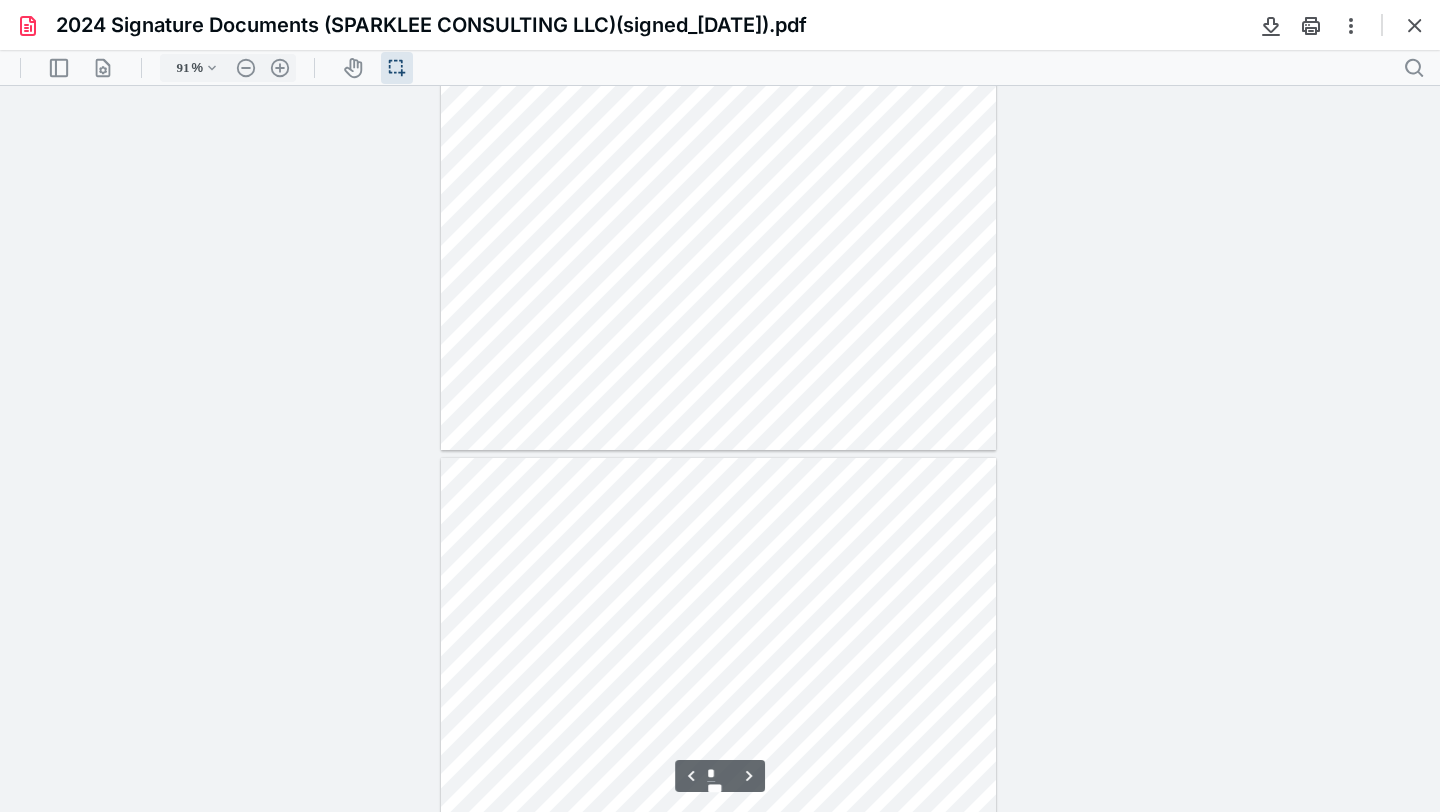 type on "*" 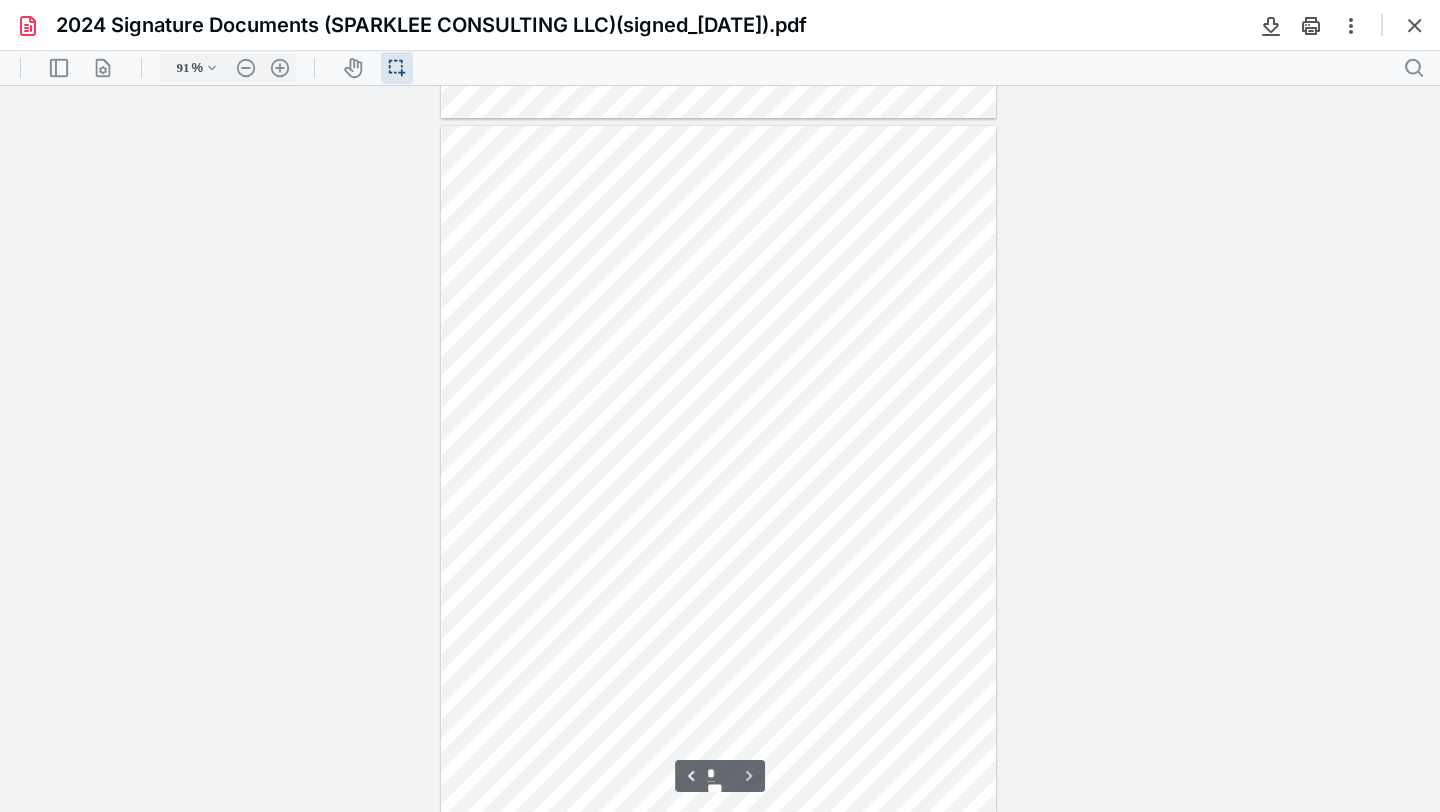 scroll, scrollTop: 4328, scrollLeft: 0, axis: vertical 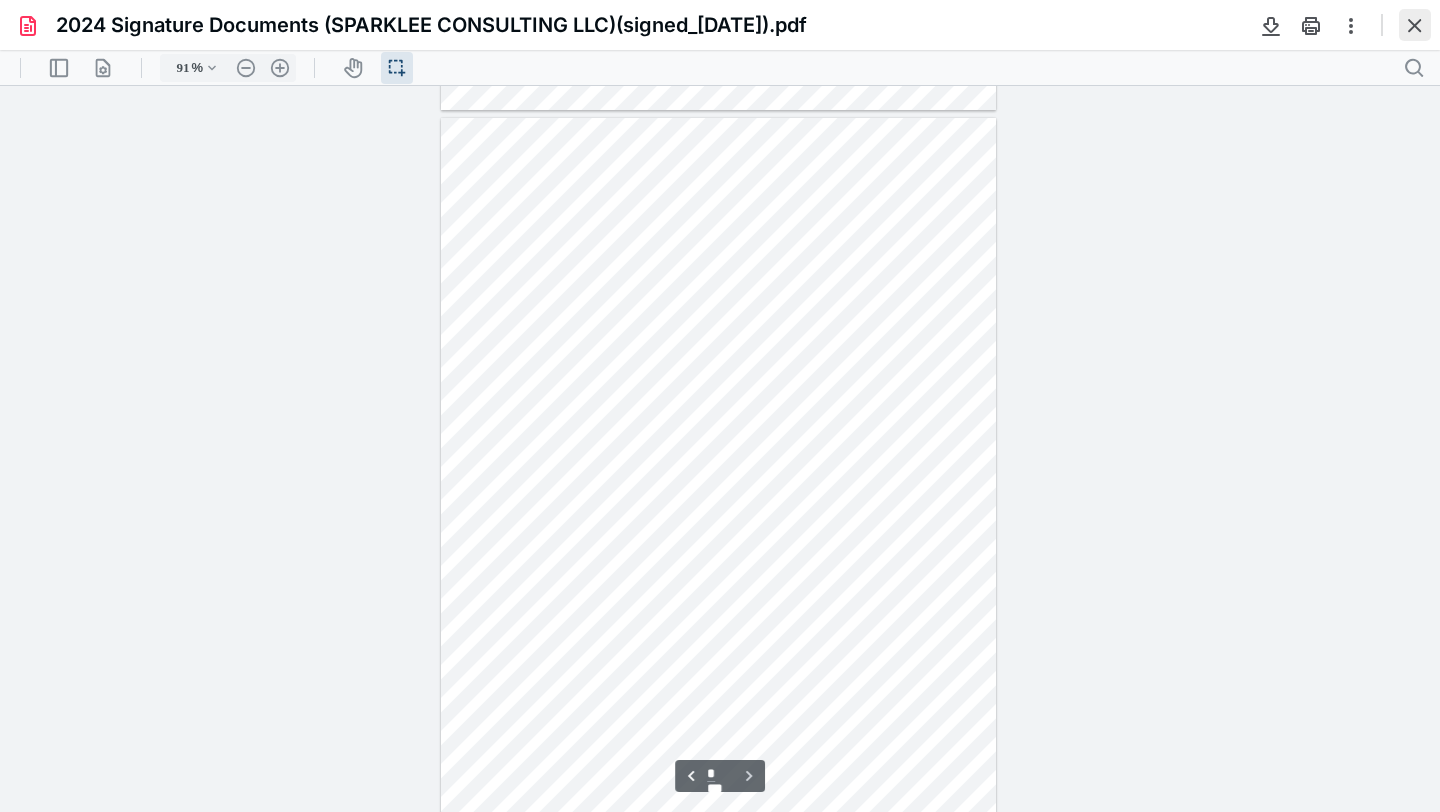 click at bounding box center [1415, 25] 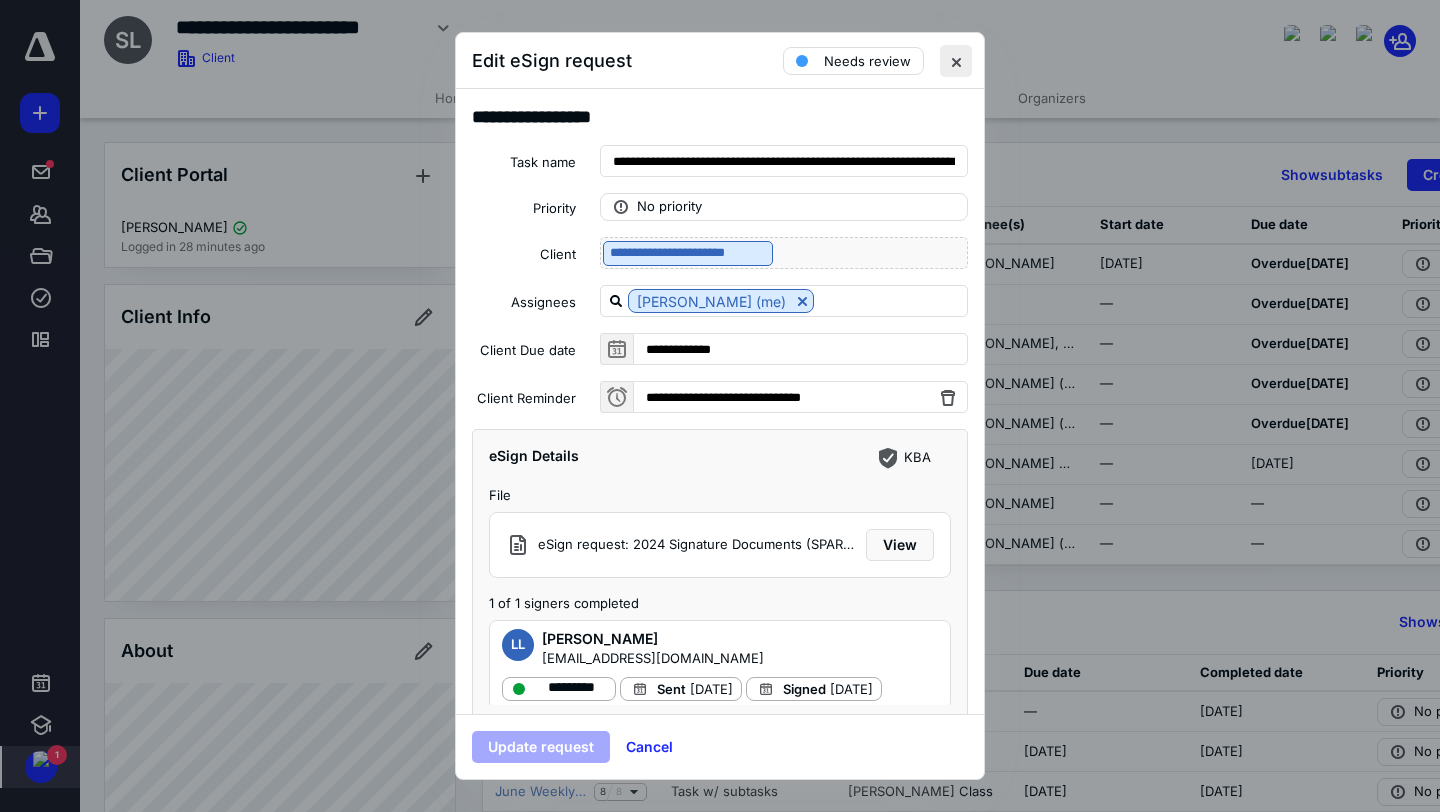 click at bounding box center [956, 61] 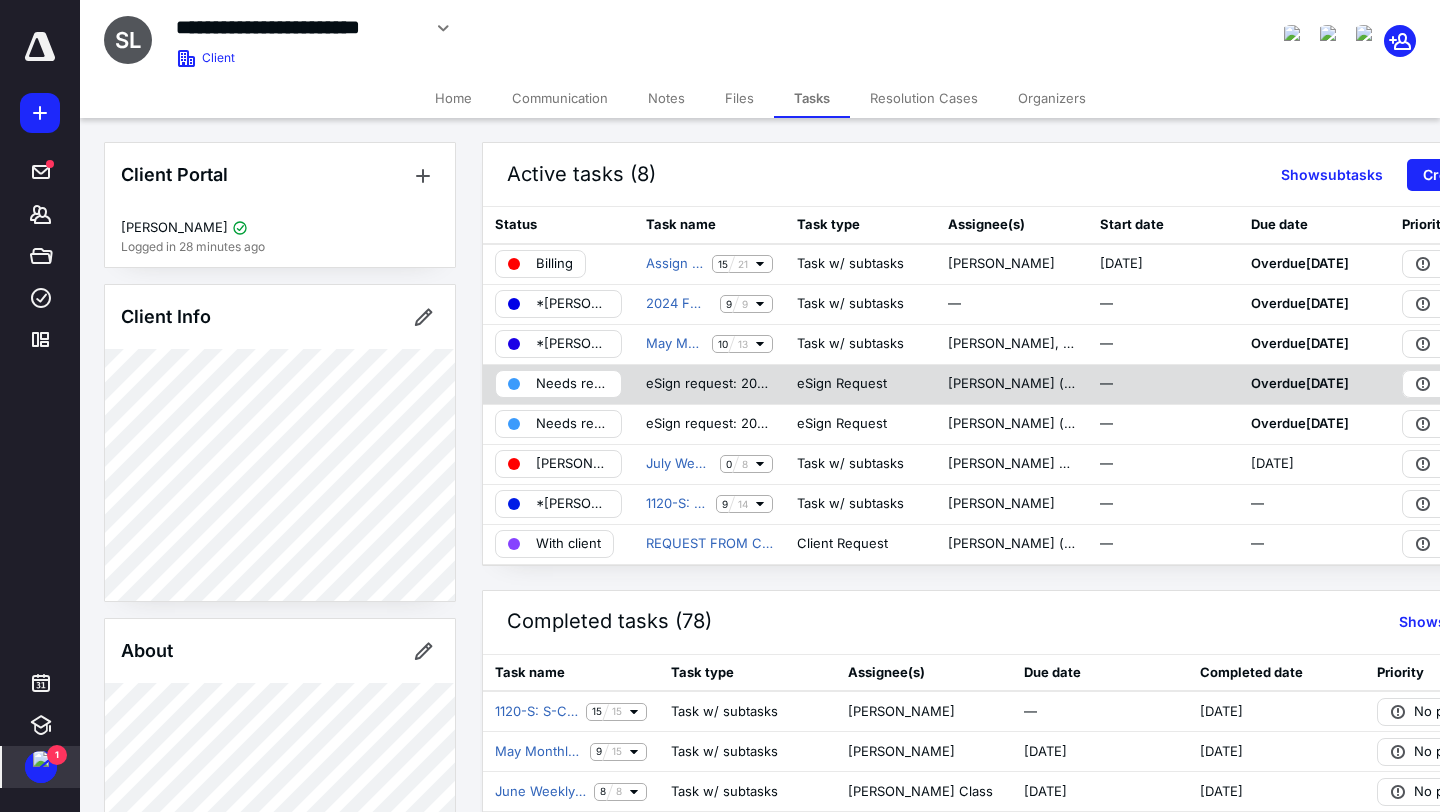 click on "Needs review" at bounding box center [572, 384] 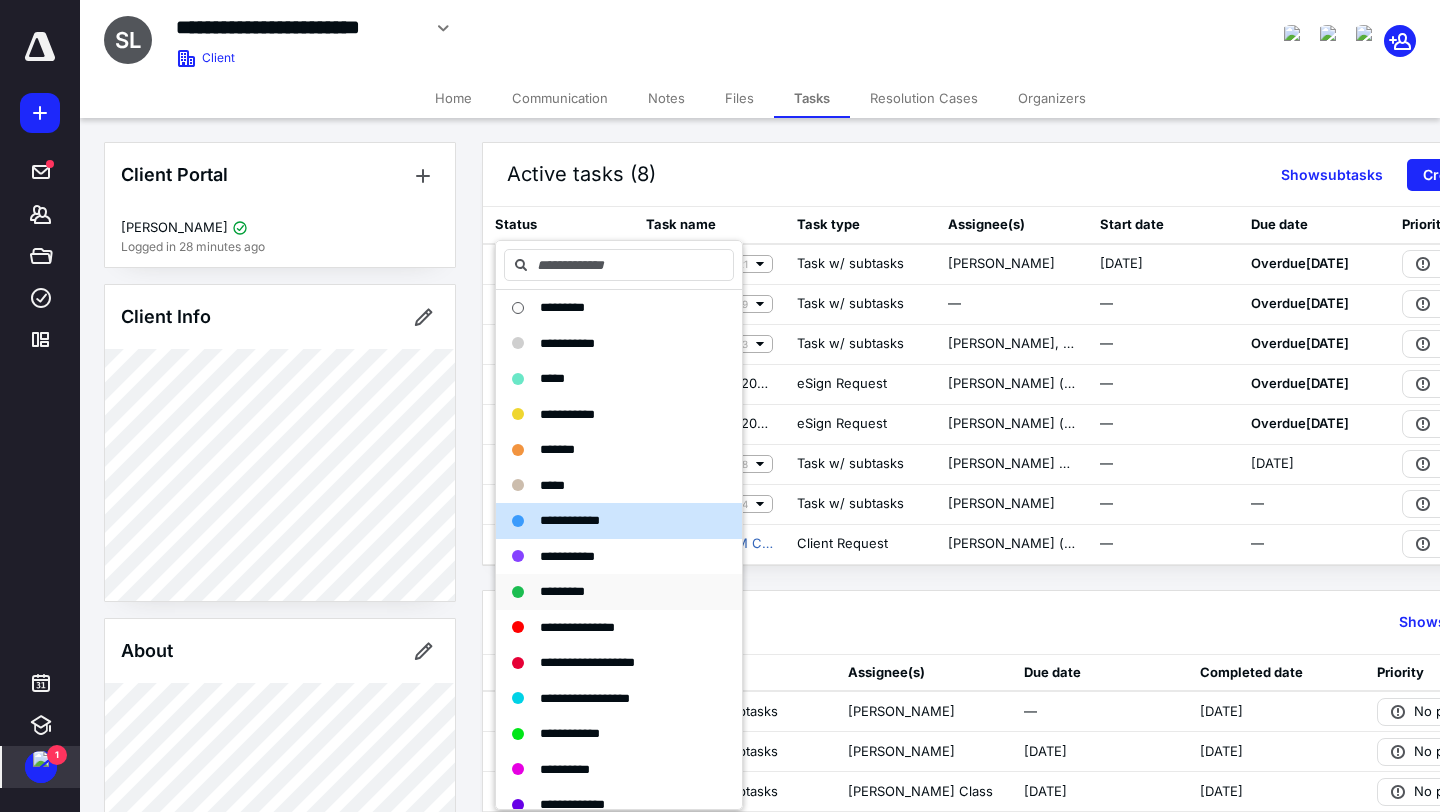 click on "*********" at bounding box center [562, 591] 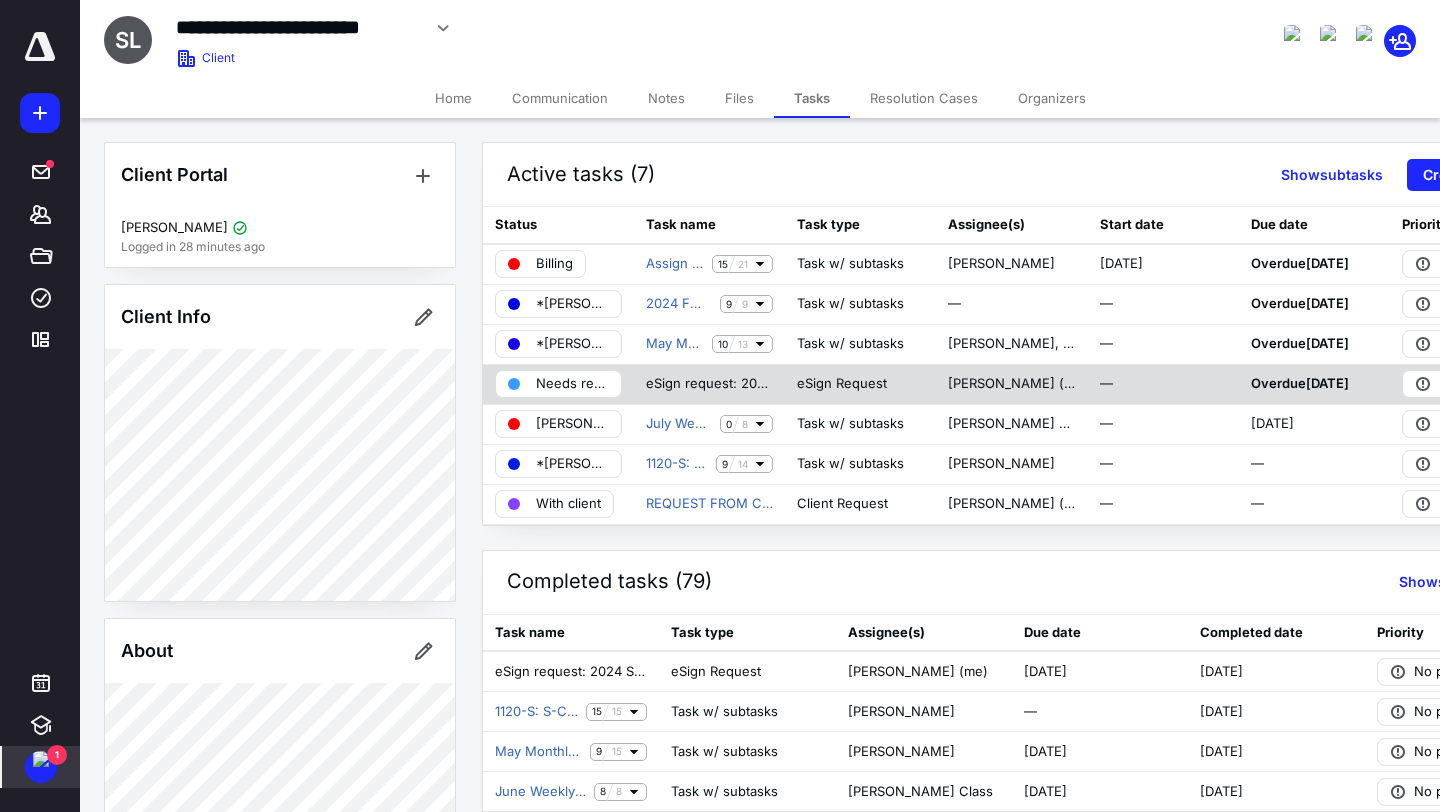 click on "Needs review" at bounding box center (558, 384) 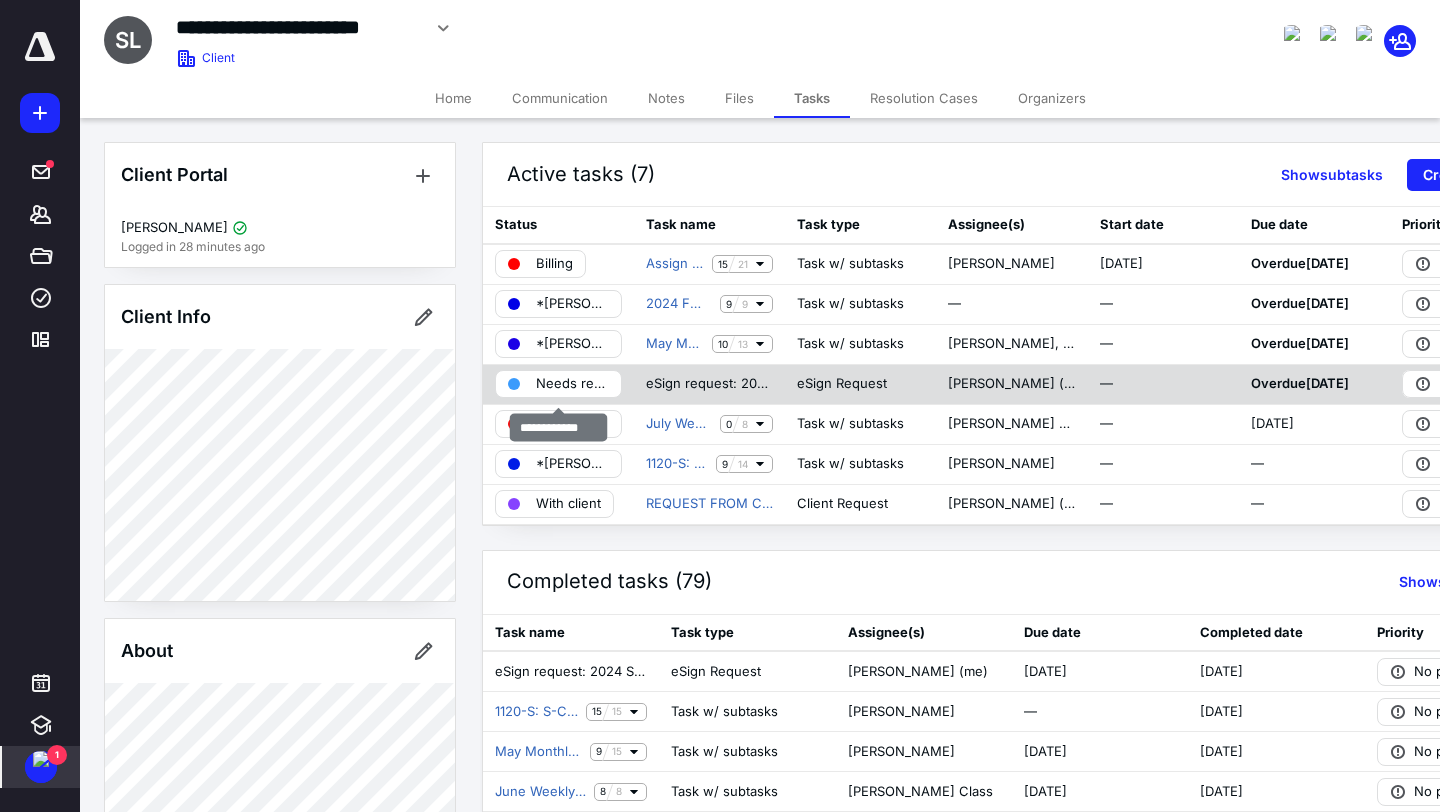 click on "Needs review" at bounding box center (572, 384) 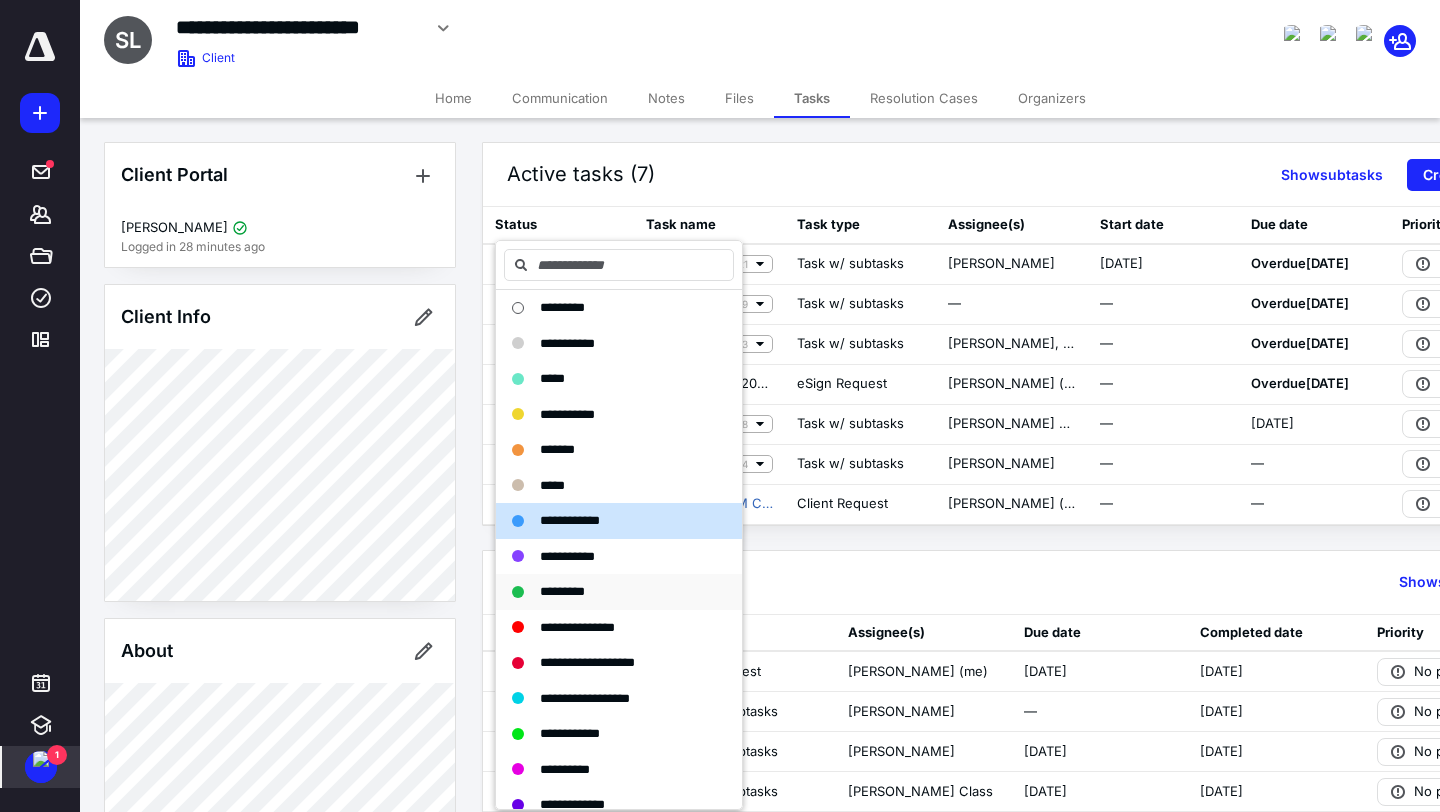 click on "*********" at bounding box center [562, 592] 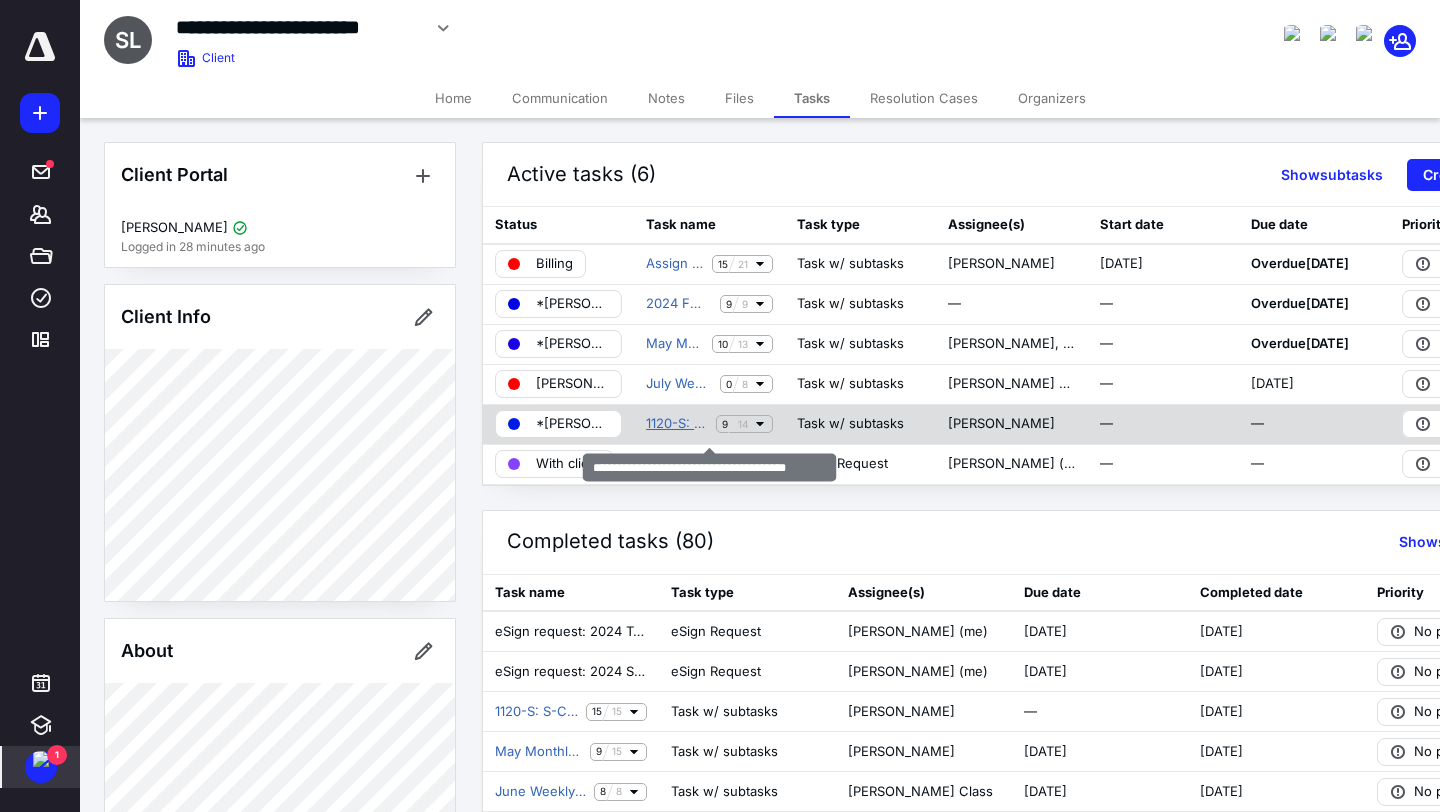click on "1120-S: S-Corporation Tax Return - 2024" at bounding box center [677, 424] 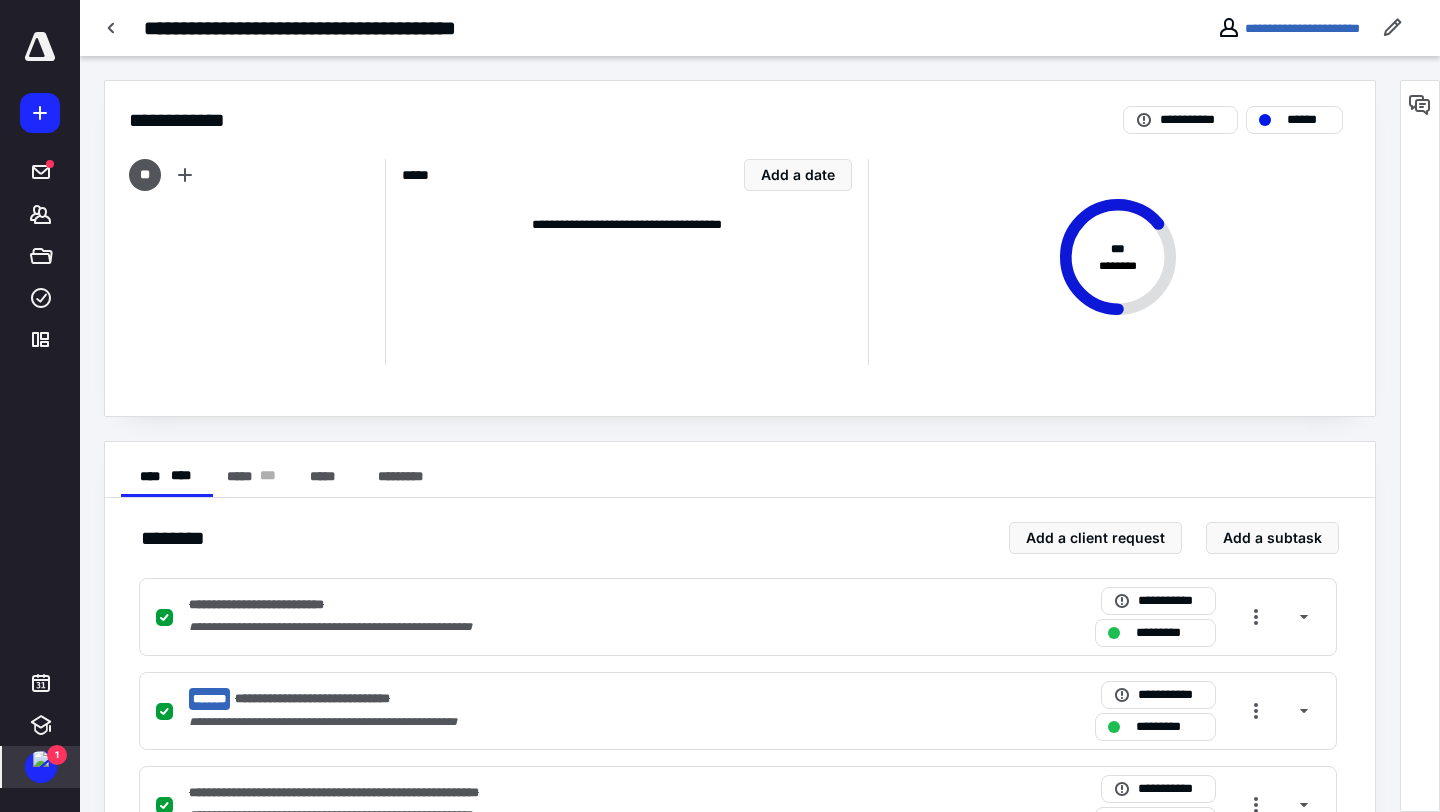 scroll, scrollTop: 1115, scrollLeft: 0, axis: vertical 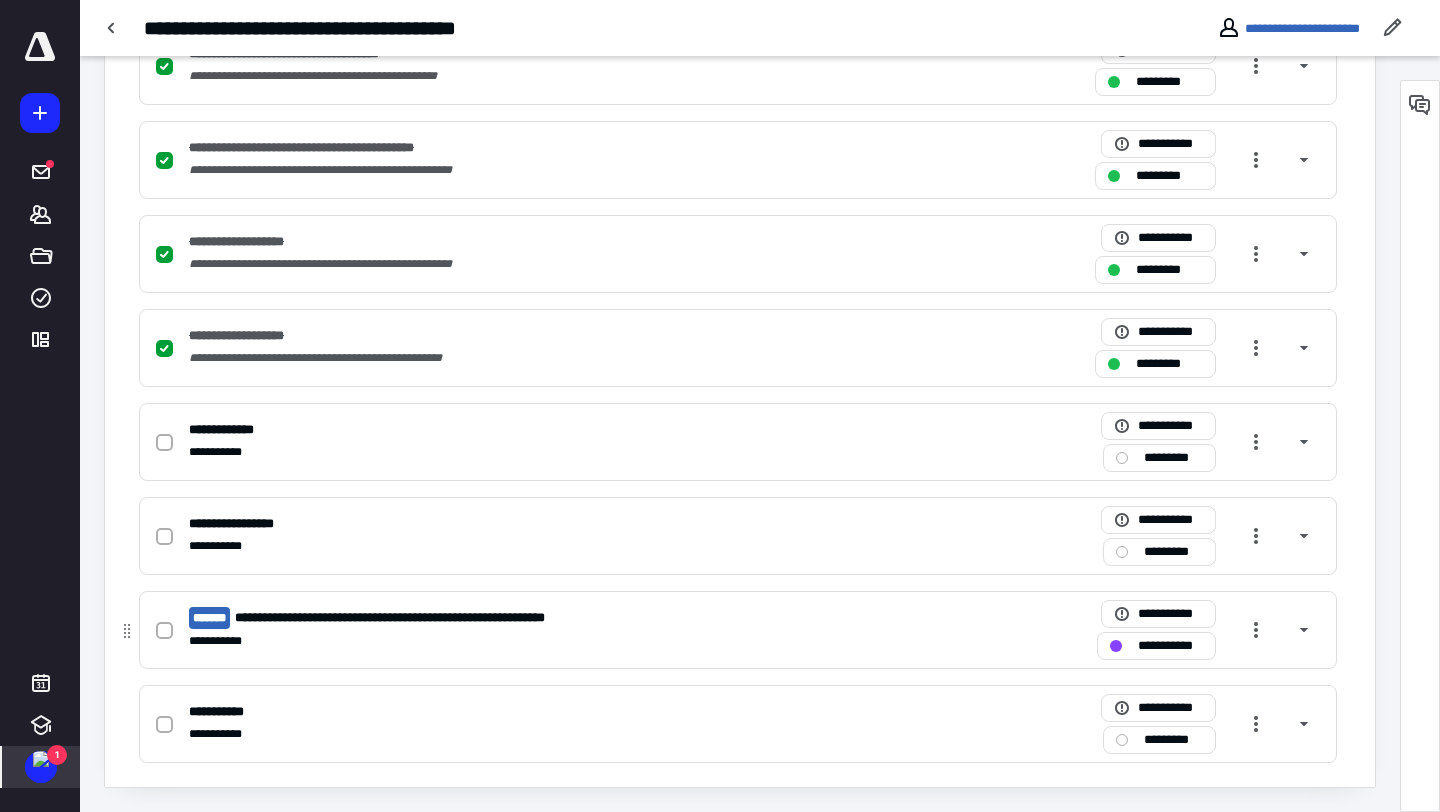 click on "**********" at bounding box center [430, 618] 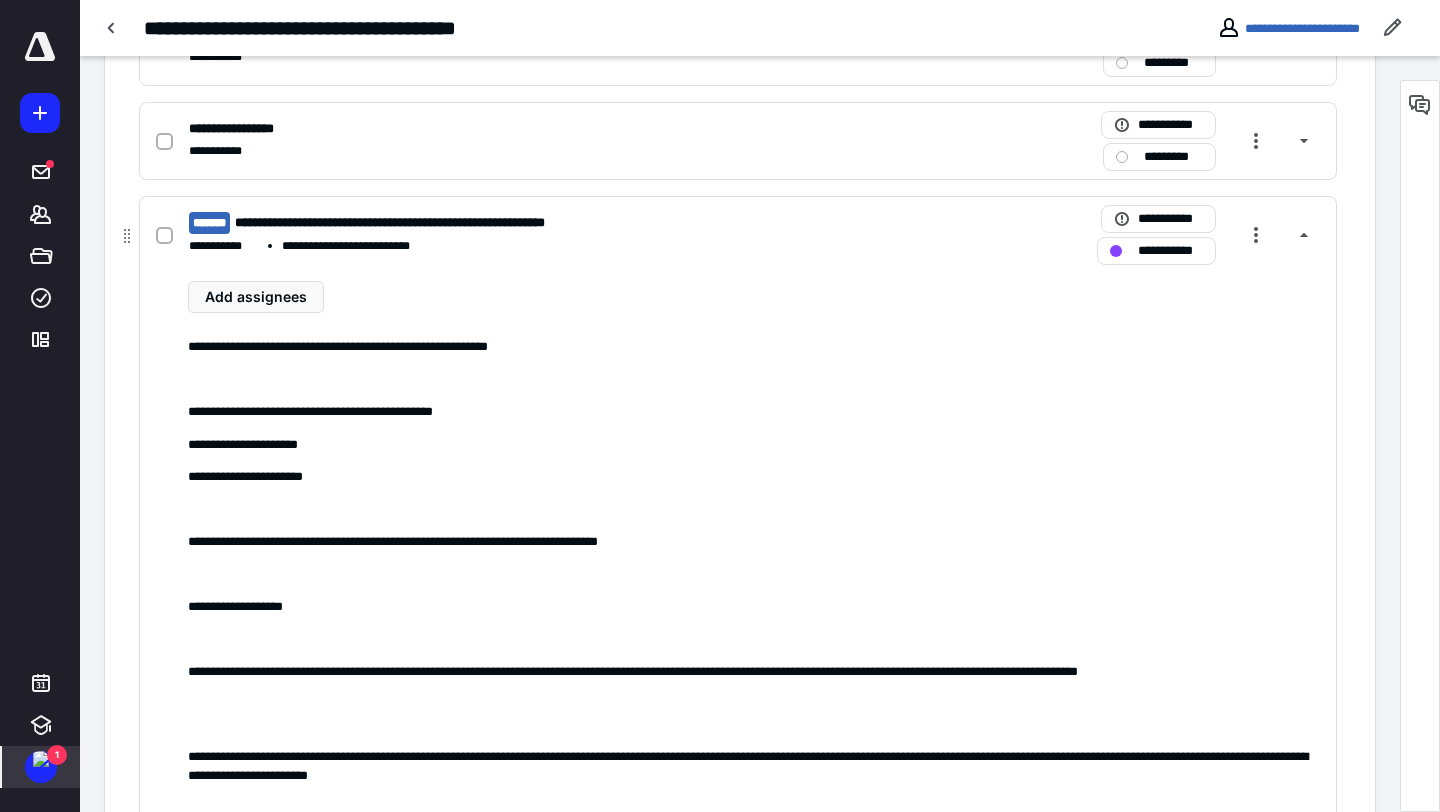 scroll, scrollTop: 1464, scrollLeft: 0, axis: vertical 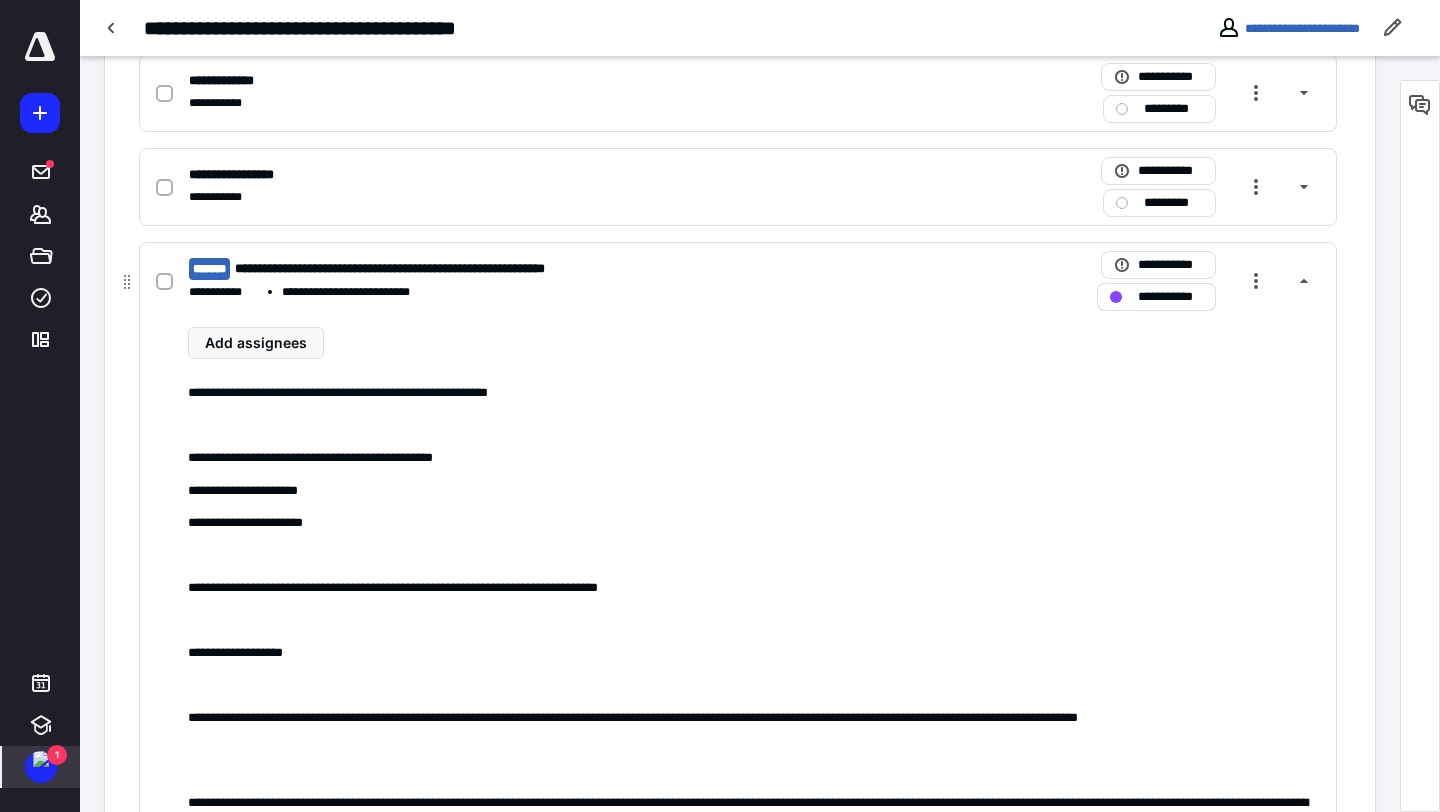 click on "**********" at bounding box center [1170, 297] 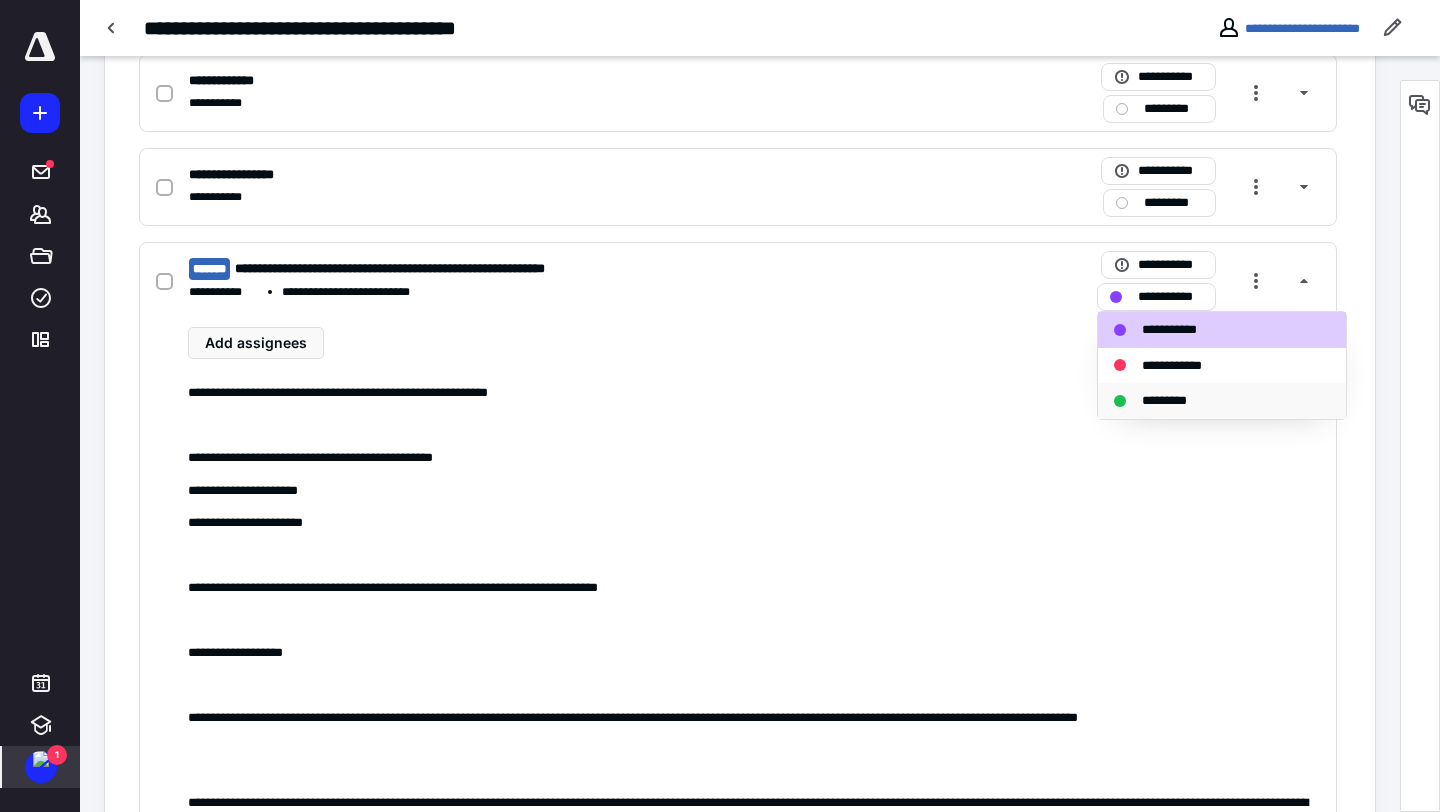 click on "*********" at bounding box center (1175, 401) 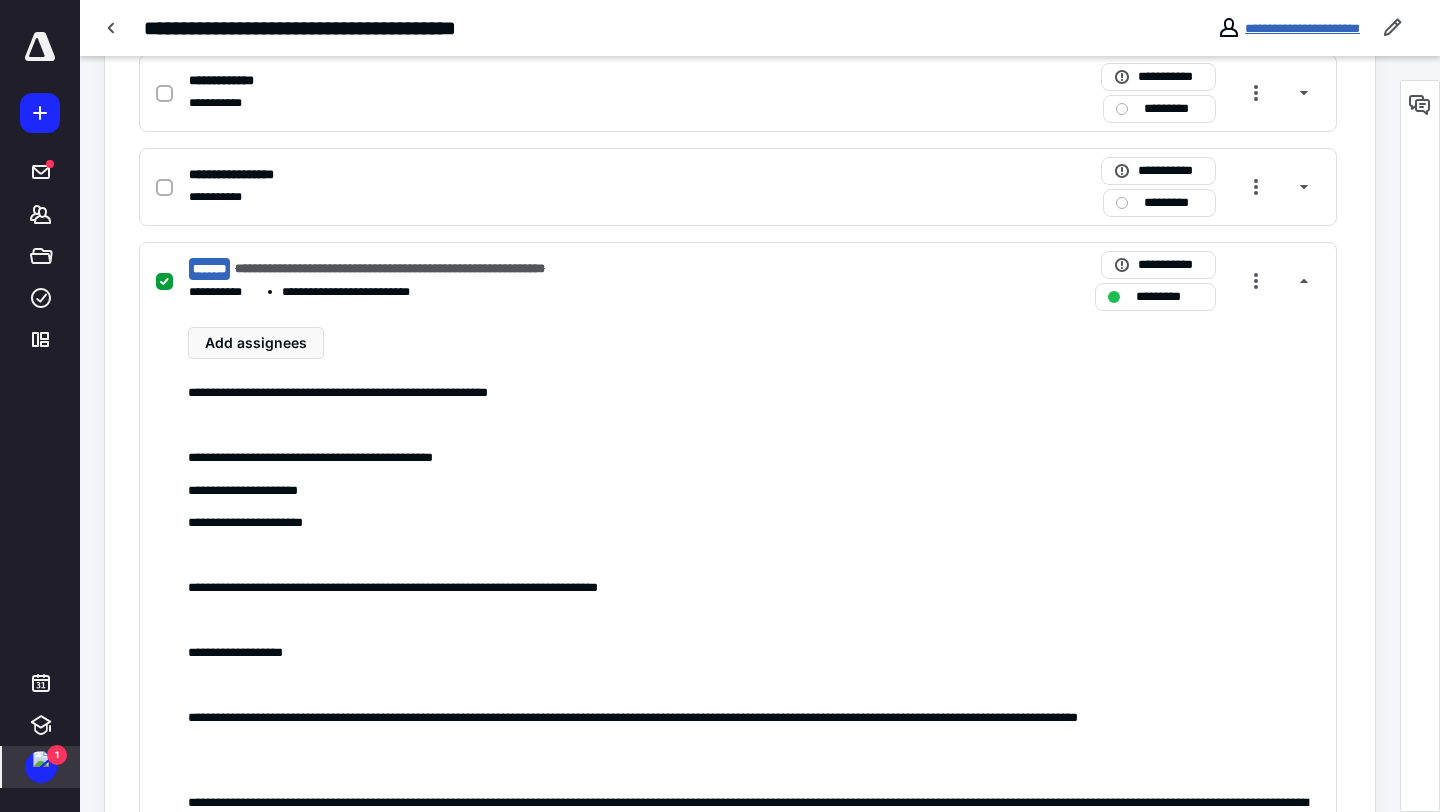 click on "**********" at bounding box center [1302, 28] 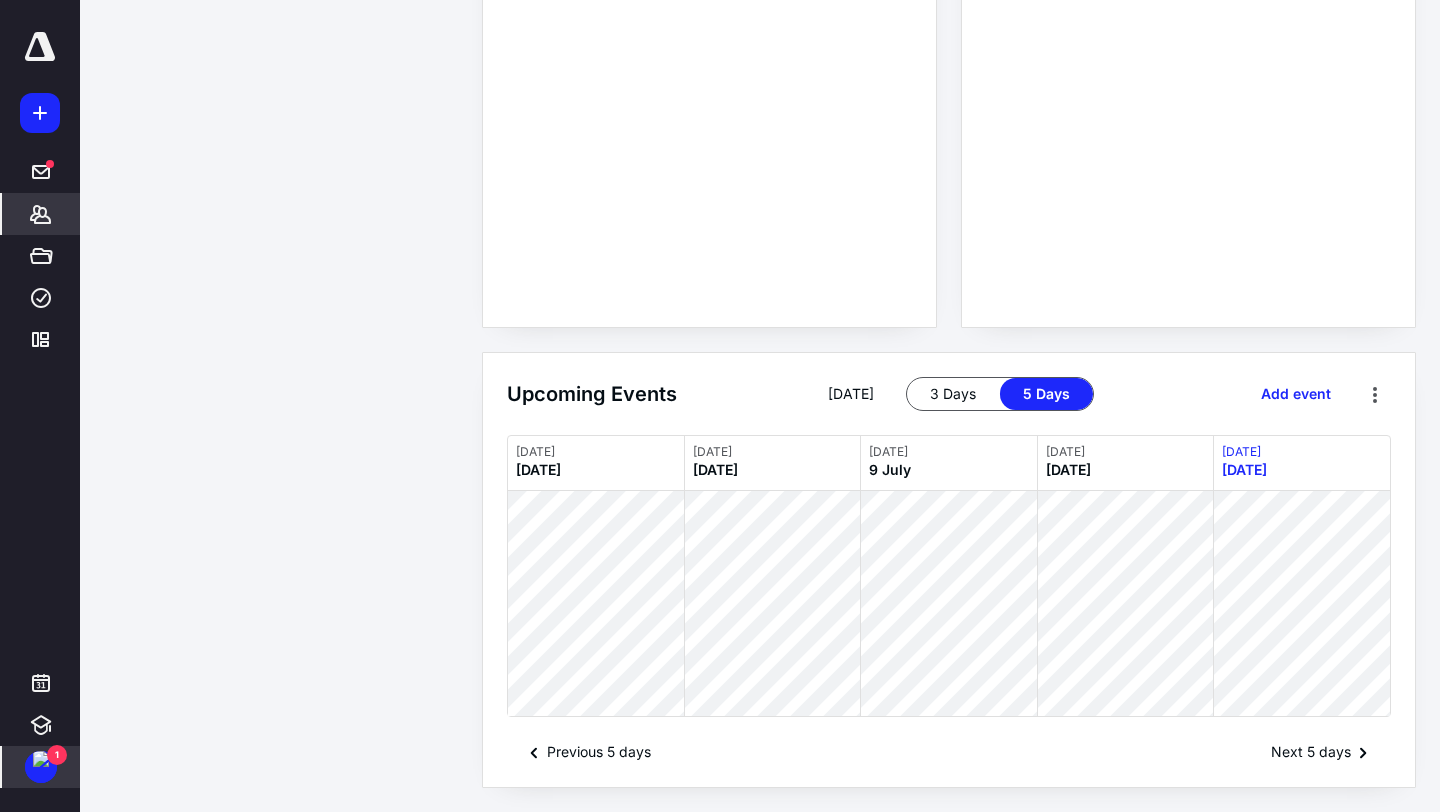 scroll, scrollTop: 0, scrollLeft: 0, axis: both 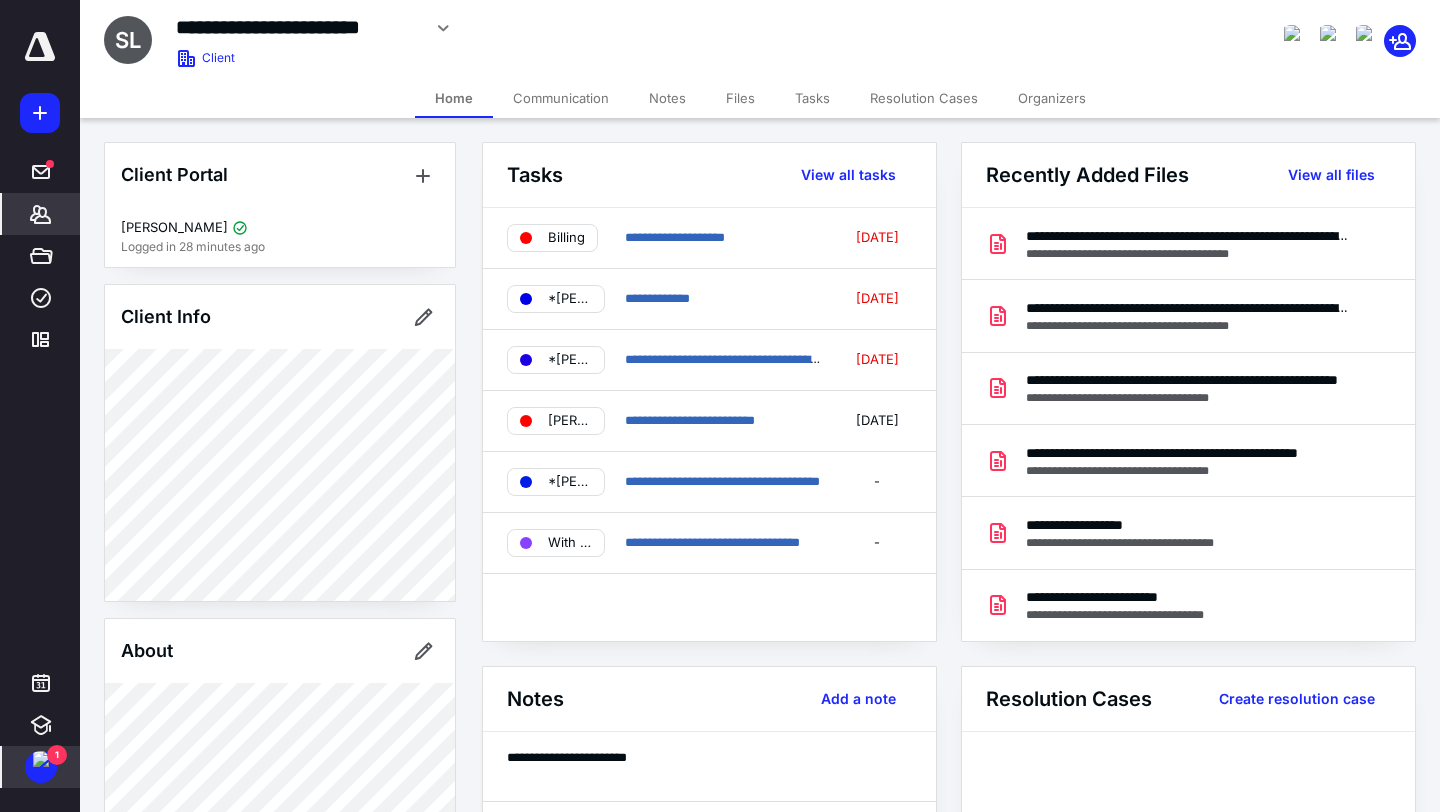 click on "Files" at bounding box center (740, 98) 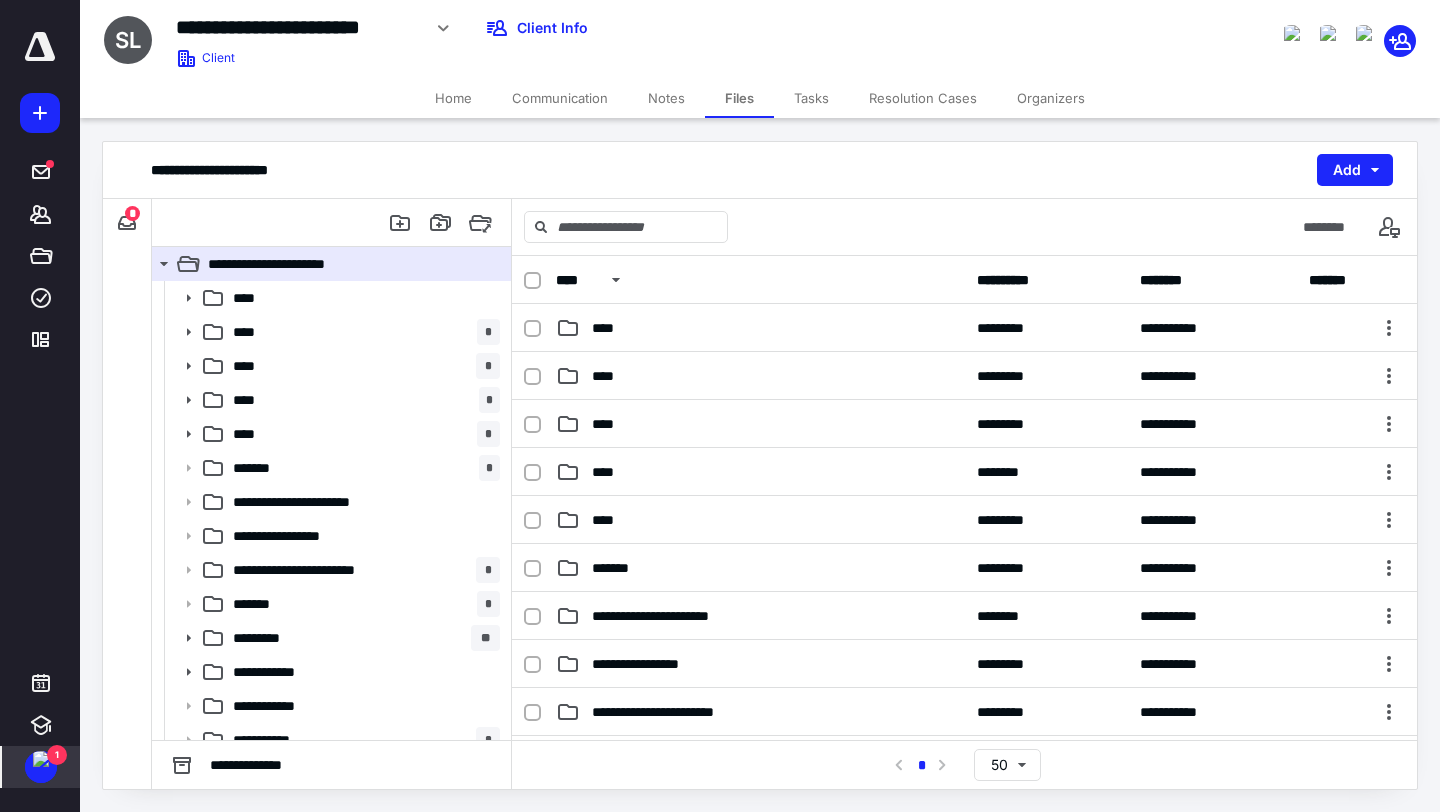 click on "**********" at bounding box center [127, 223] 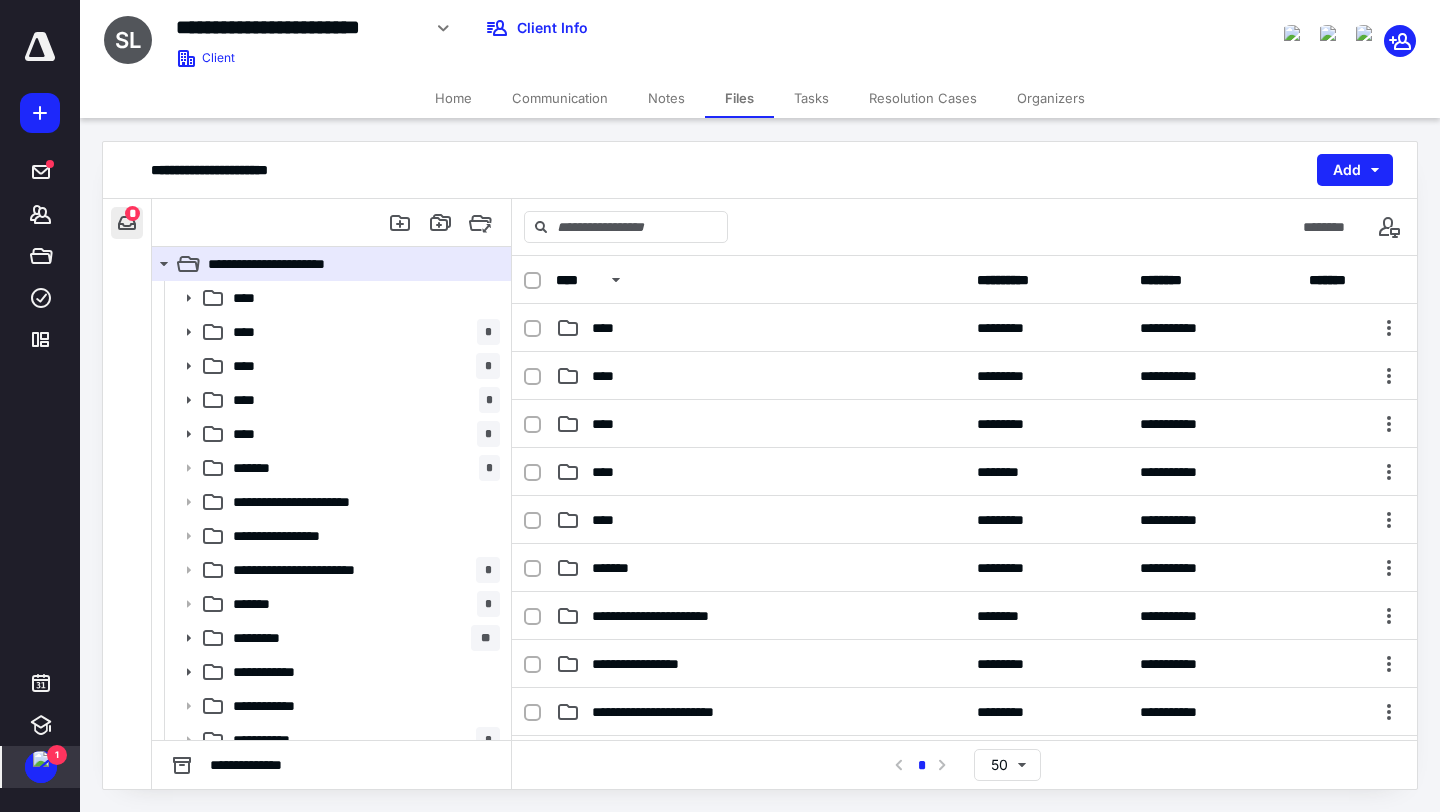 click at bounding box center [127, 223] 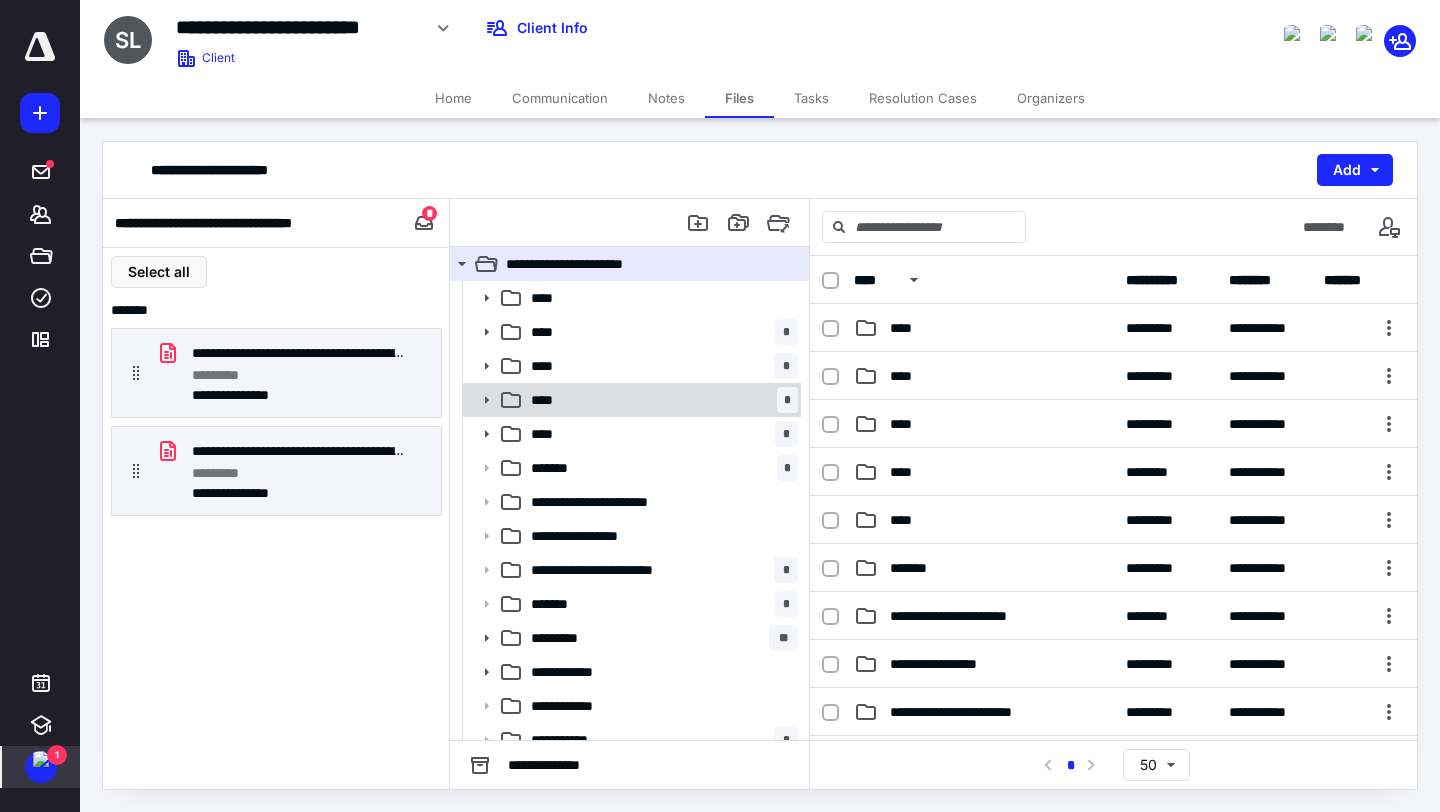 click 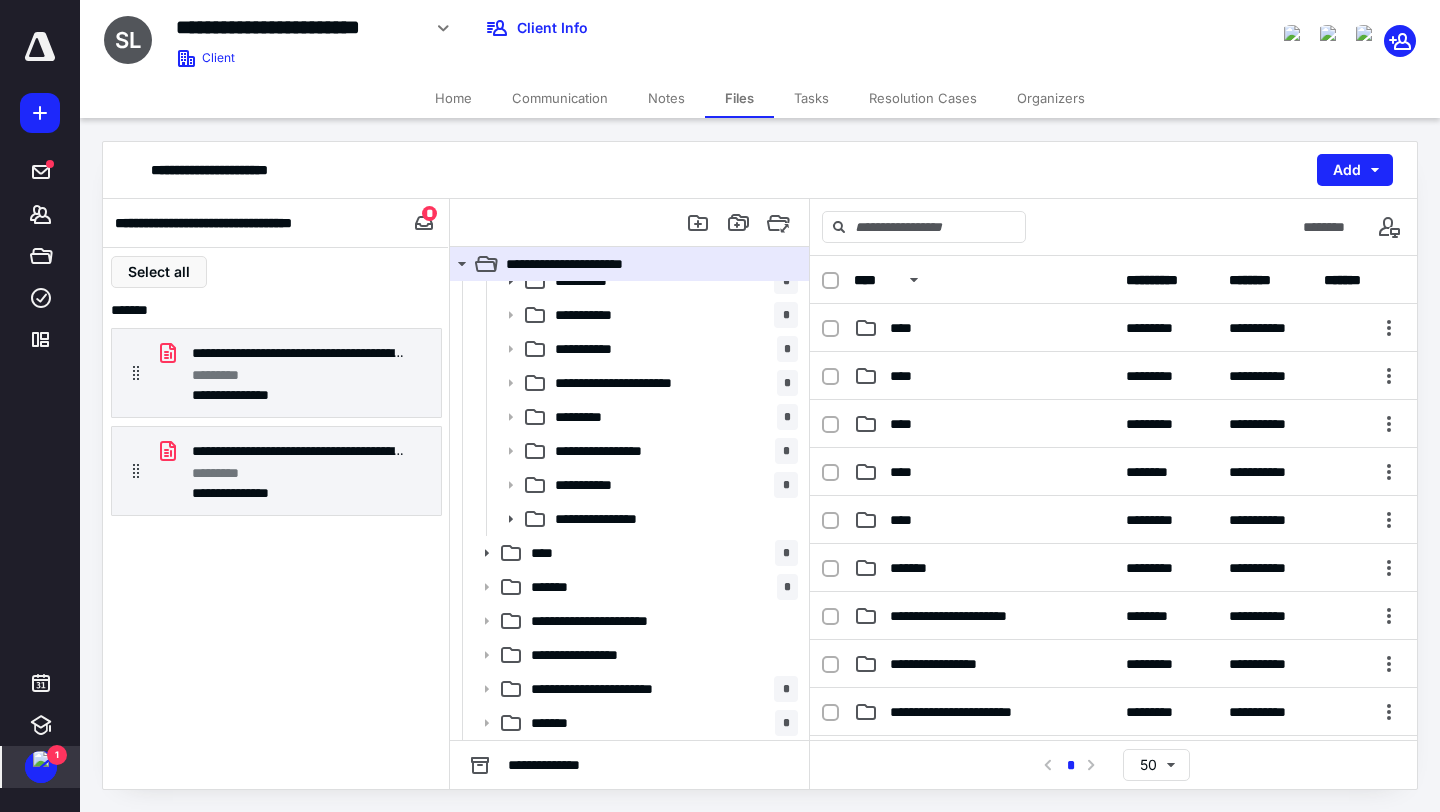 scroll, scrollTop: 478, scrollLeft: 0, axis: vertical 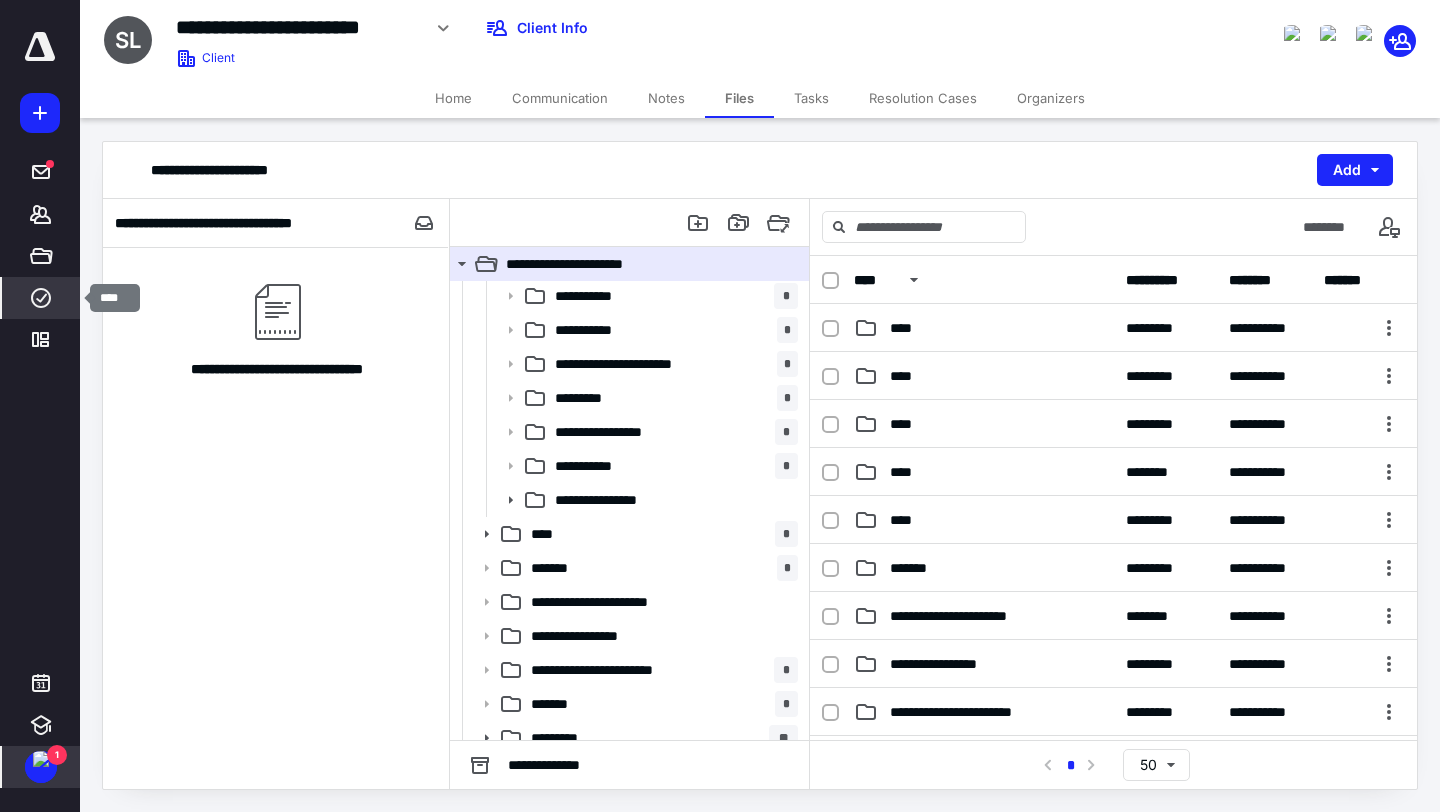 click 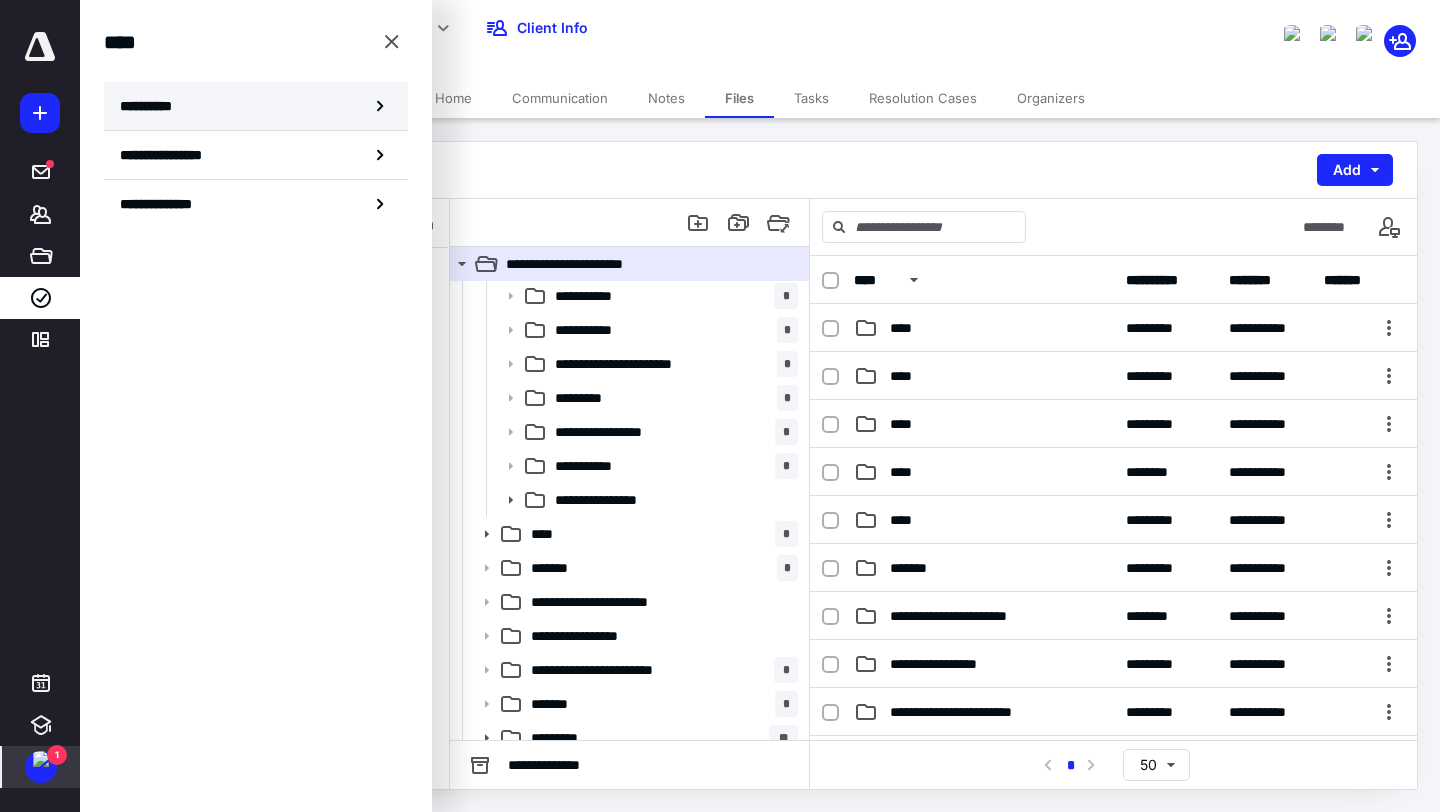 click on "**********" at bounding box center (256, 106) 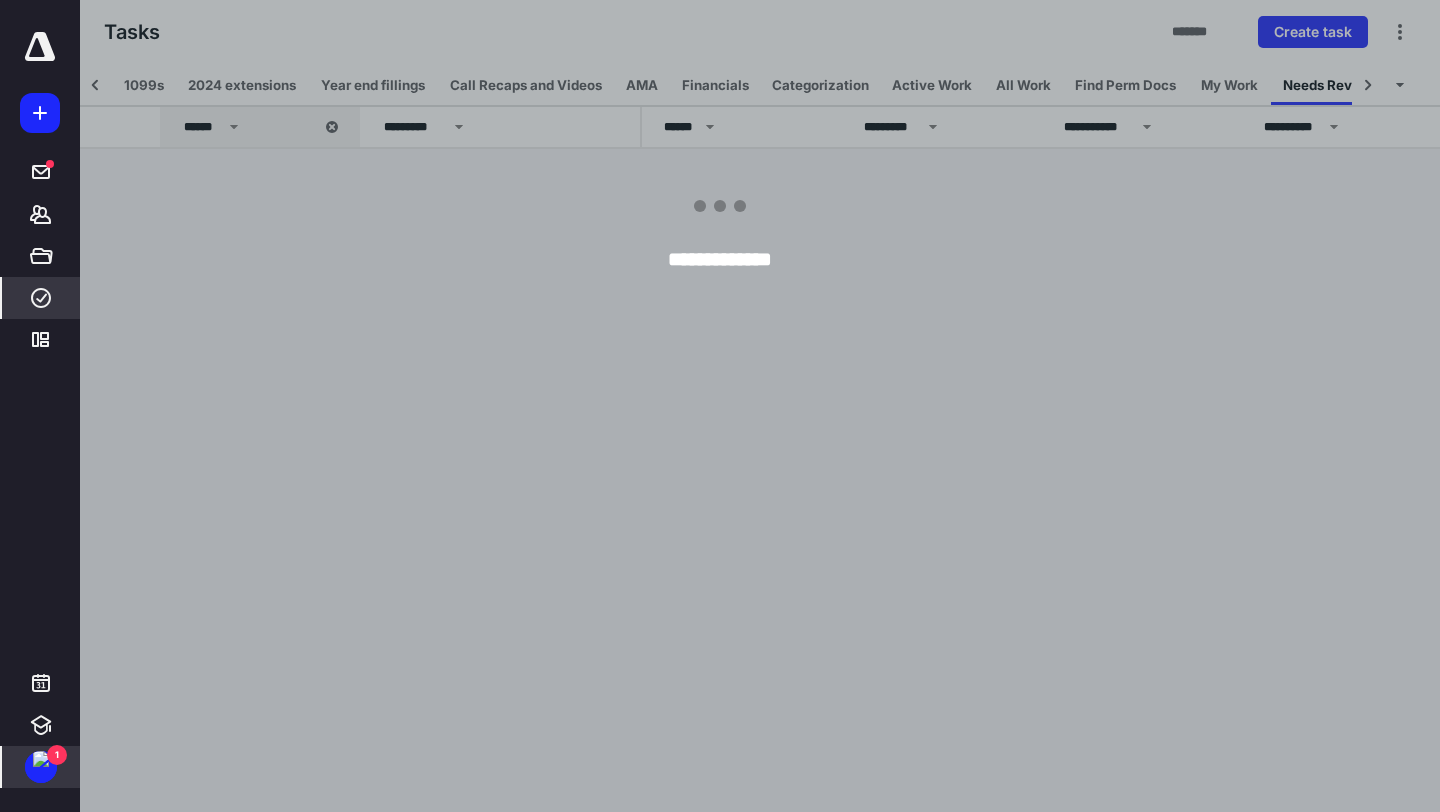 scroll, scrollTop: 0, scrollLeft: 35, axis: horizontal 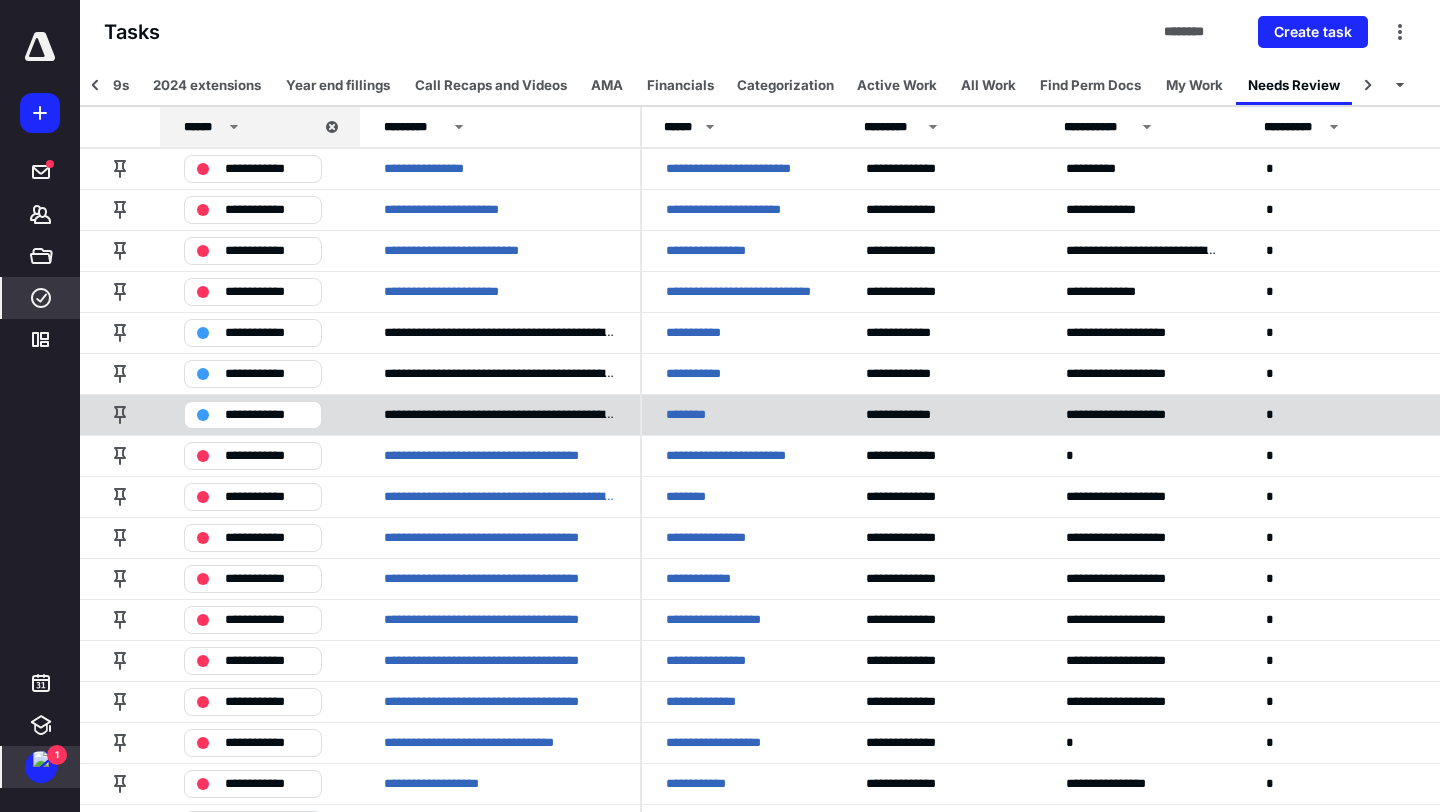 click on "********" at bounding box center (700, 415) 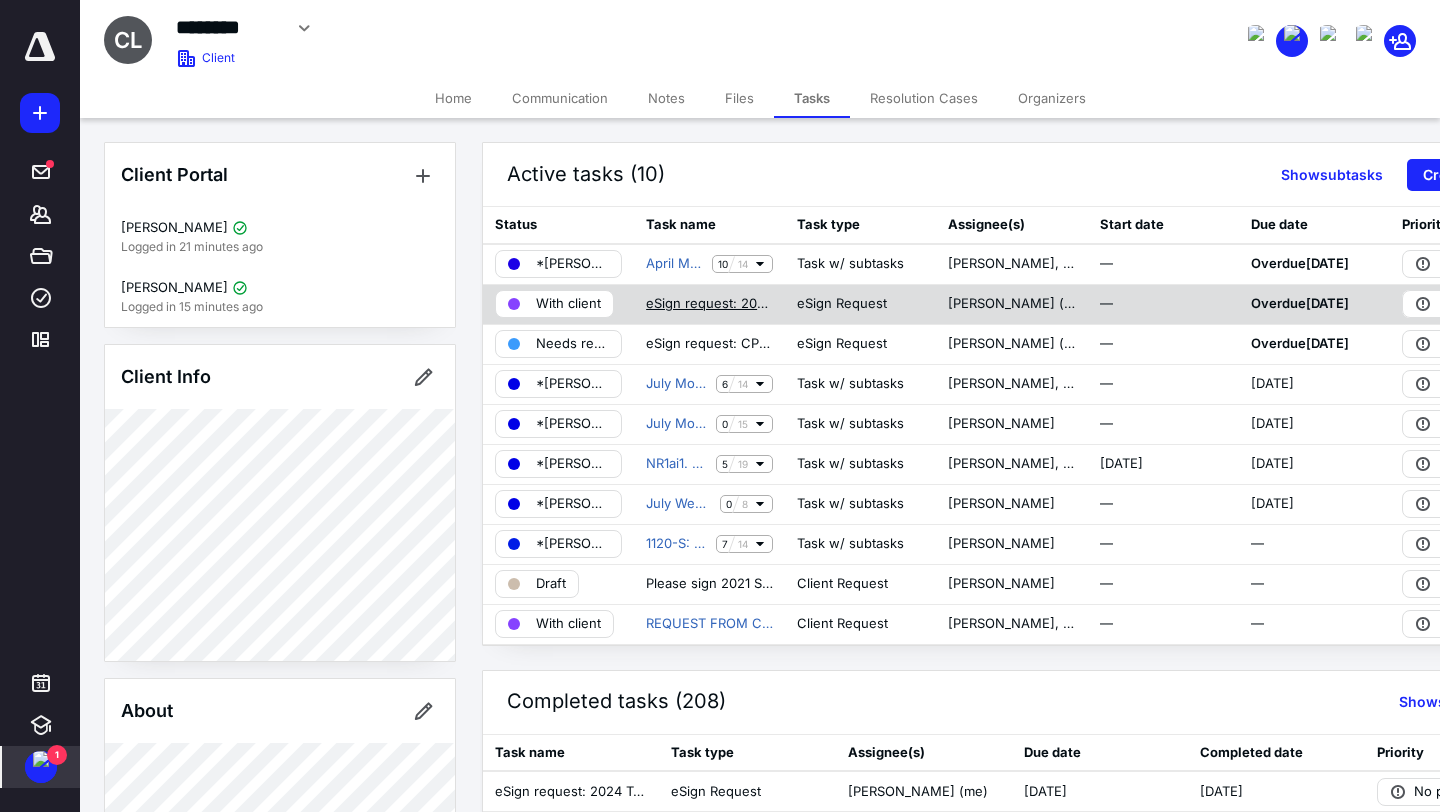 click on "eSign request: 2024 Signature Documents (CPNW).pdf" at bounding box center (709, 304) 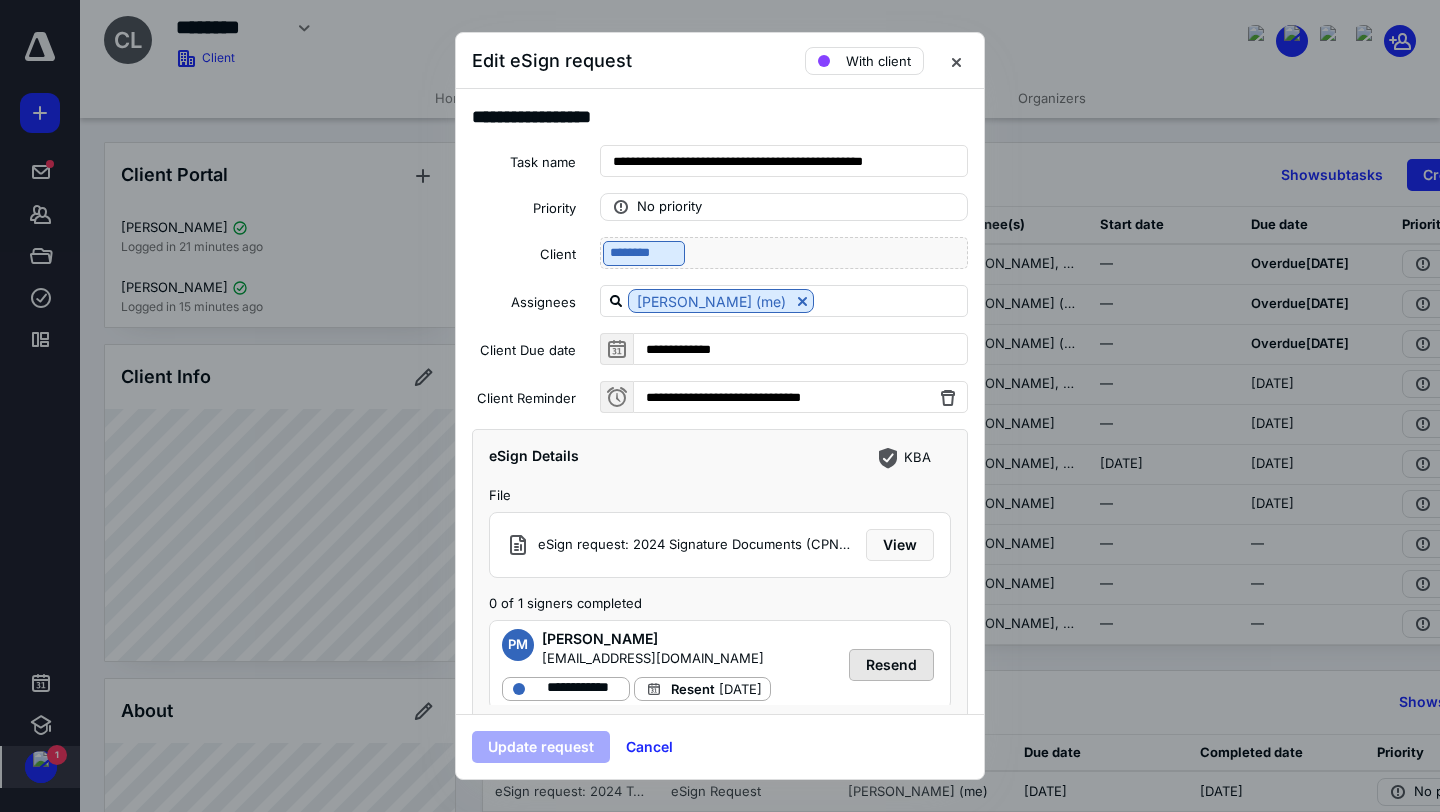 click on "Resend" at bounding box center (891, 665) 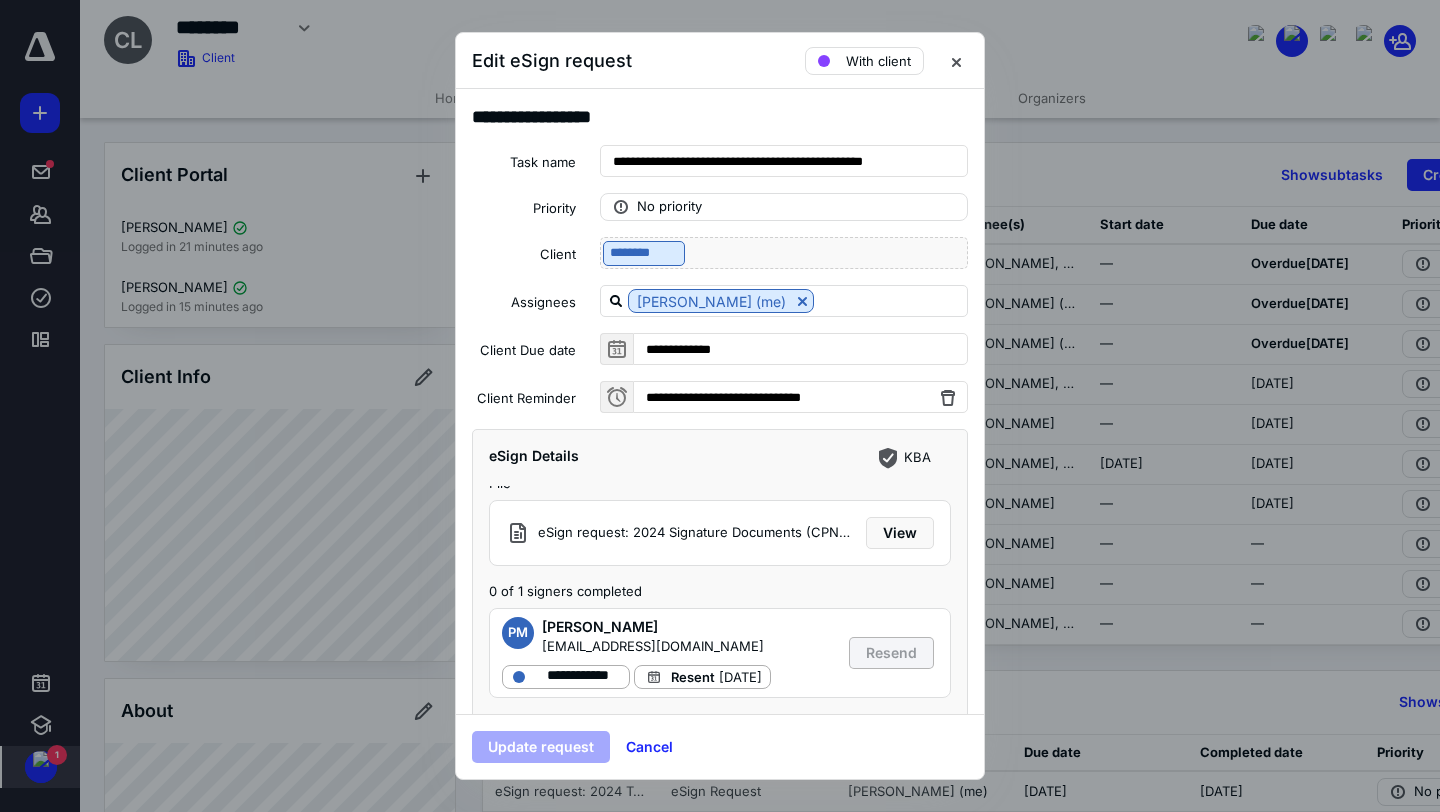 scroll, scrollTop: 24, scrollLeft: 0, axis: vertical 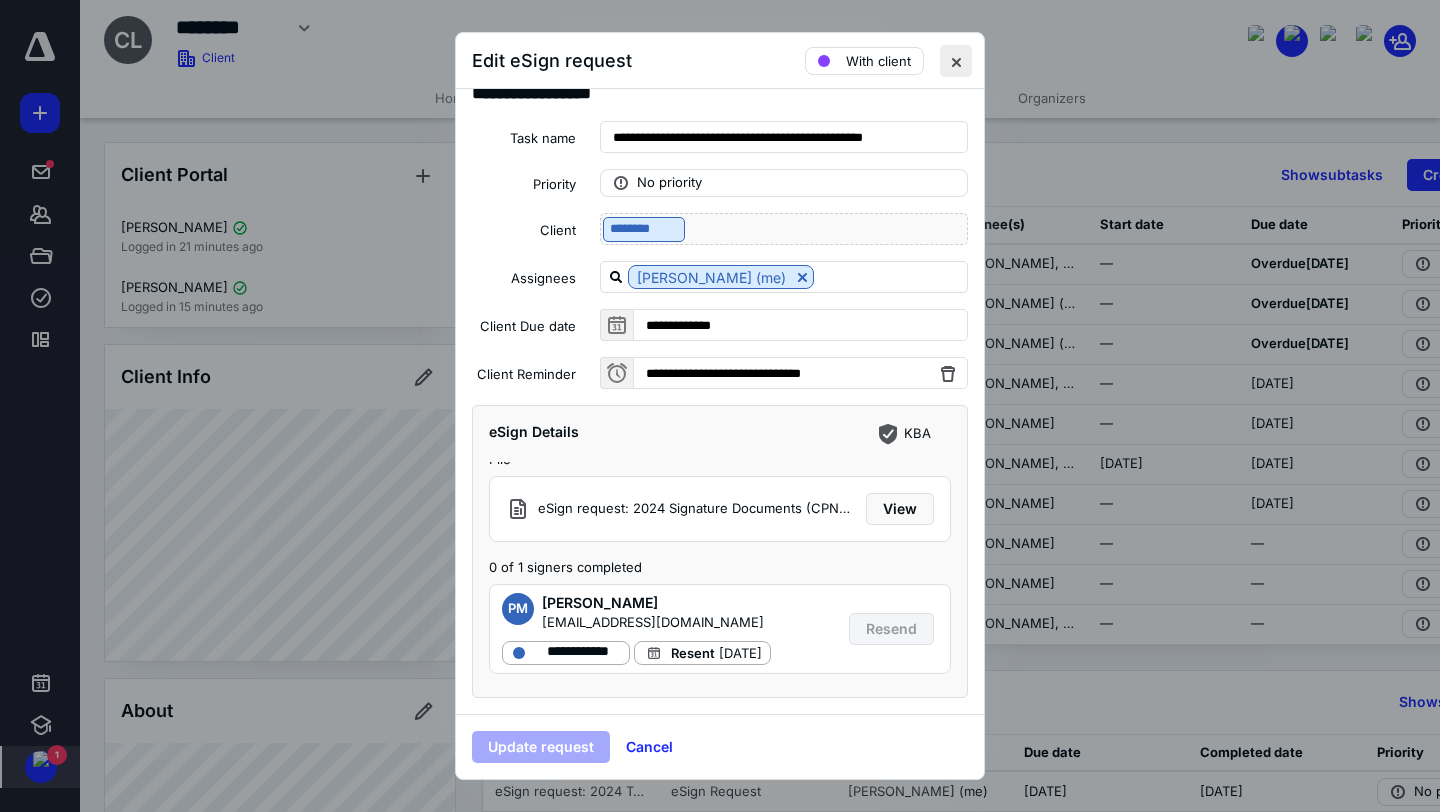 click at bounding box center (956, 61) 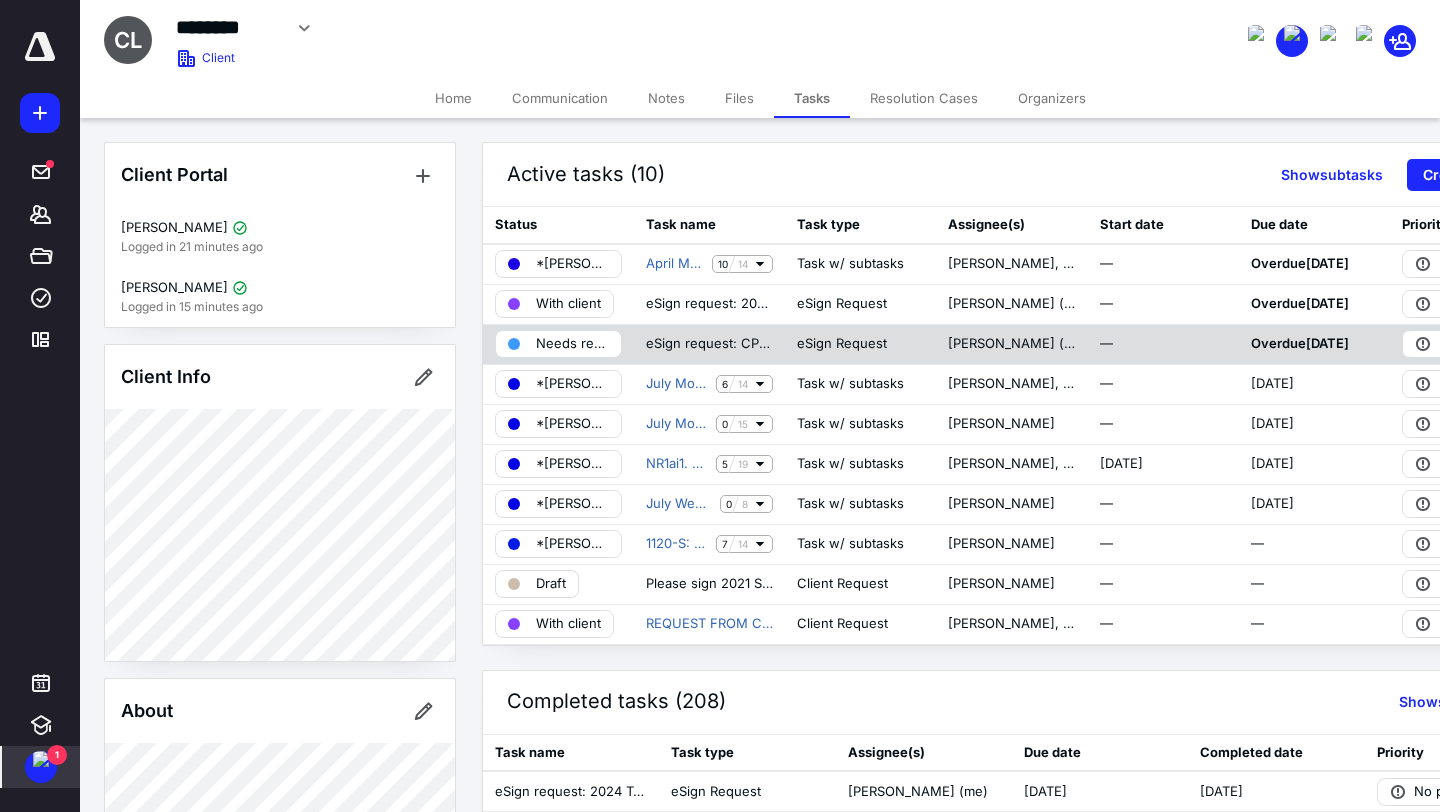 click on "Needs review" at bounding box center (572, 344) 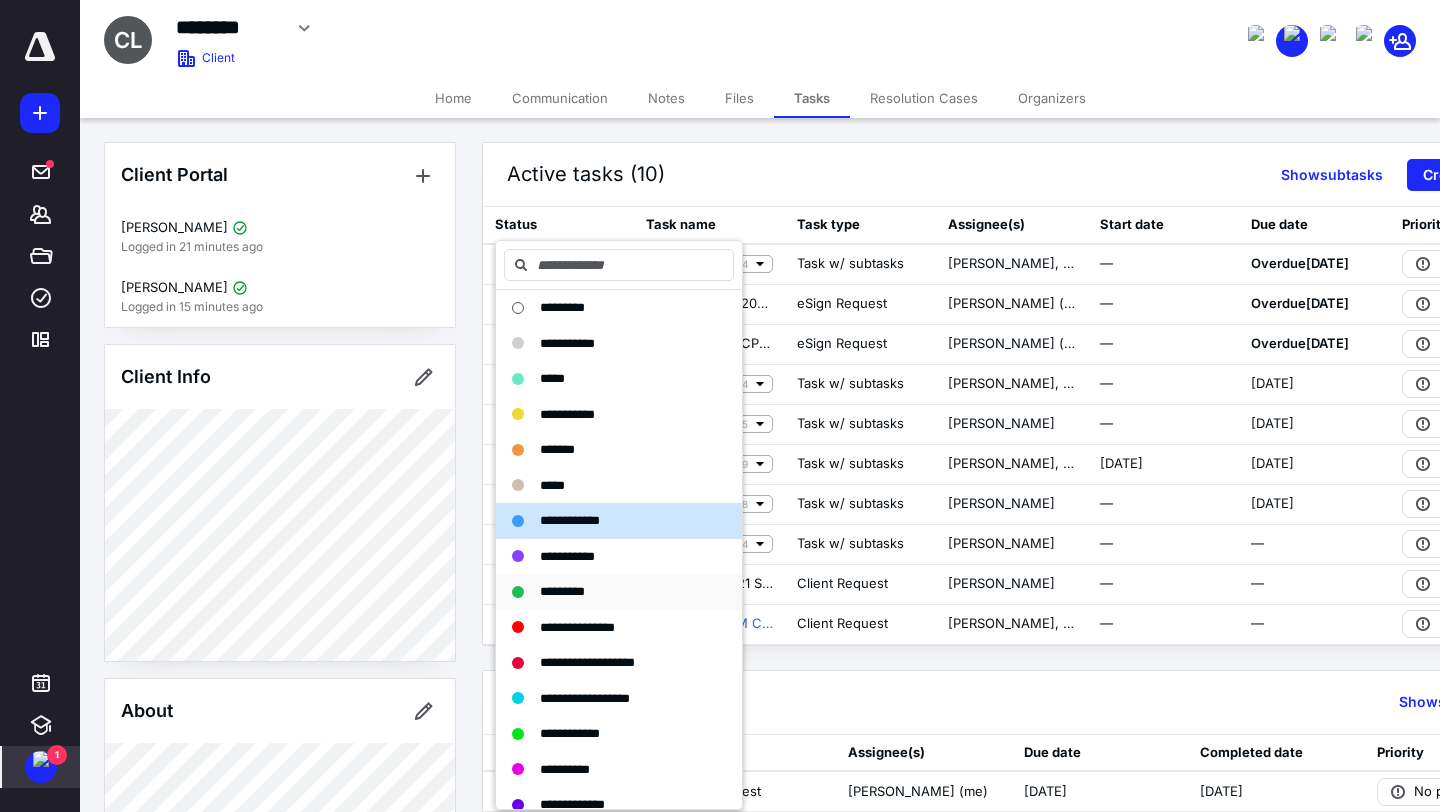 click on "*********" at bounding box center [562, 591] 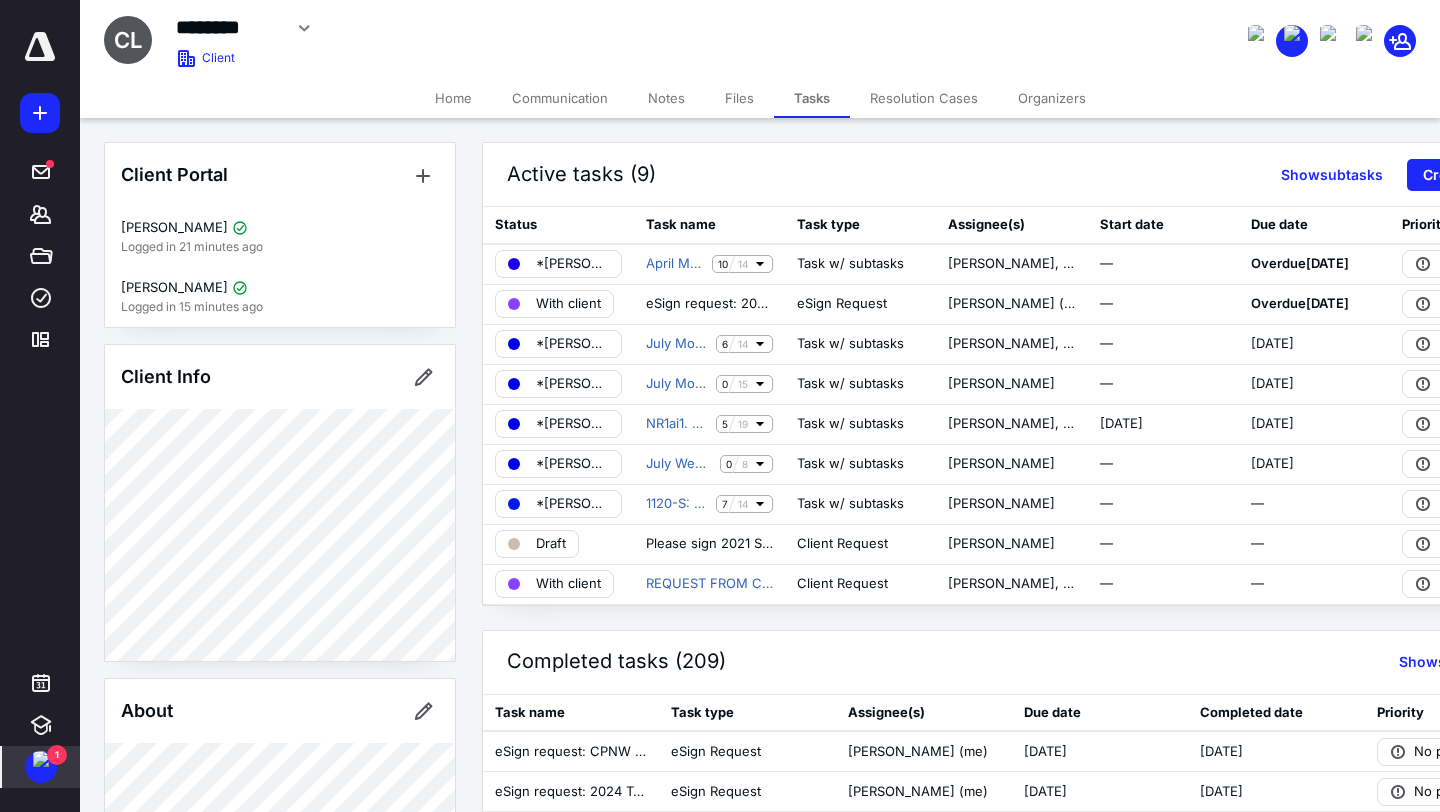 click on "Files" at bounding box center [739, 98] 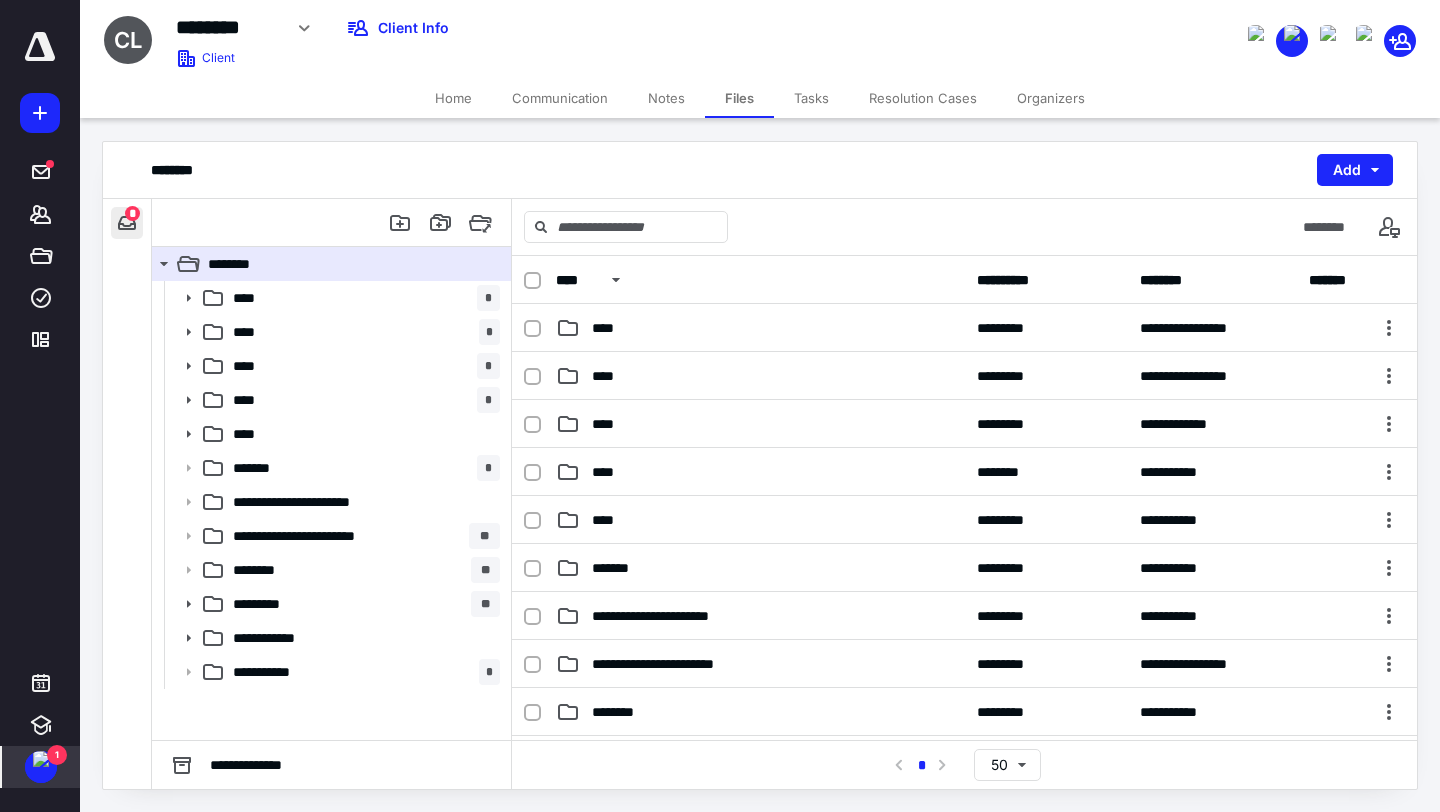 click at bounding box center [127, 223] 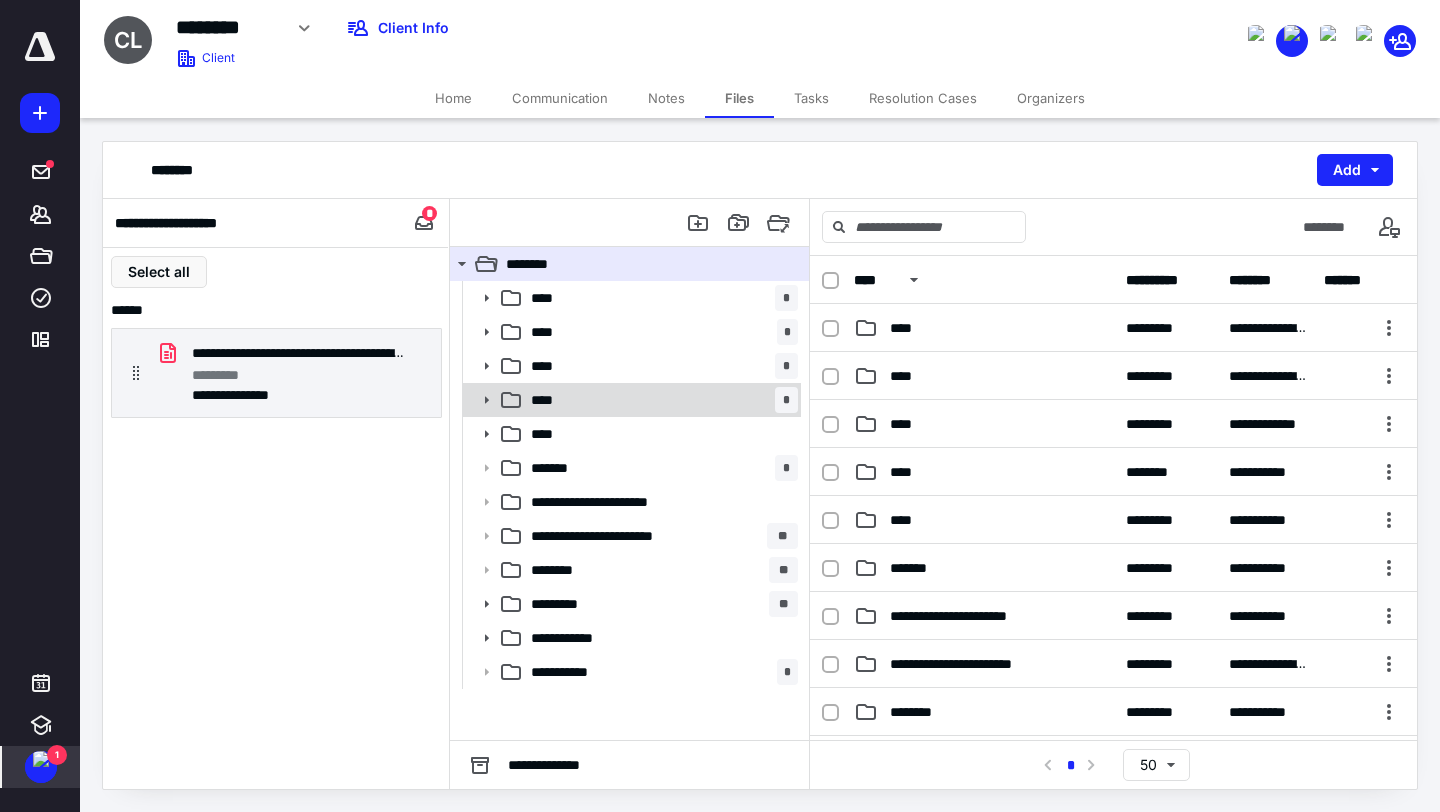 click 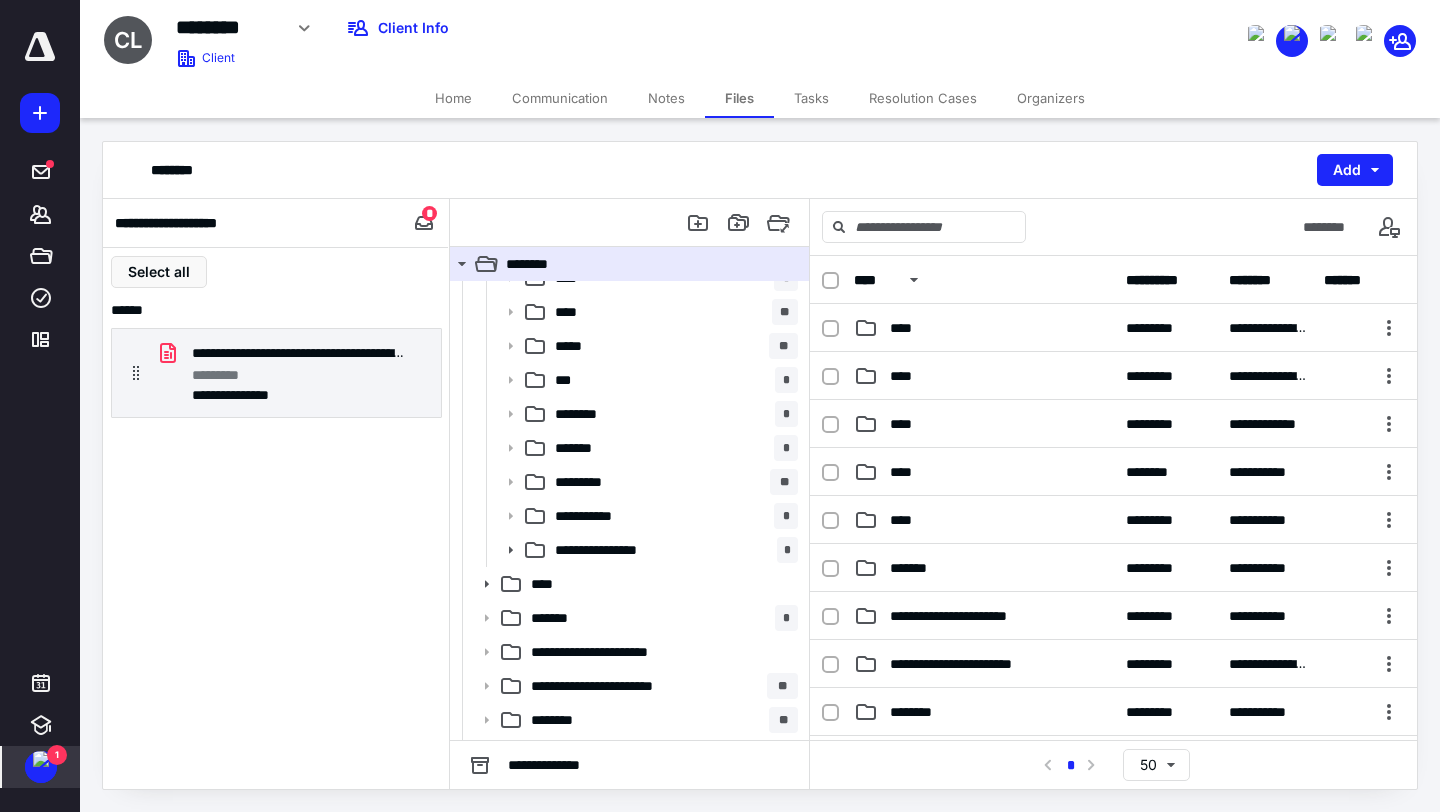 scroll, scrollTop: 493, scrollLeft: 0, axis: vertical 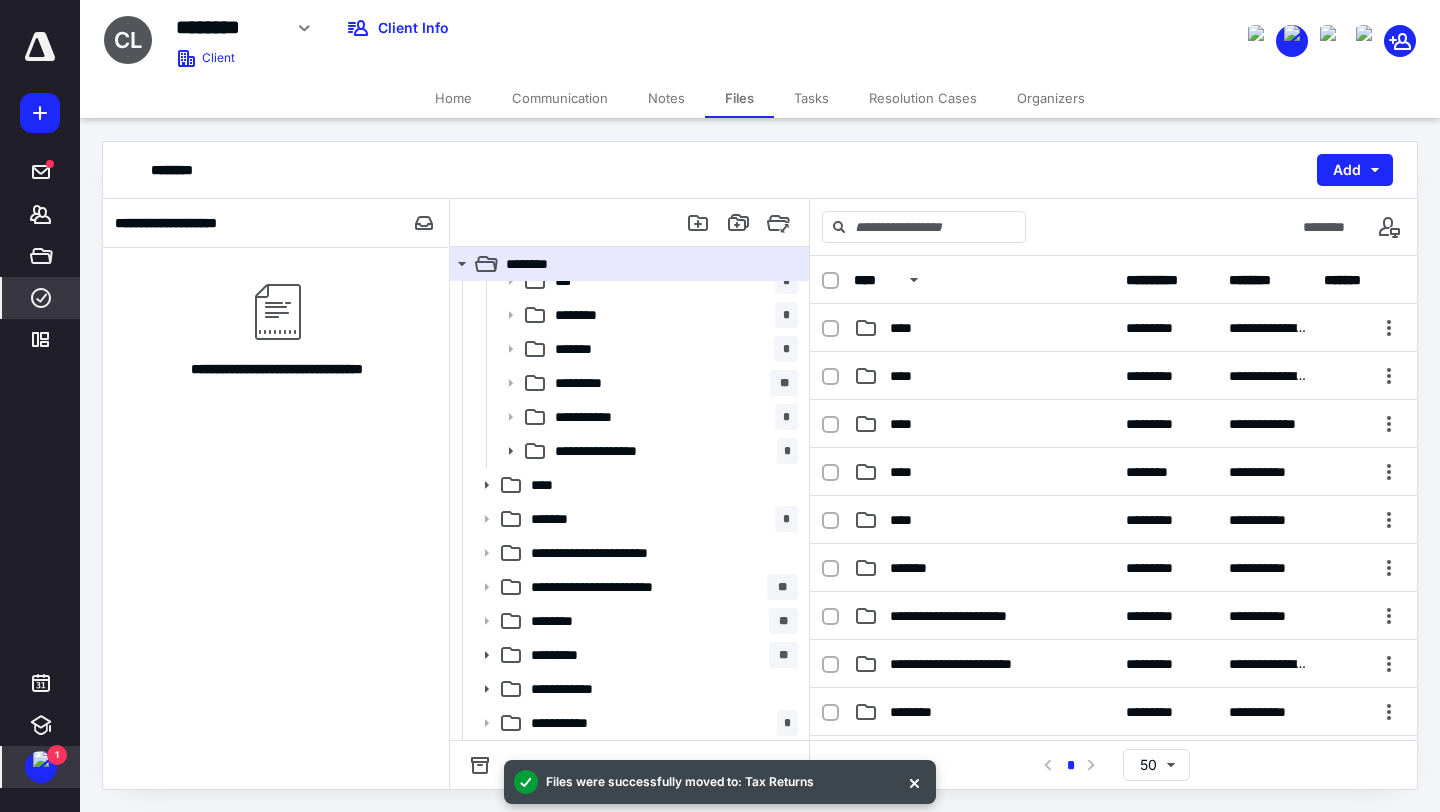 click 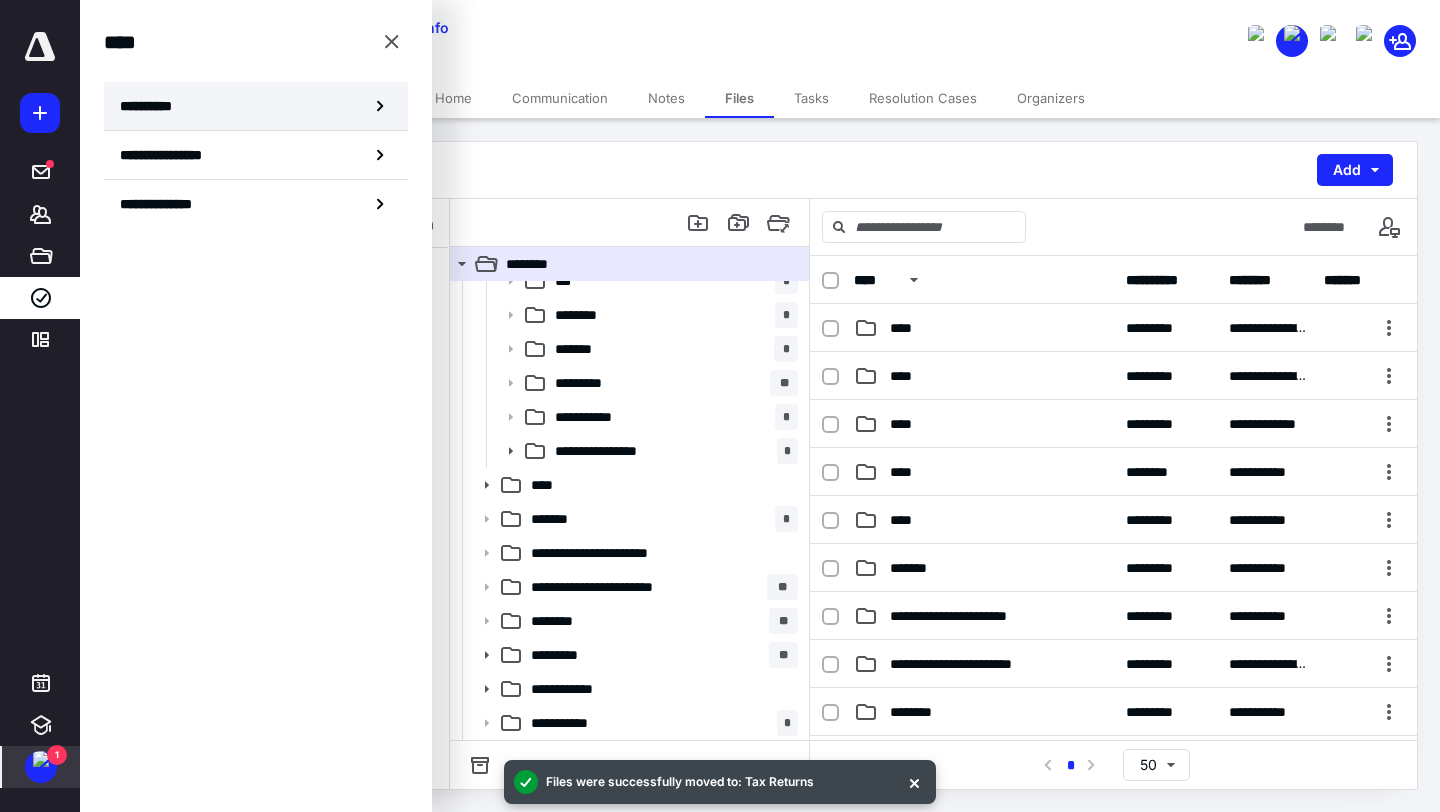 click on "**********" at bounding box center [153, 106] 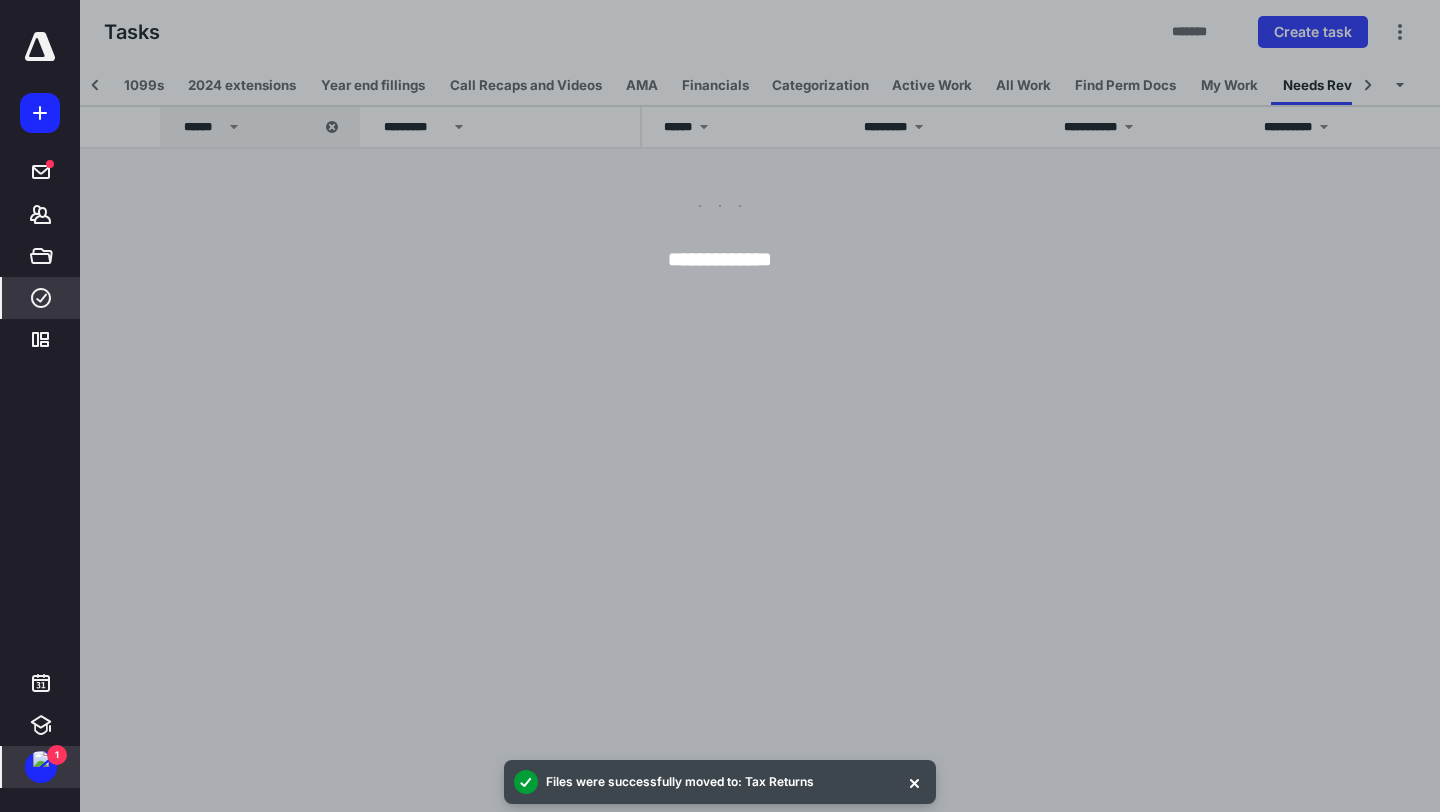 scroll, scrollTop: 0, scrollLeft: 35, axis: horizontal 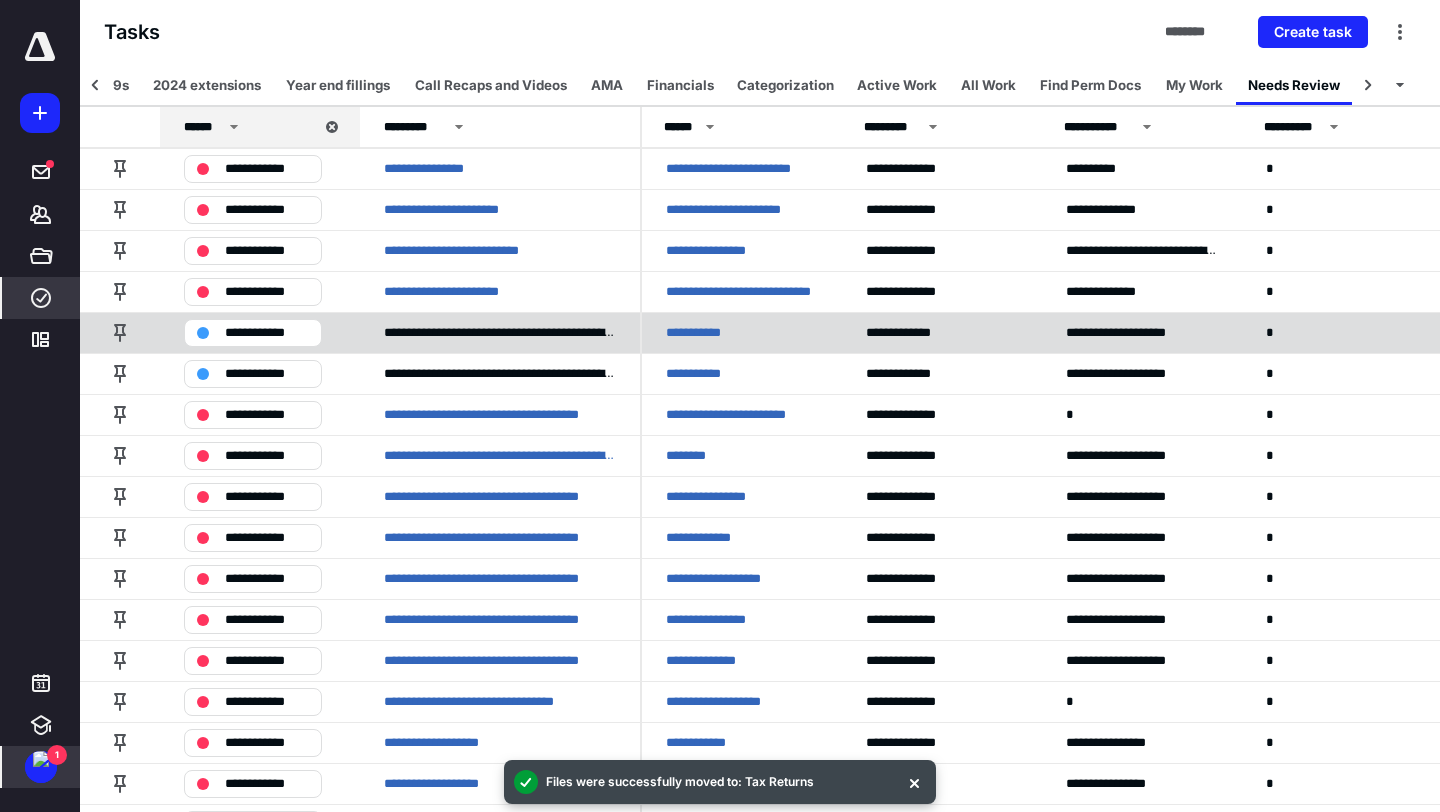 click on "**********" at bounding box center [700, 333] 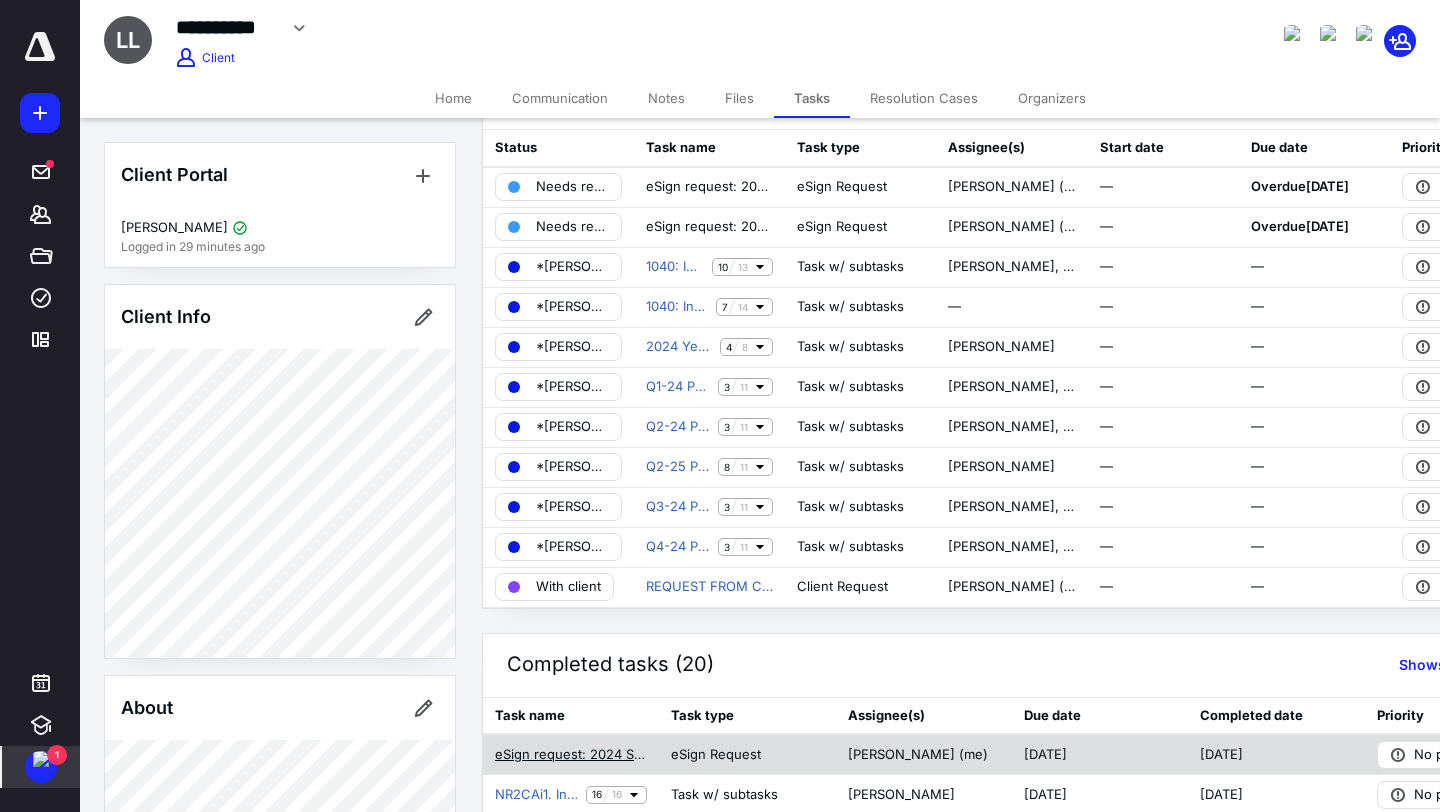 scroll, scrollTop: 0, scrollLeft: 0, axis: both 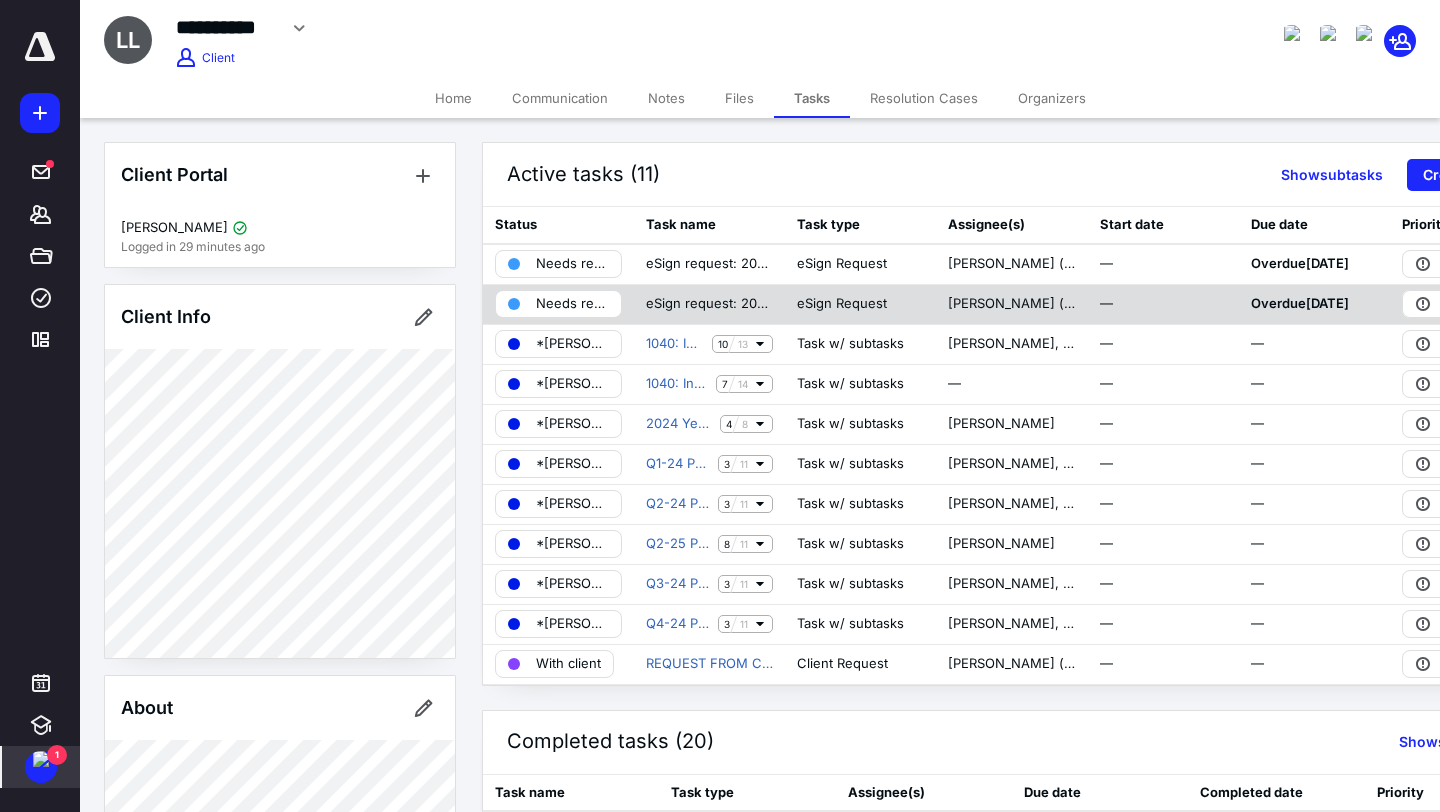 click on "Needs review" at bounding box center [572, 304] 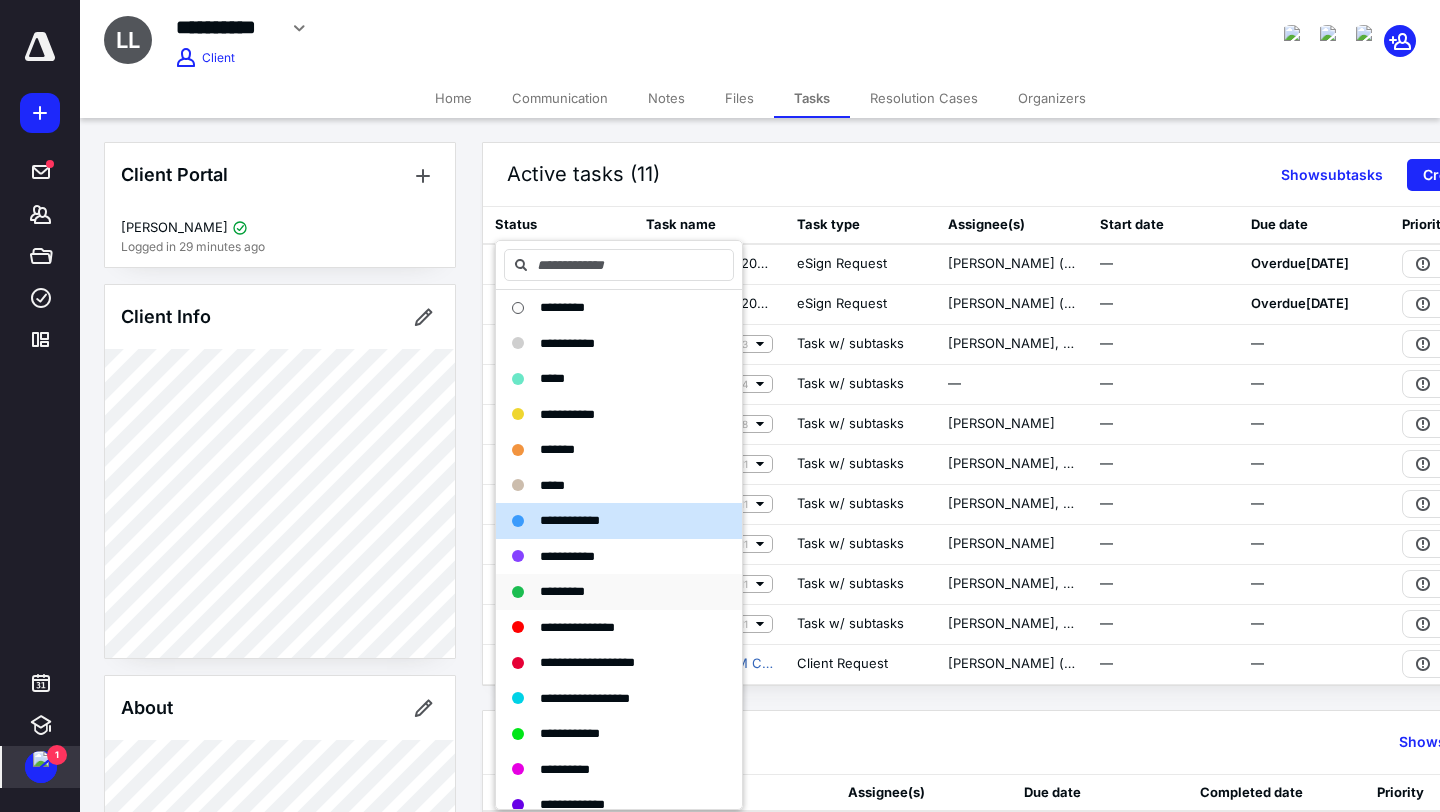 click on "*********" at bounding box center (562, 591) 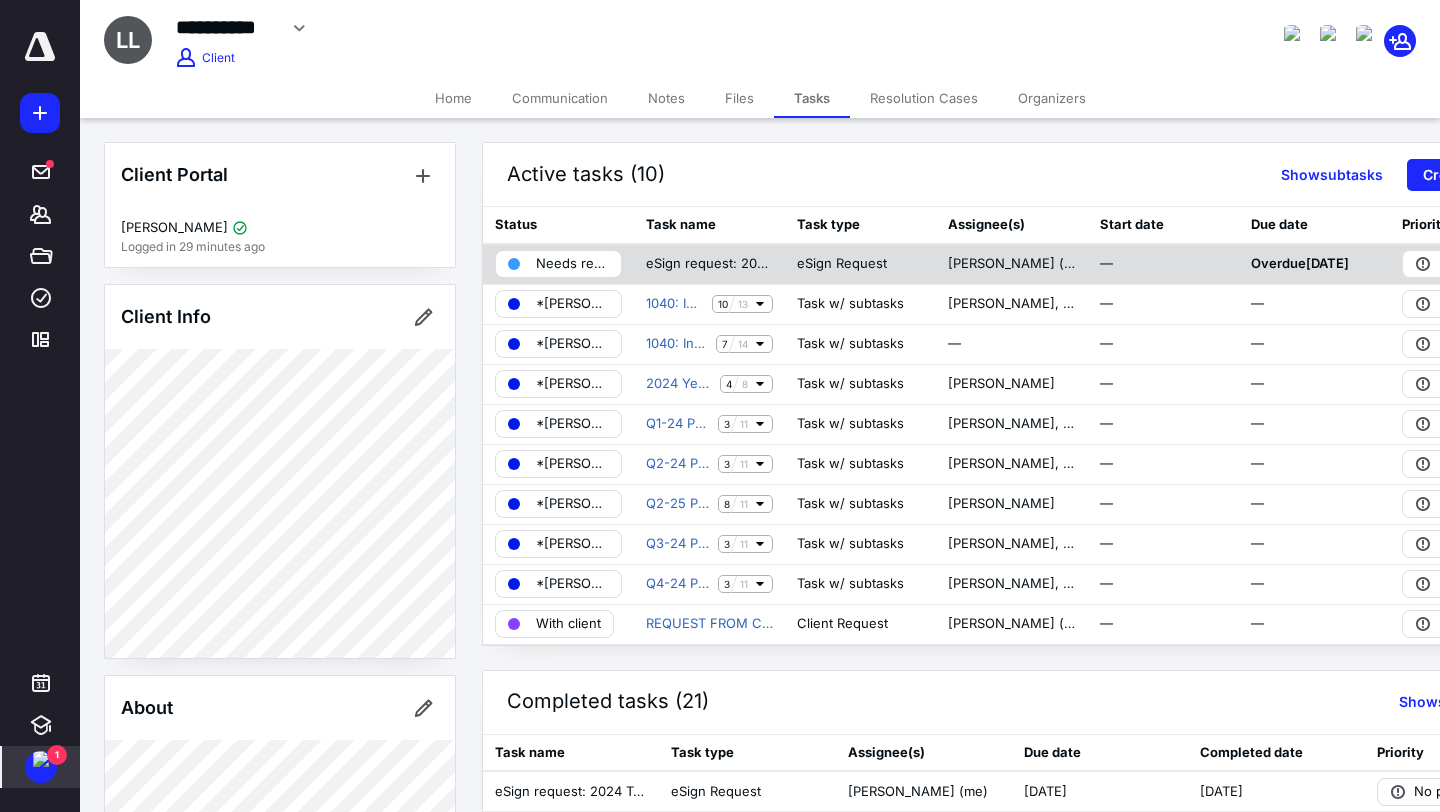 click on "Needs review" at bounding box center (572, 264) 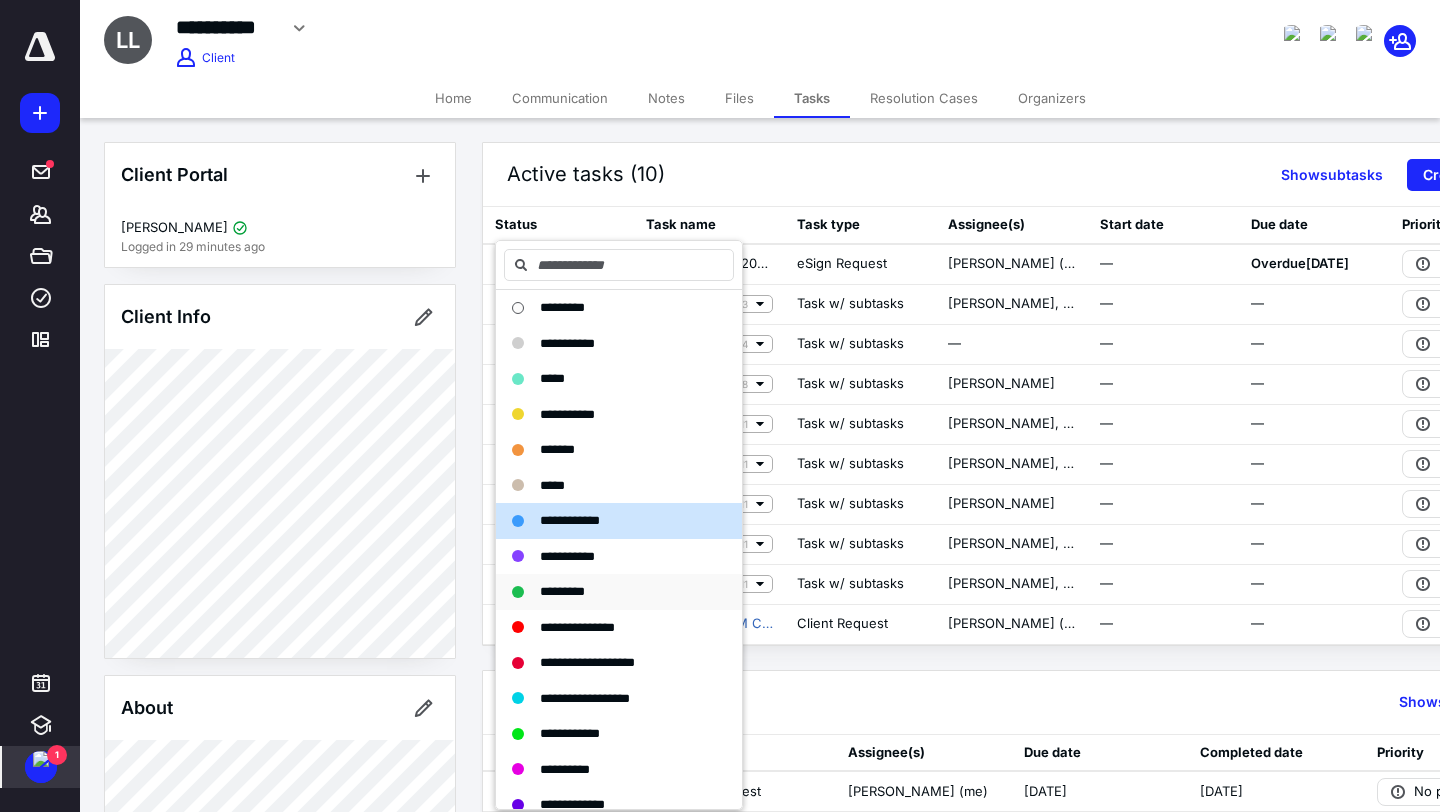 click on "*********" at bounding box center [562, 591] 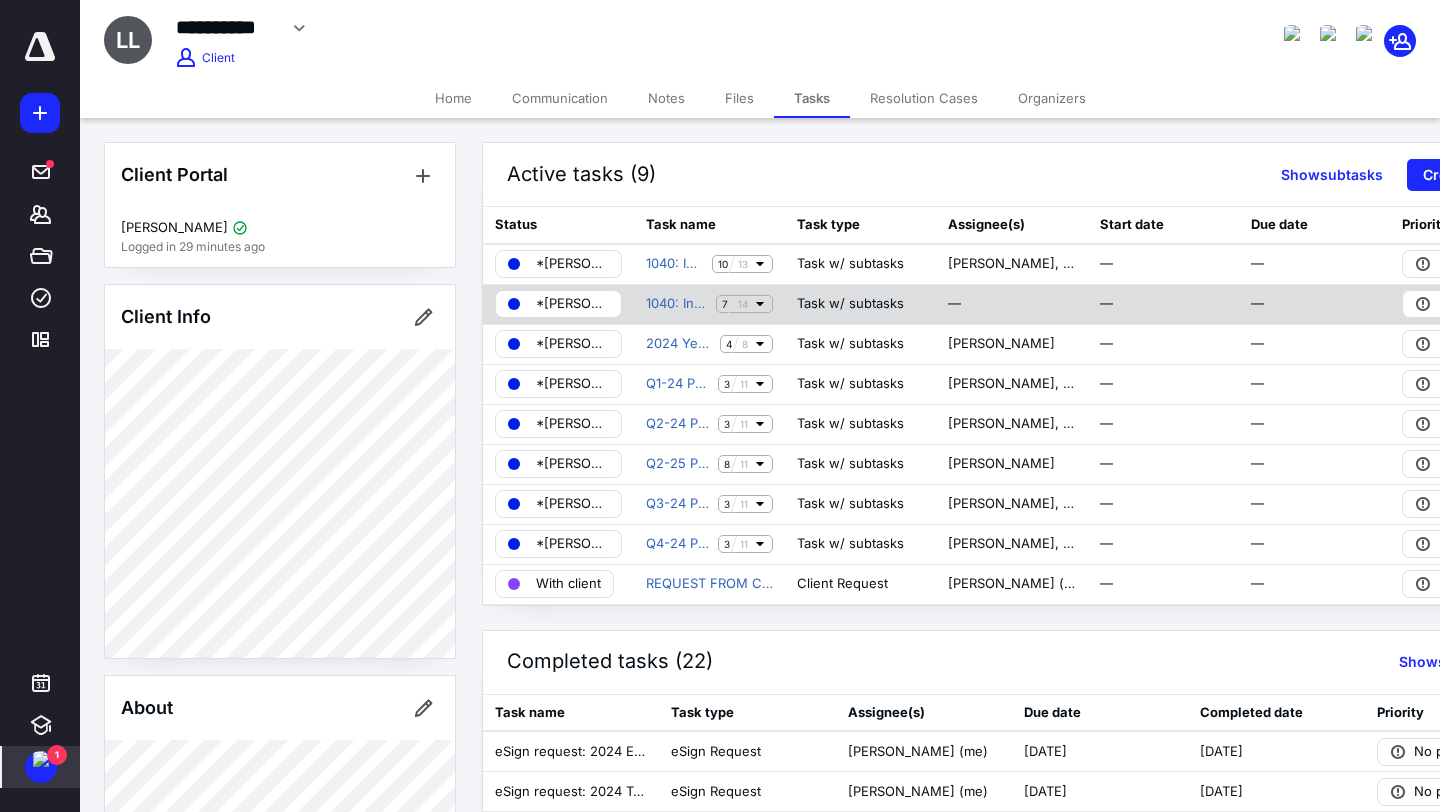 click 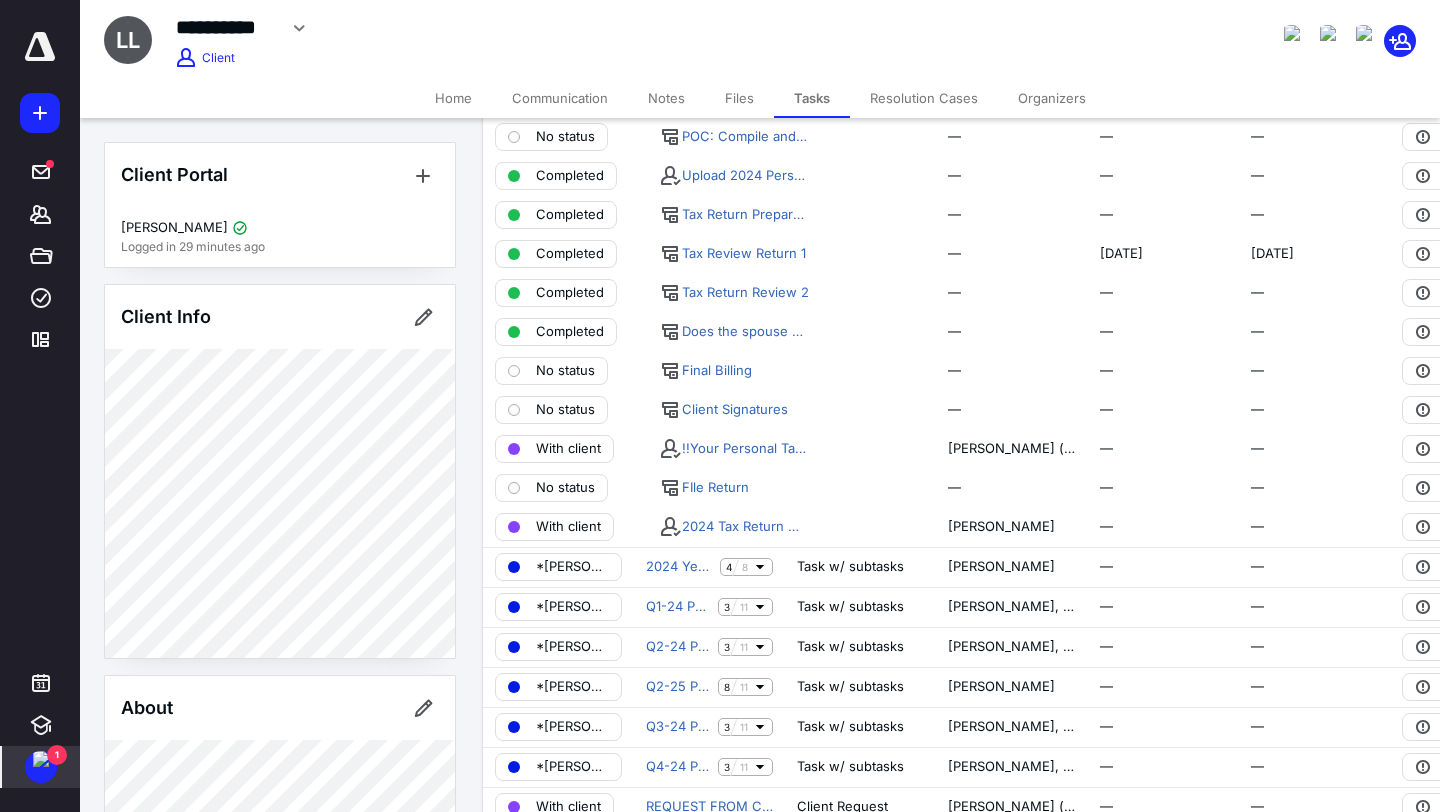 scroll, scrollTop: 341, scrollLeft: 0, axis: vertical 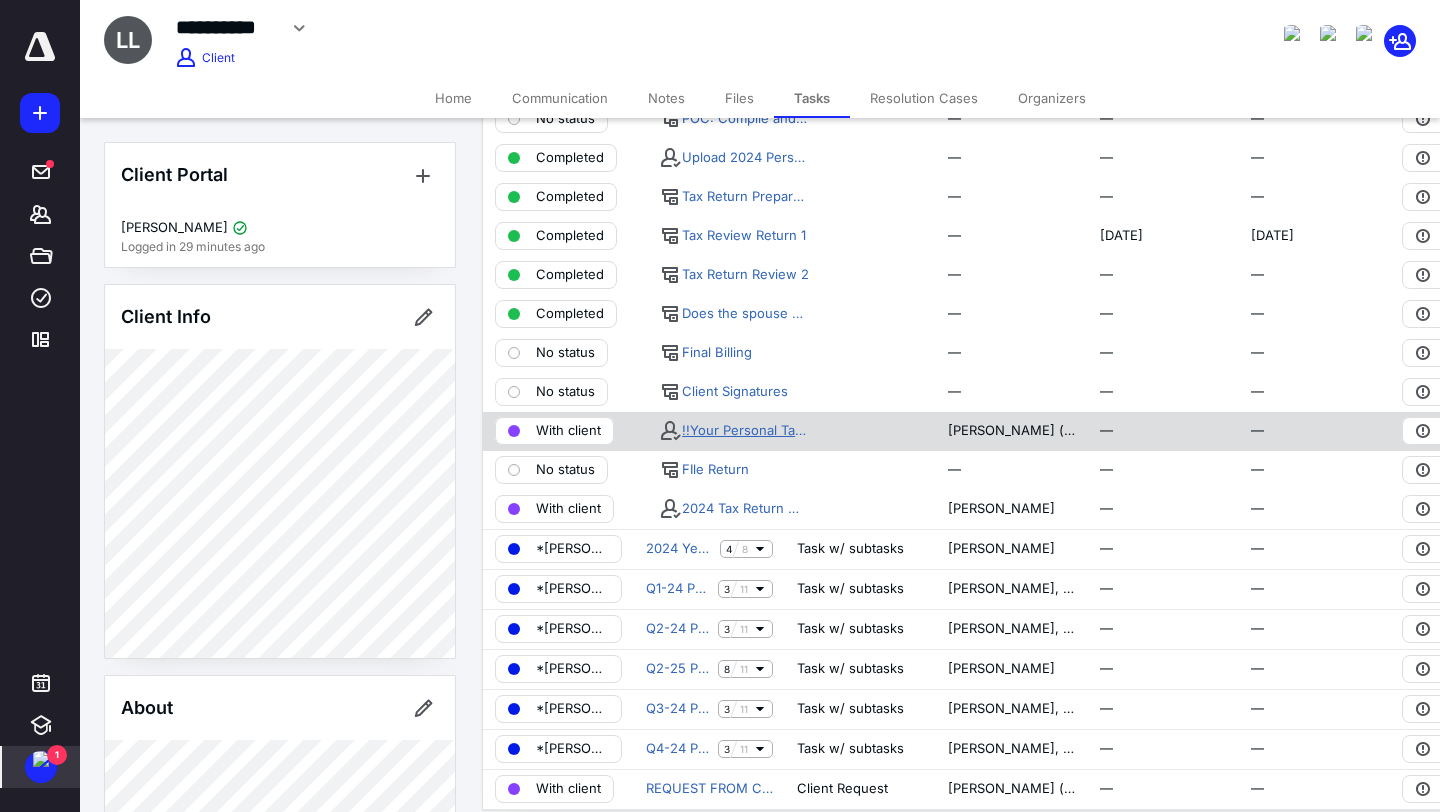 click on "!!Your Personal Tax Return is ready for review and signature!!" at bounding box center (745, 431) 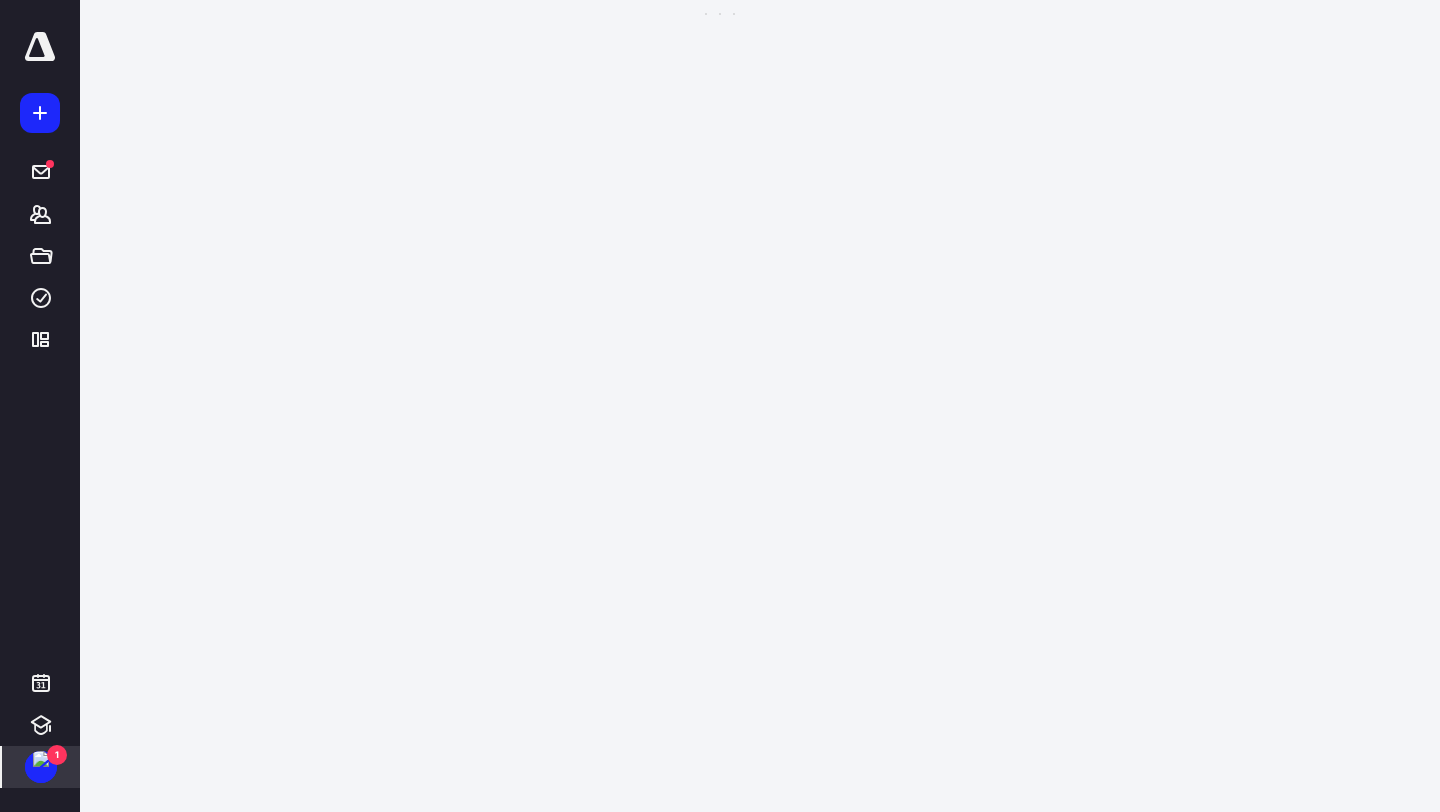scroll, scrollTop: 0, scrollLeft: 0, axis: both 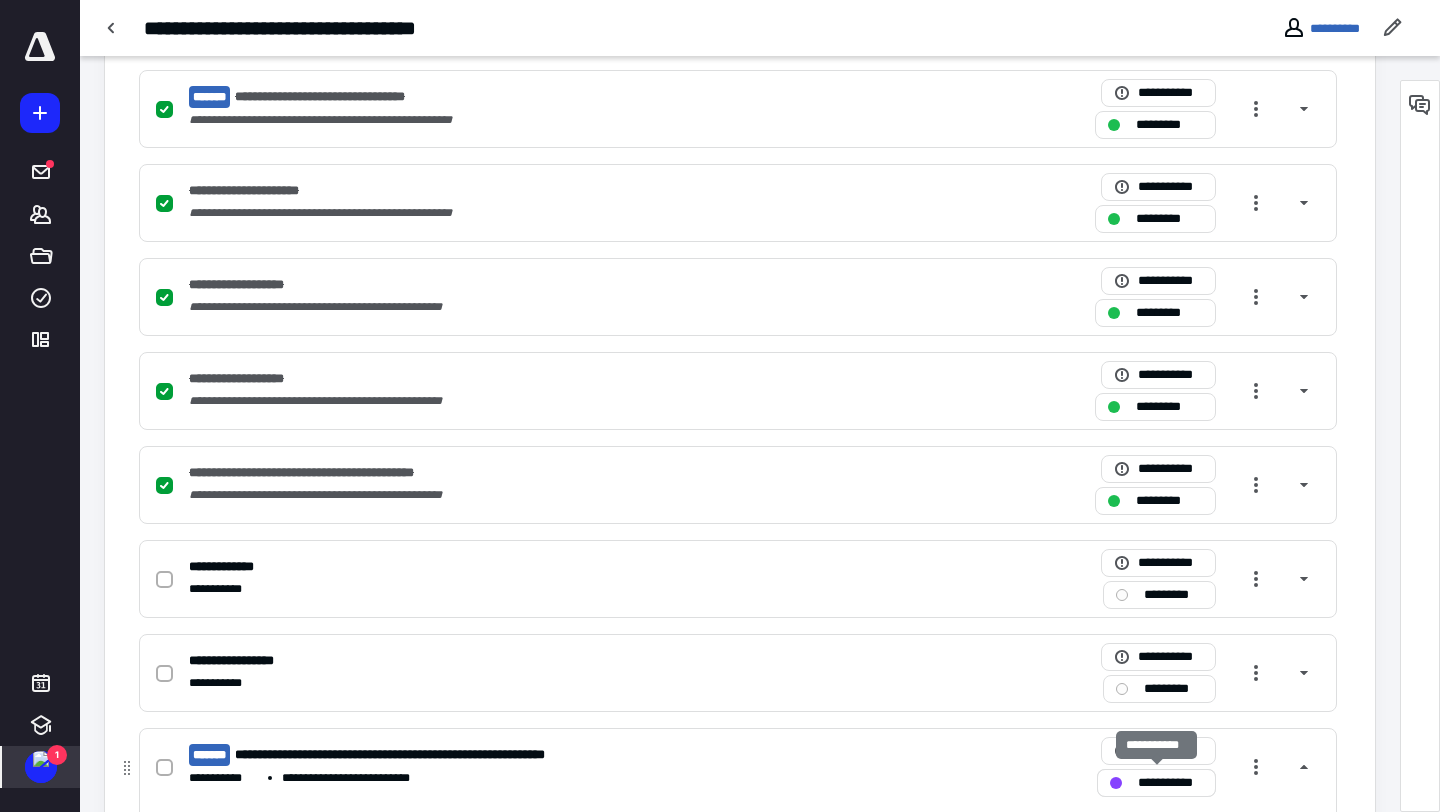 click on "**********" at bounding box center (1156, 783) 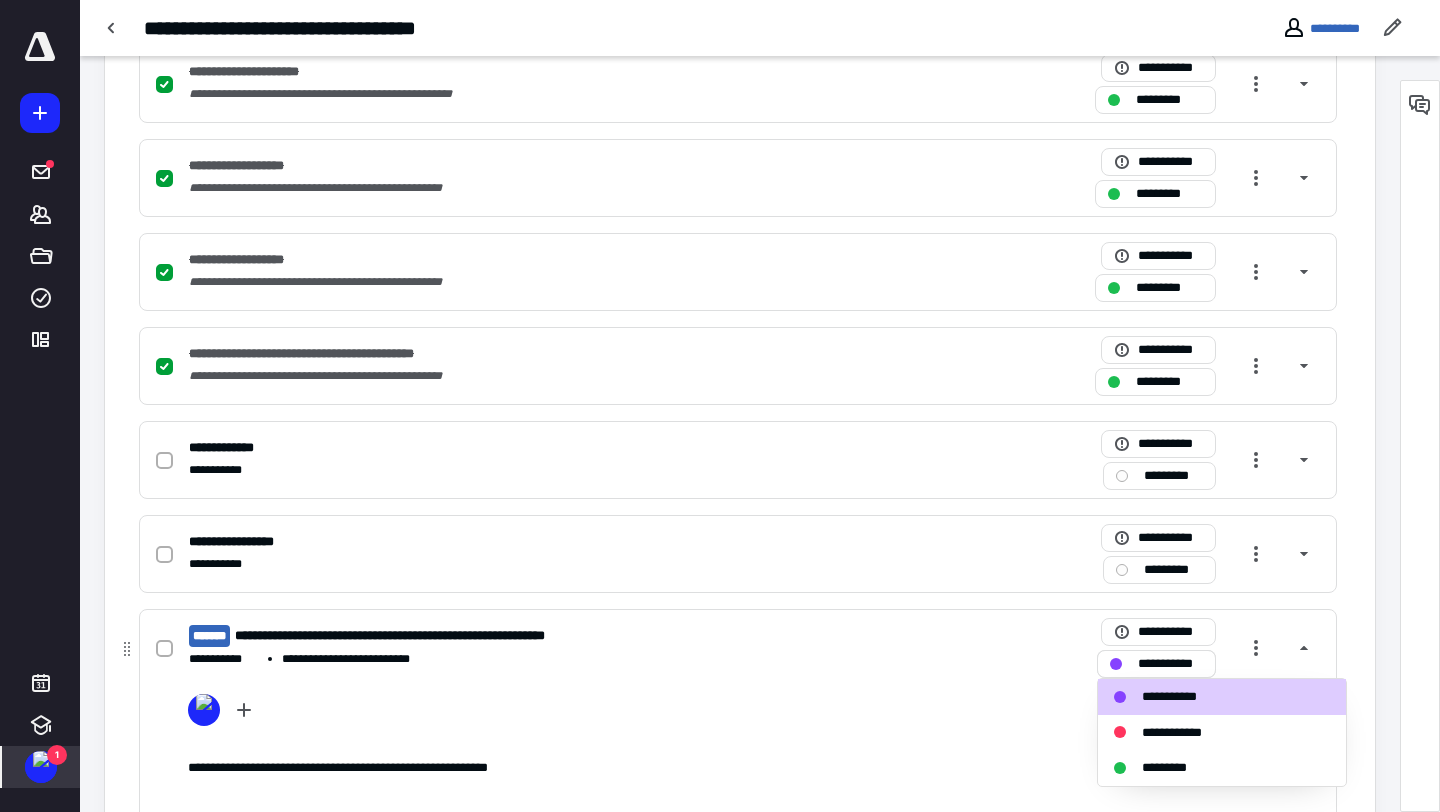 scroll, scrollTop: 1141, scrollLeft: 0, axis: vertical 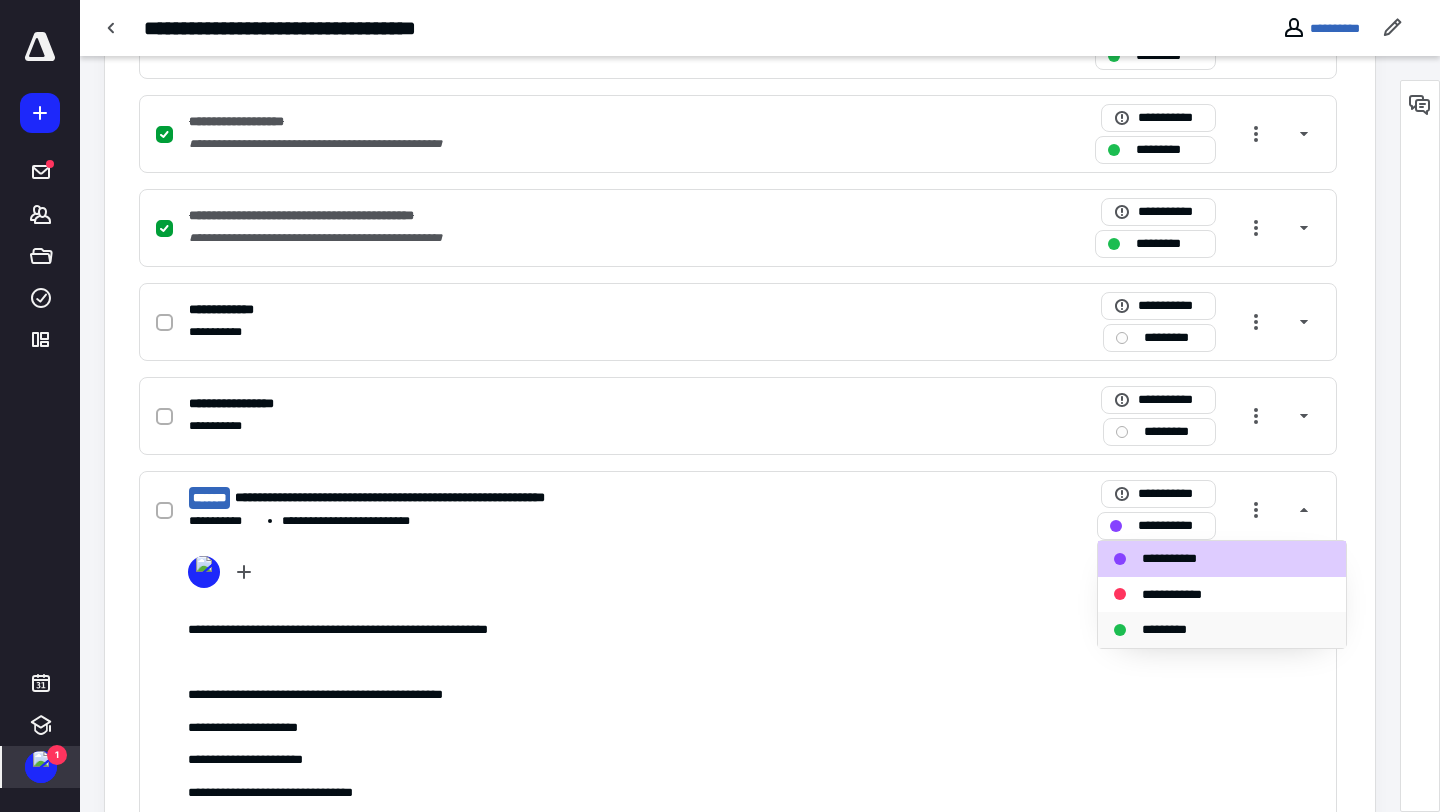 click on "*********" at bounding box center (1210, 630) 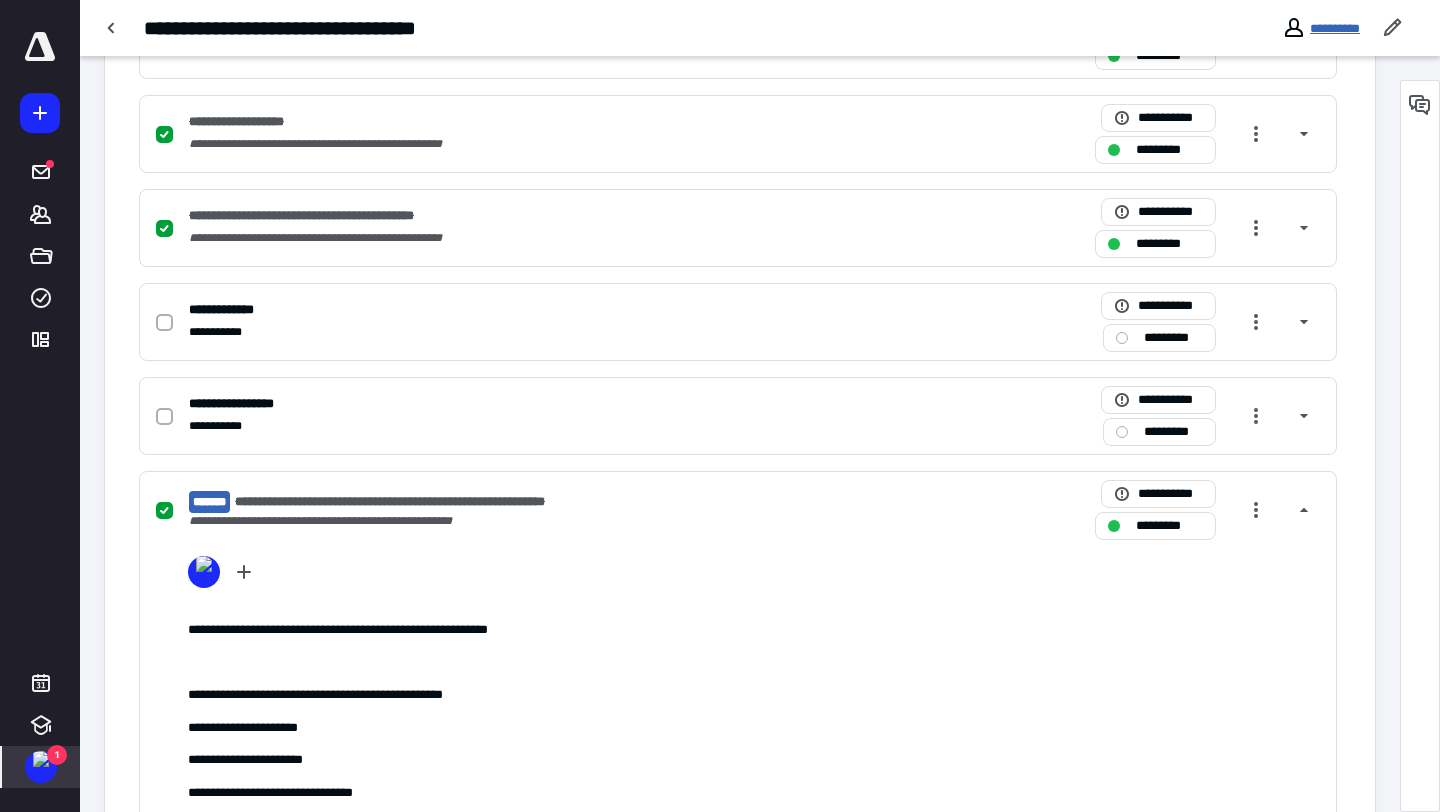 click on "**********" at bounding box center [1335, 28] 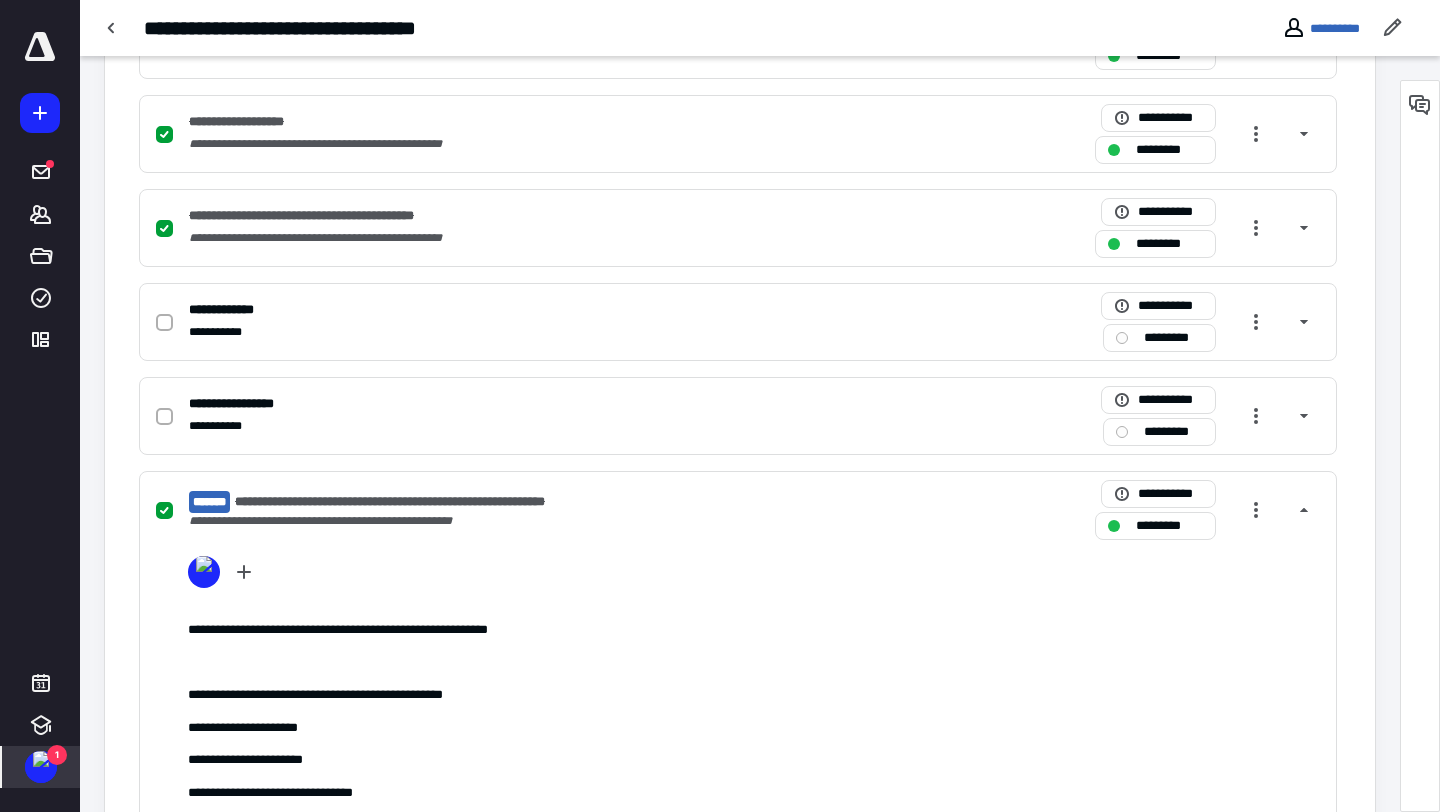 scroll, scrollTop: 0, scrollLeft: 0, axis: both 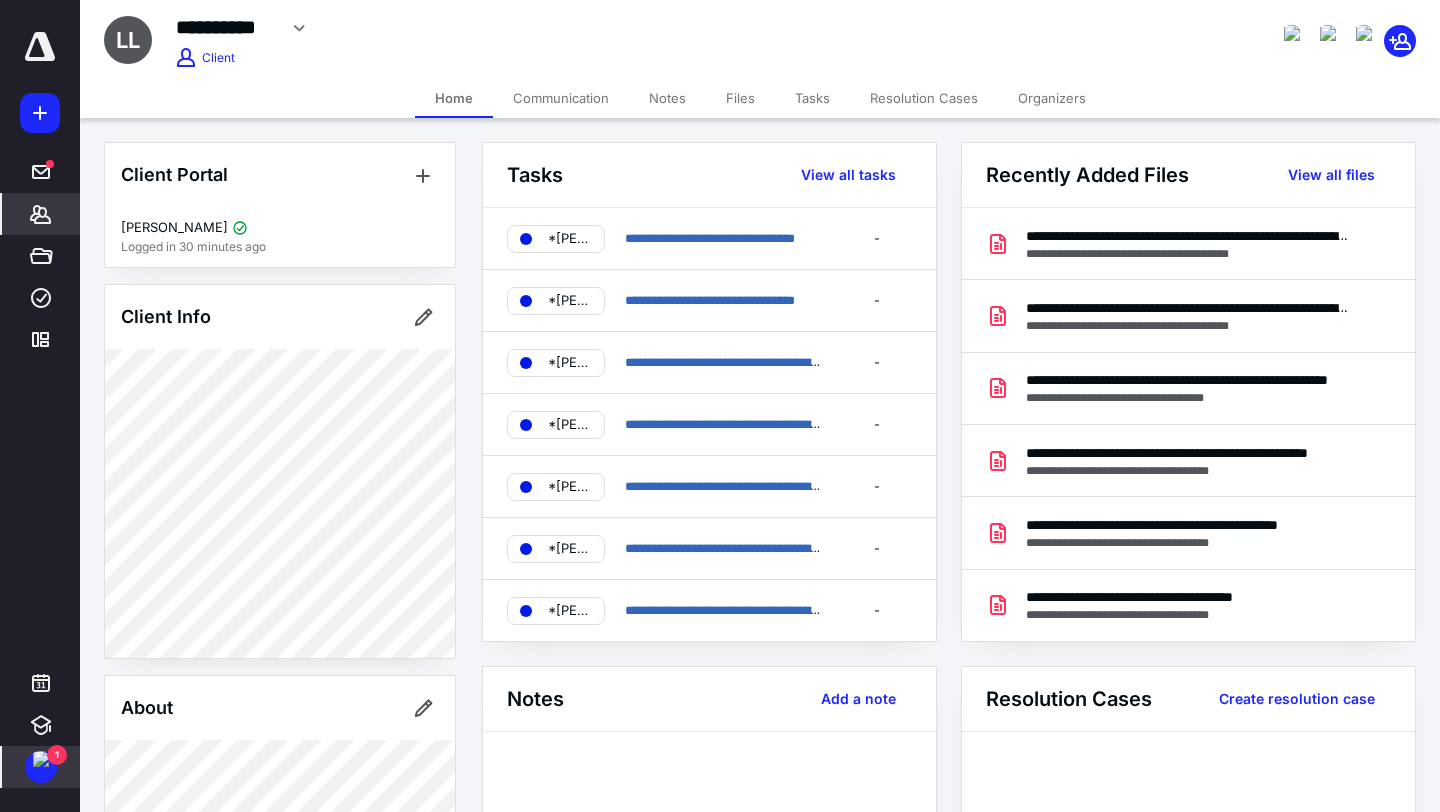 click on "Files" at bounding box center [740, 98] 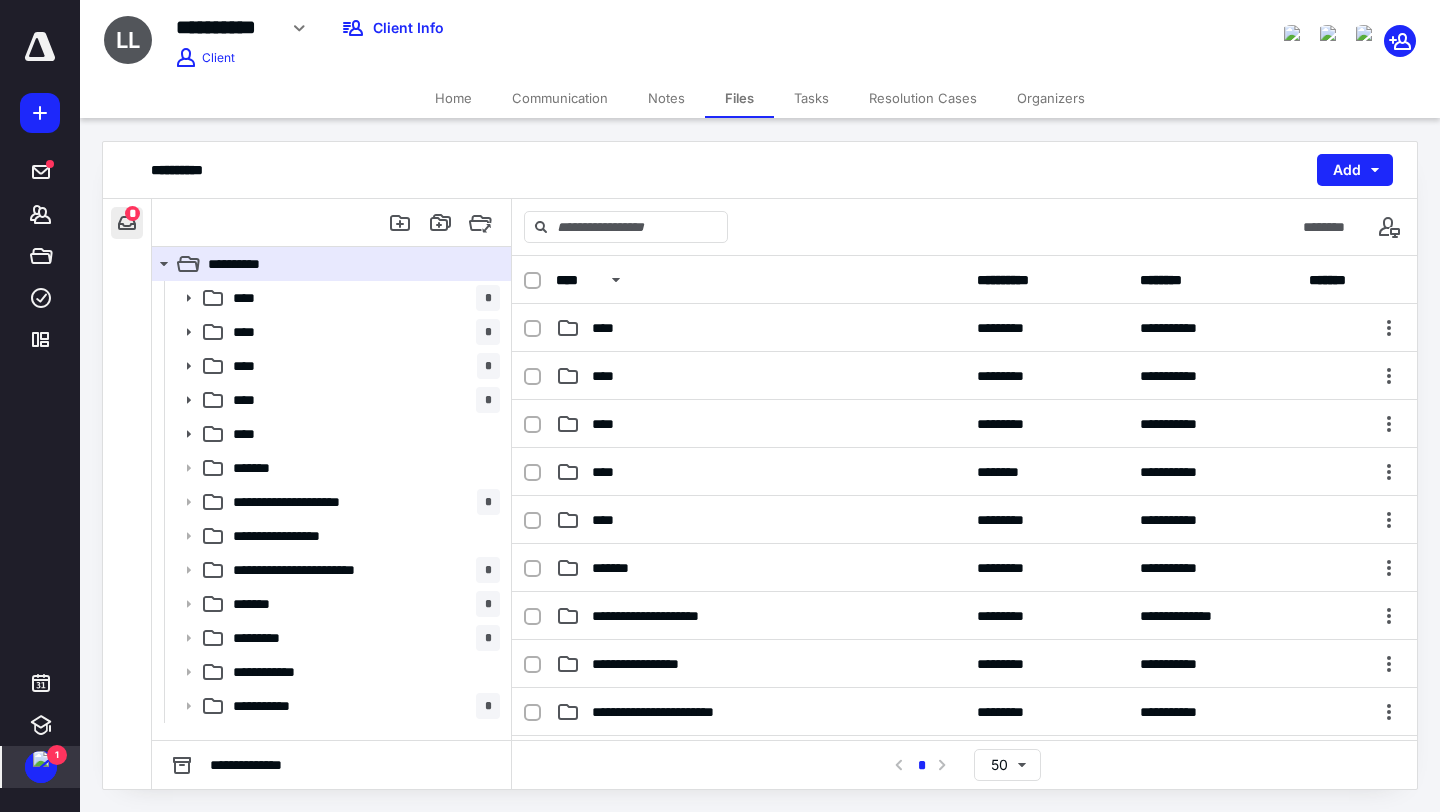 click at bounding box center [127, 223] 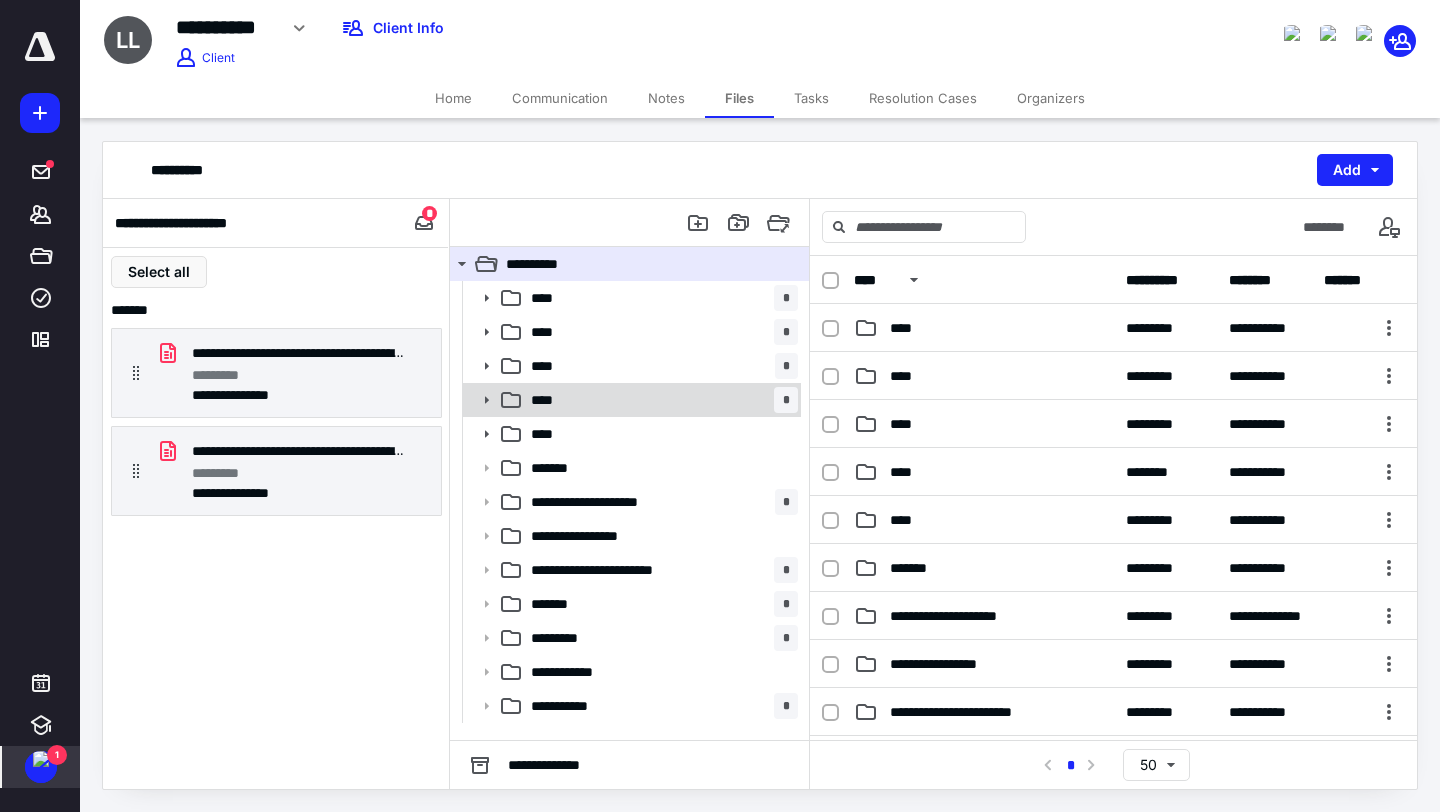click 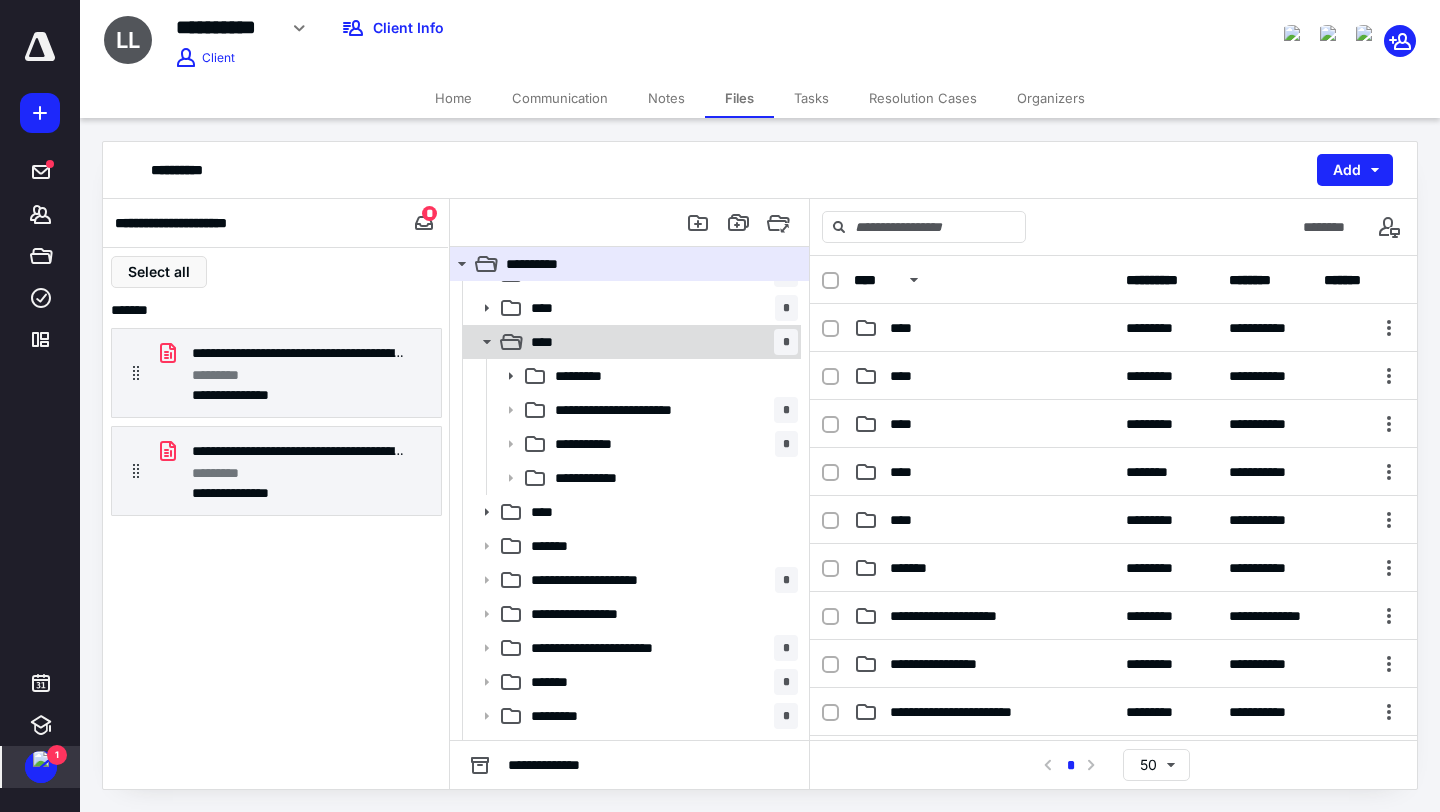 scroll, scrollTop: 119, scrollLeft: 0, axis: vertical 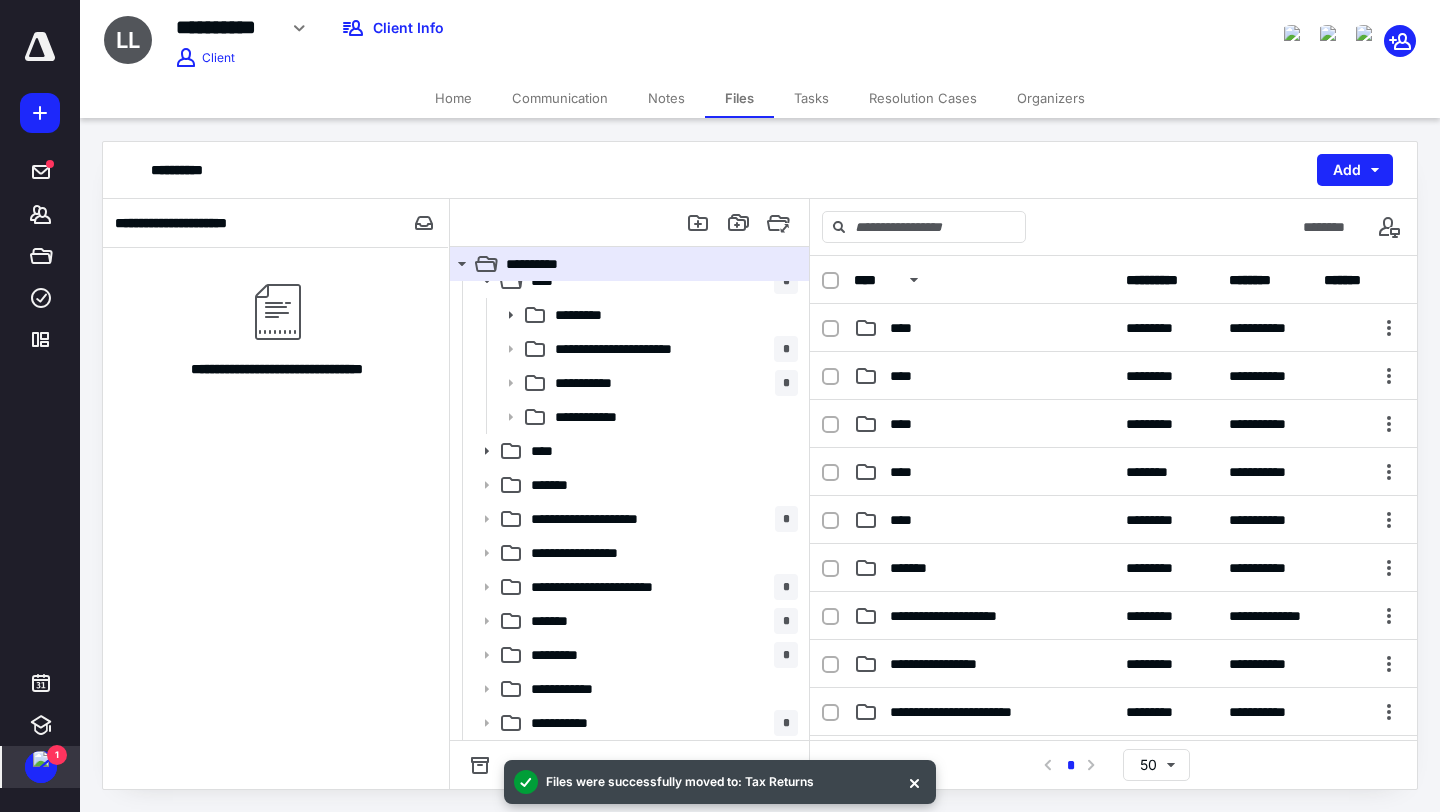 click at bounding box center [41, 759] 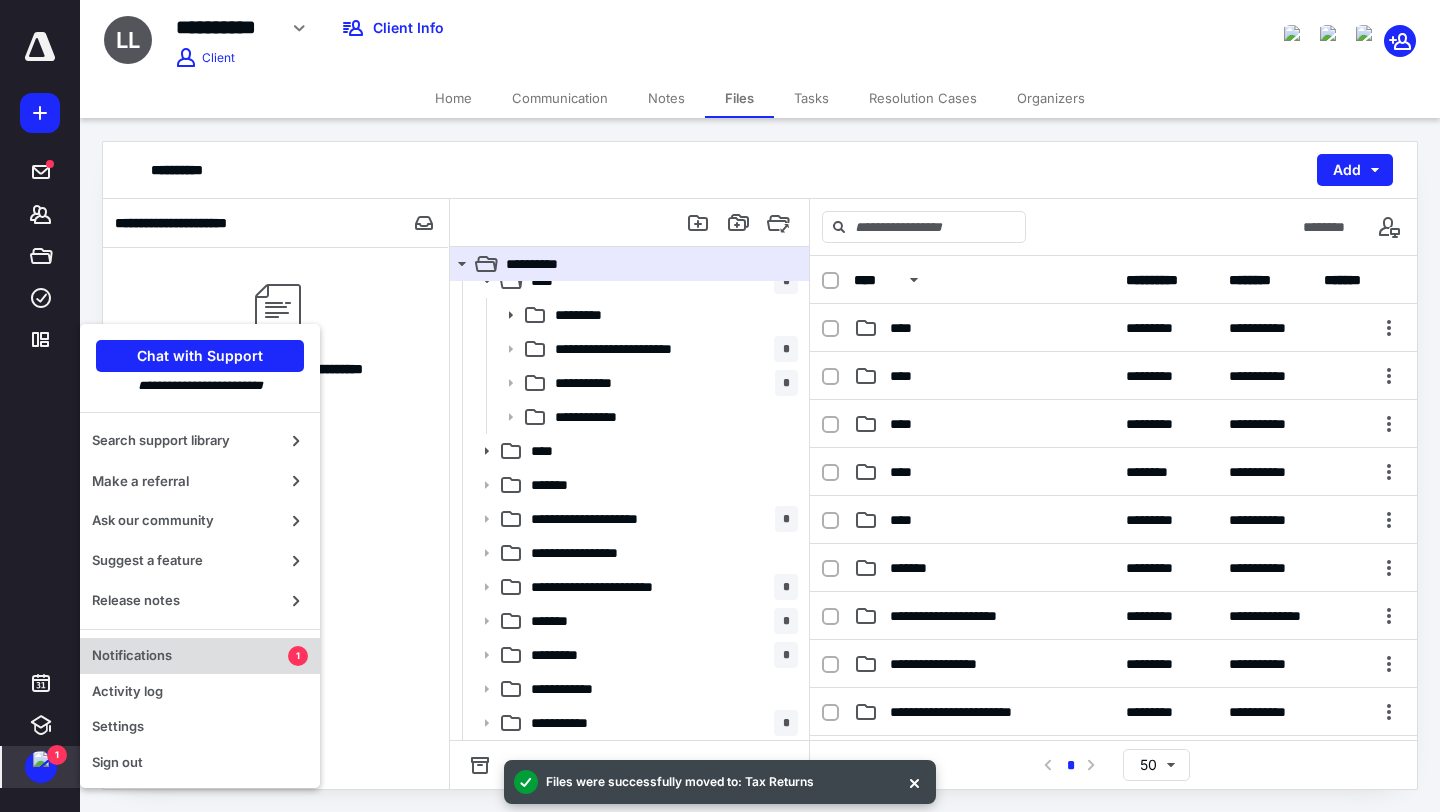 click on "Notifications" at bounding box center (190, 656) 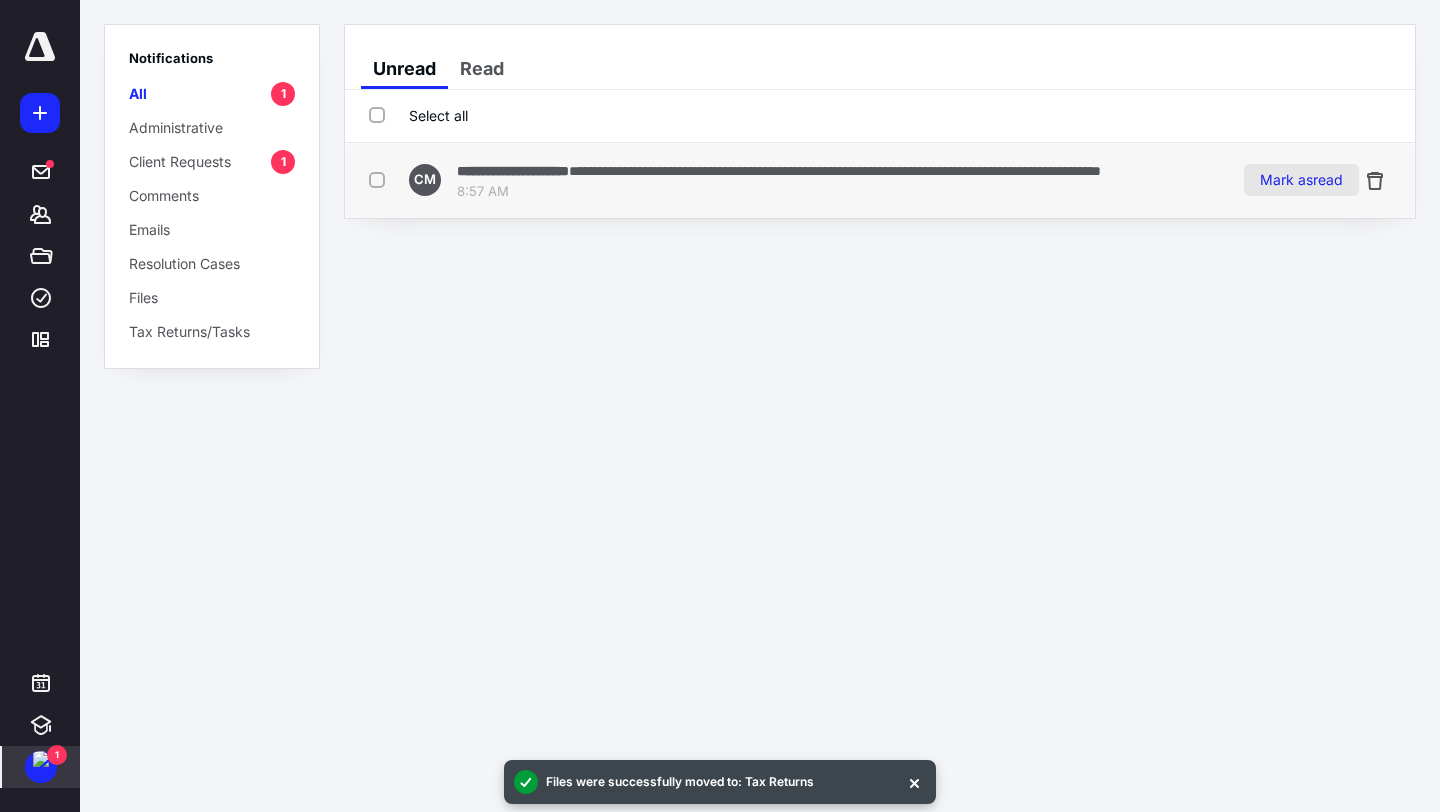click on "Mark as  read" at bounding box center (1301, 180) 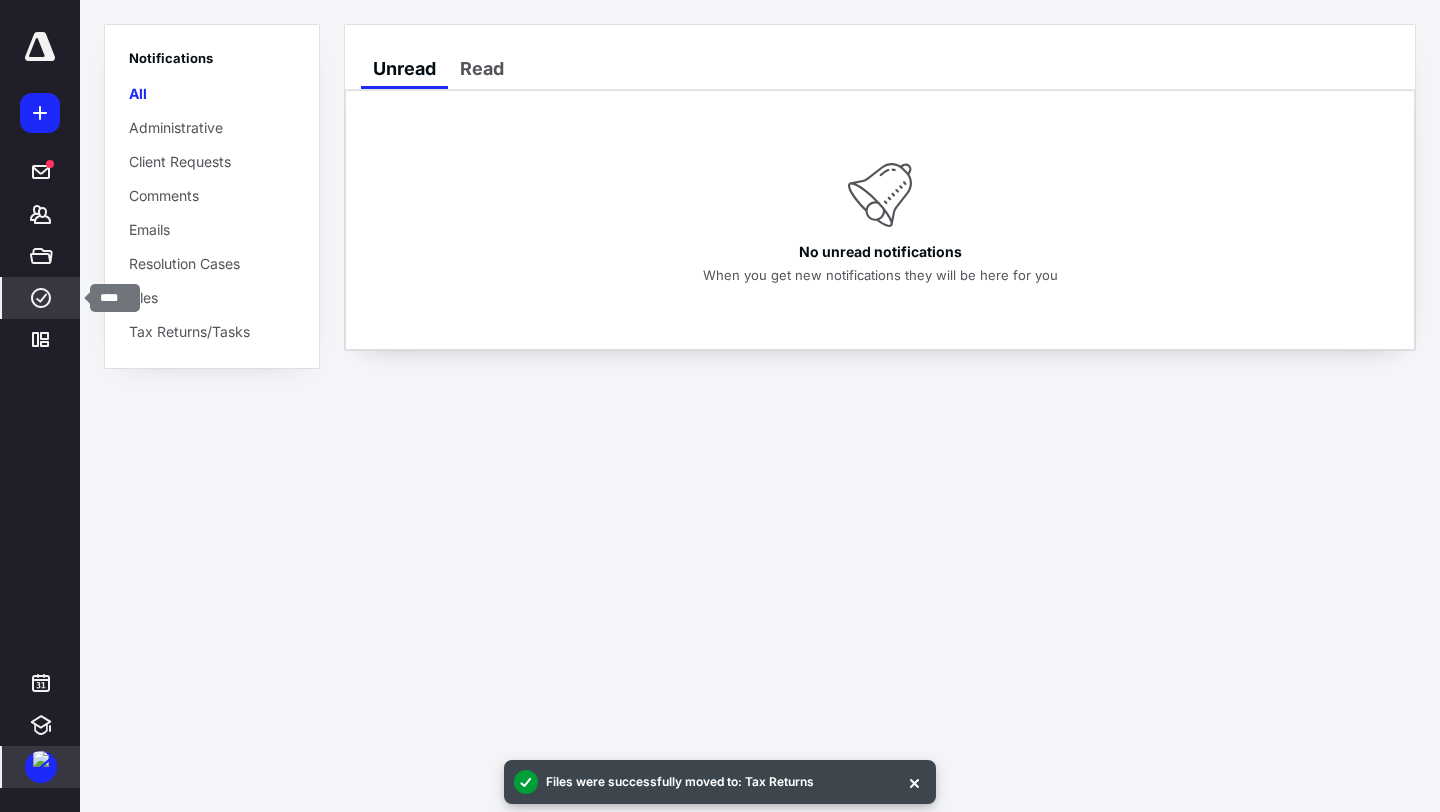 click 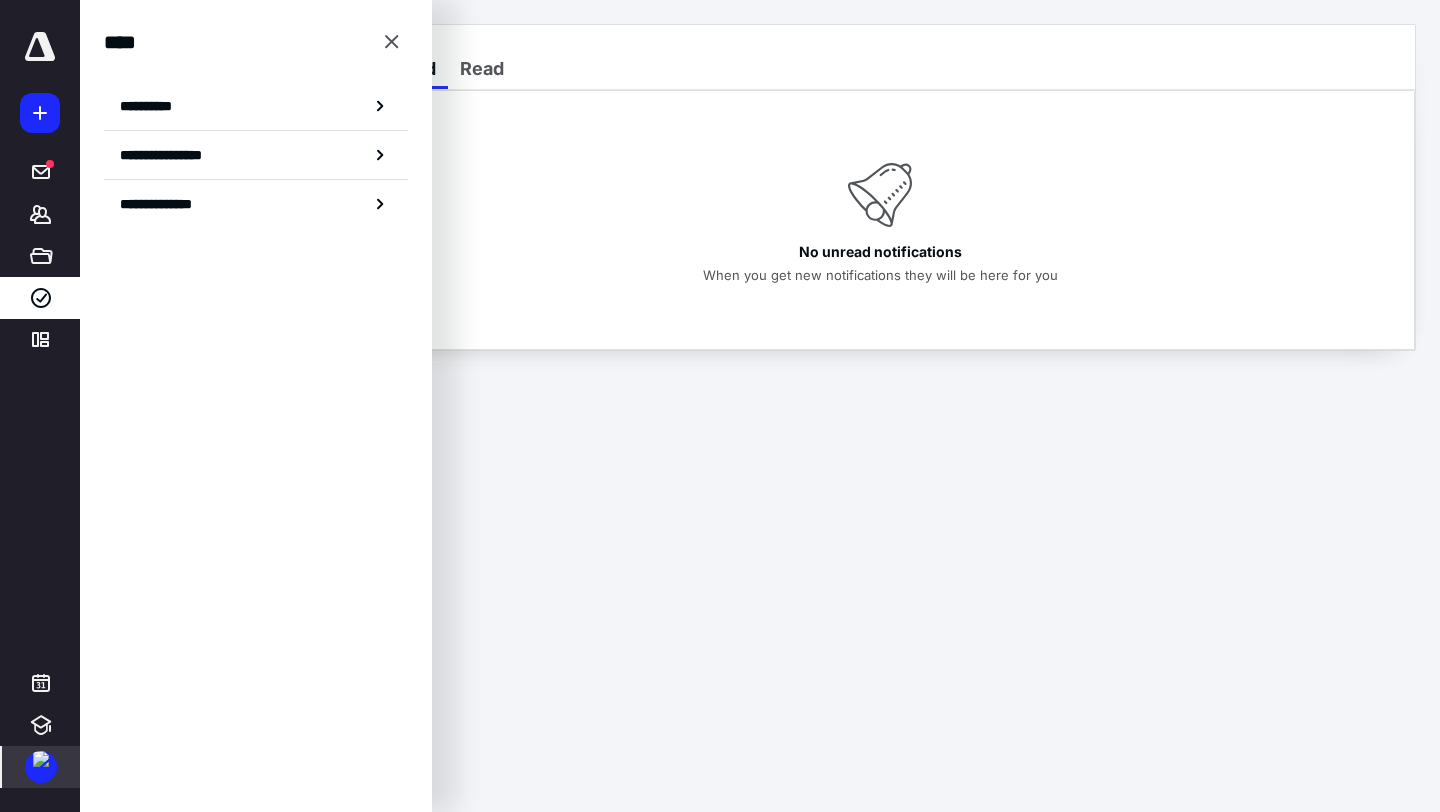 click at bounding box center (41, 759) 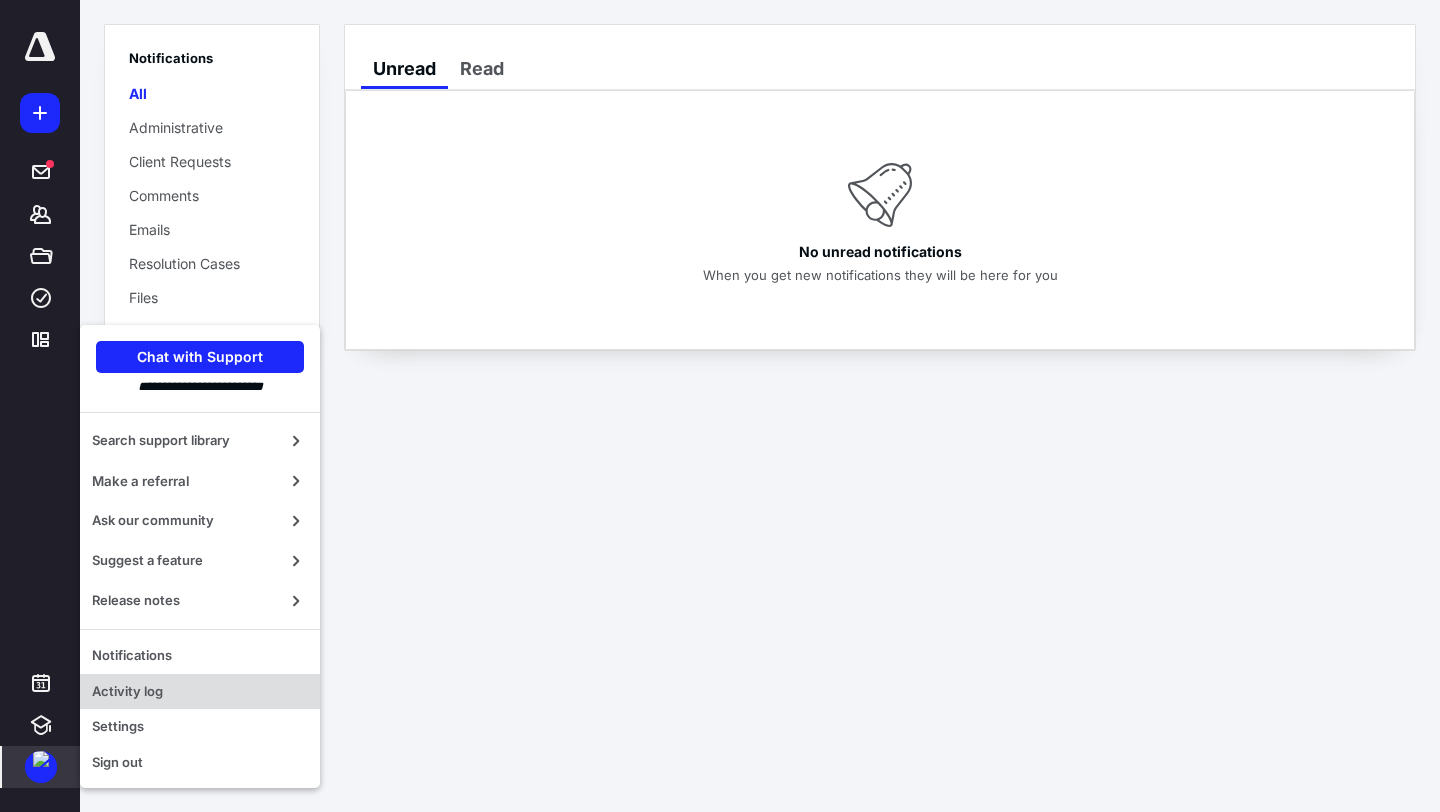 click on "Activity log" at bounding box center (200, 692) 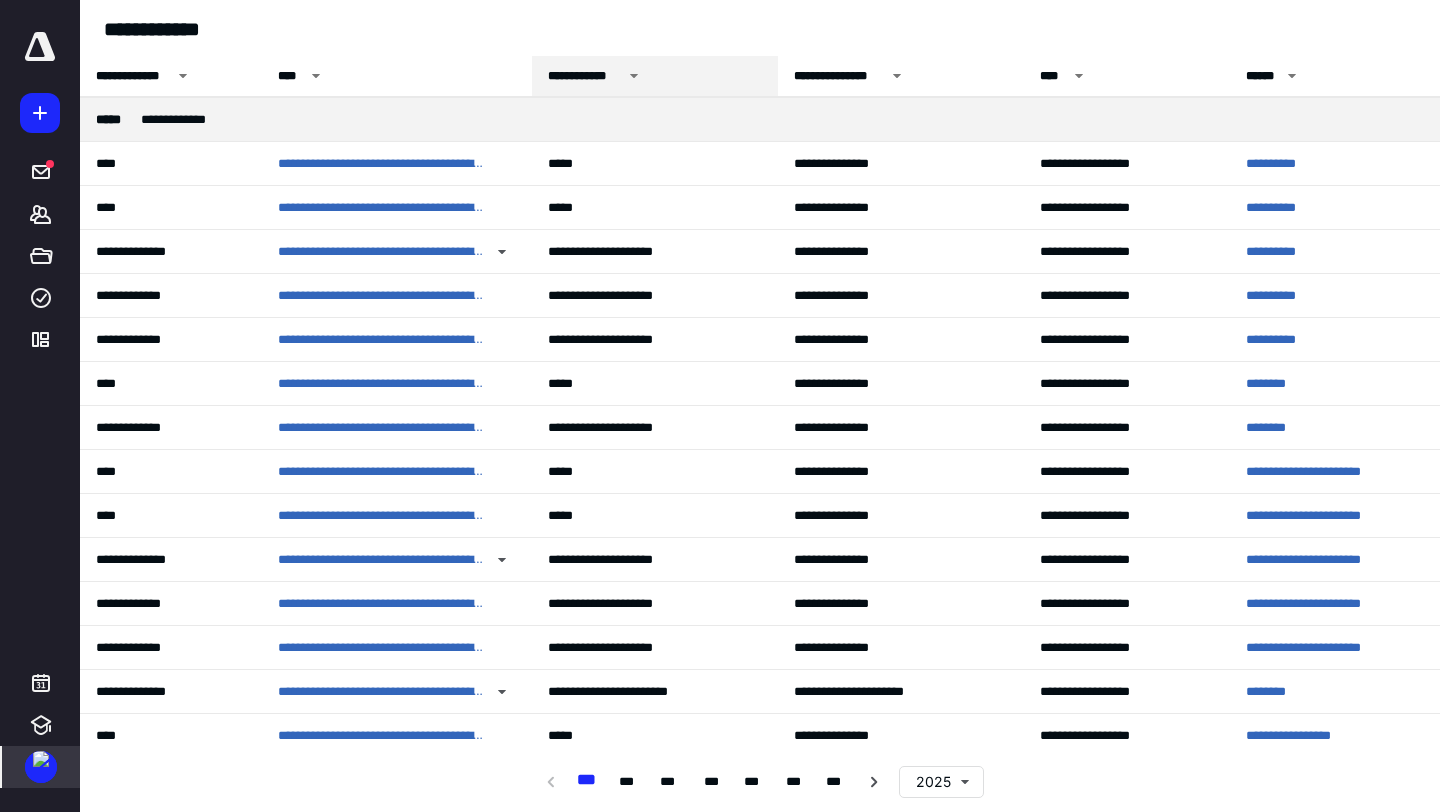 click on "**********" at bounding box center (585, 76) 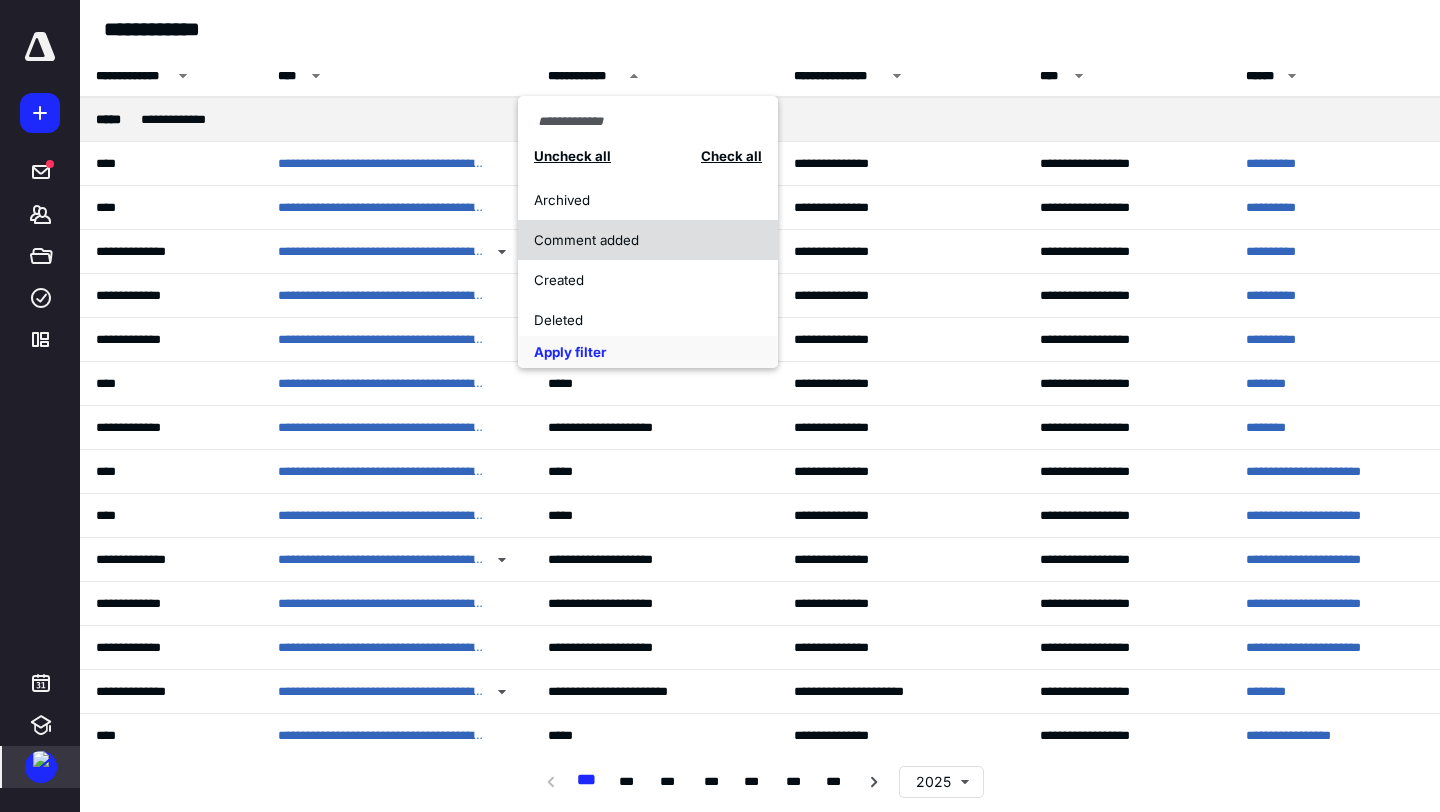 click on "Comment added" at bounding box center (637, 240) 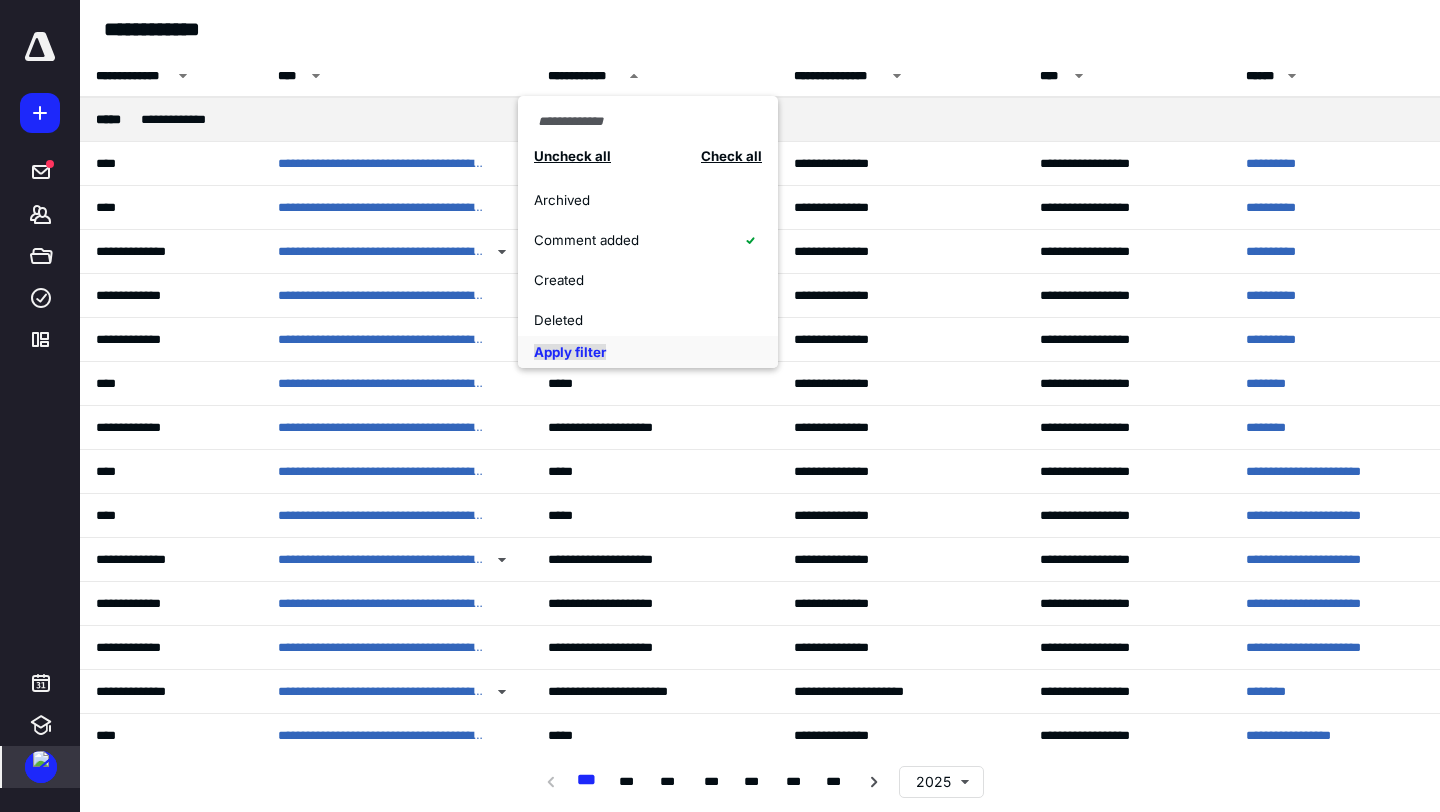 click on "Apply filter" at bounding box center [570, 352] 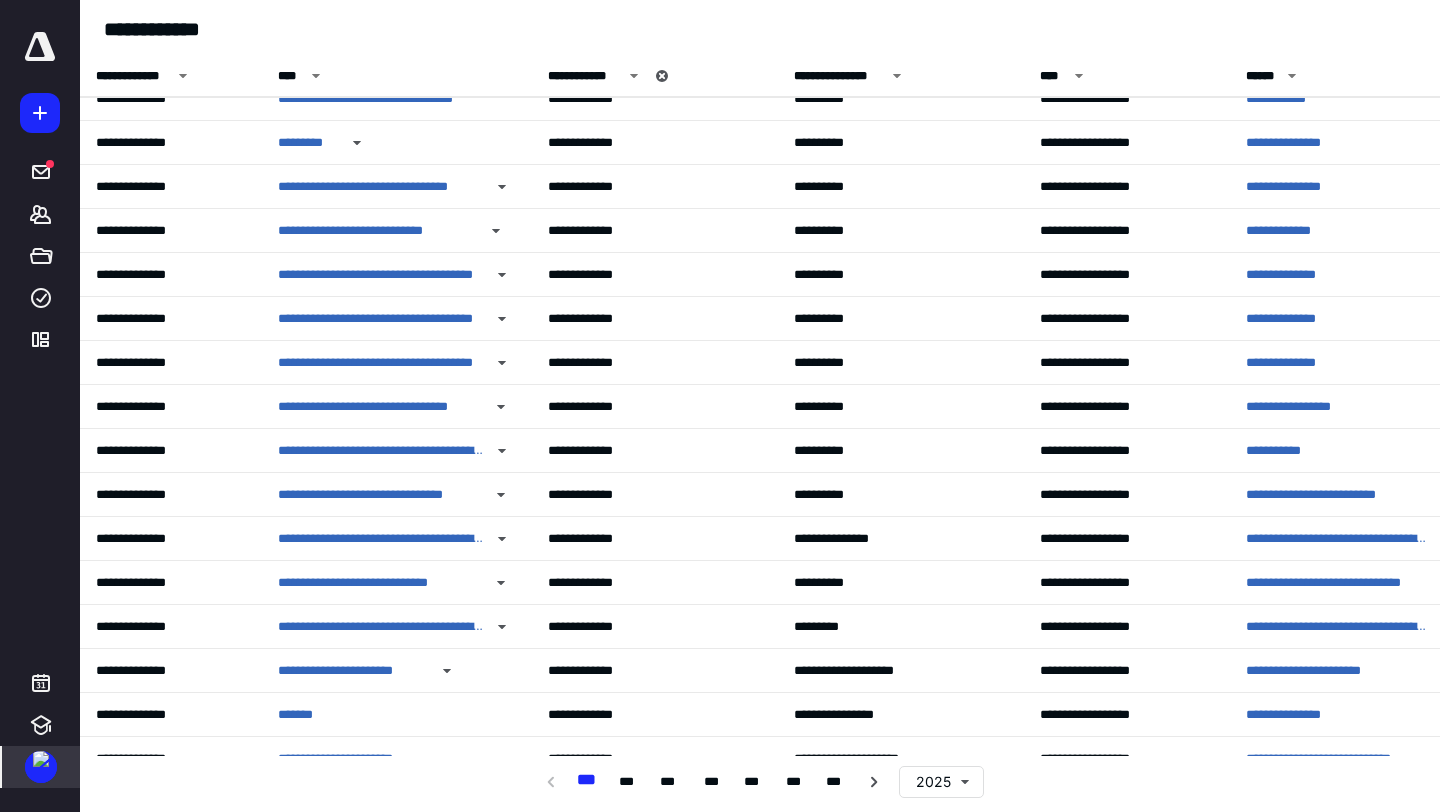scroll, scrollTop: 0, scrollLeft: 0, axis: both 